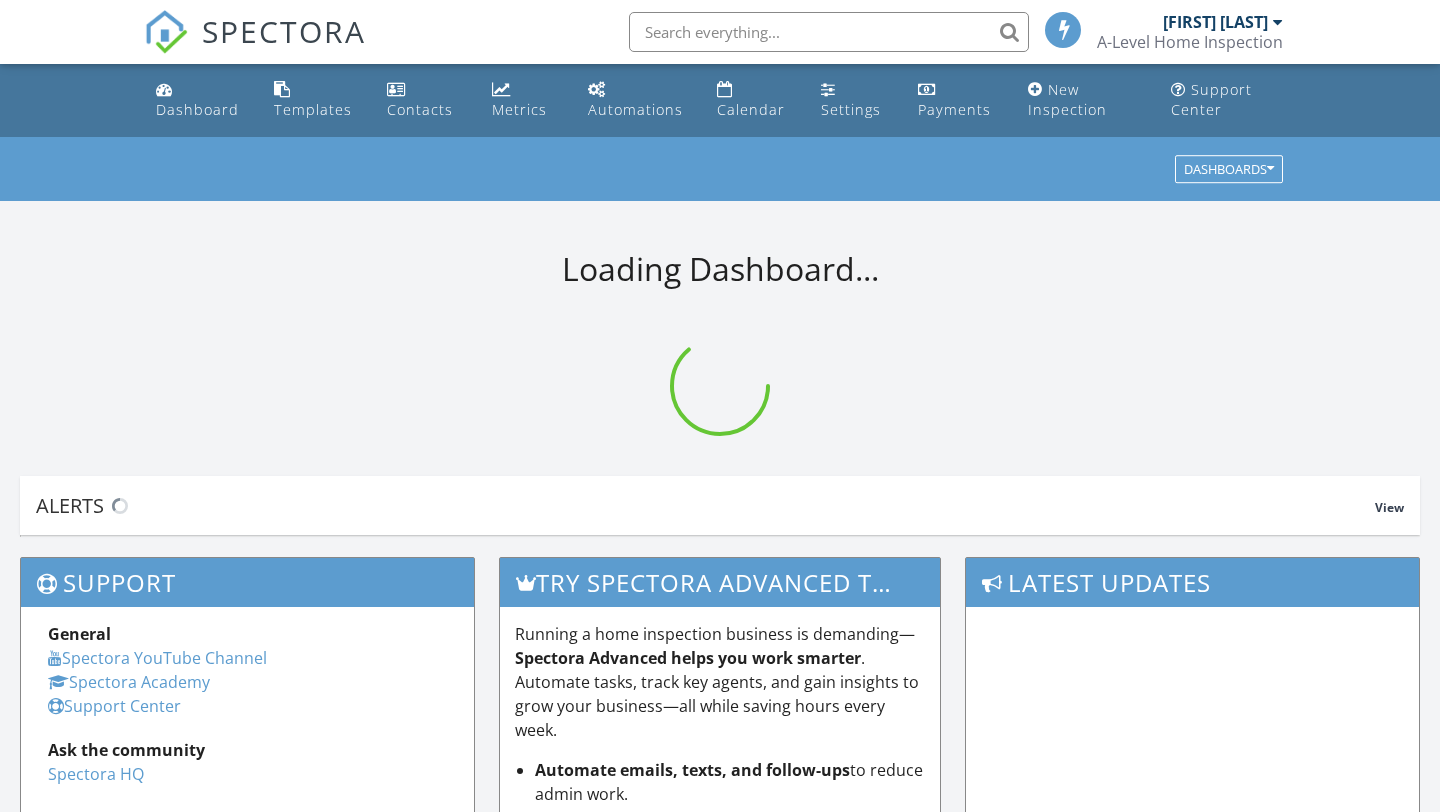 scroll, scrollTop: 0, scrollLeft: 0, axis: both 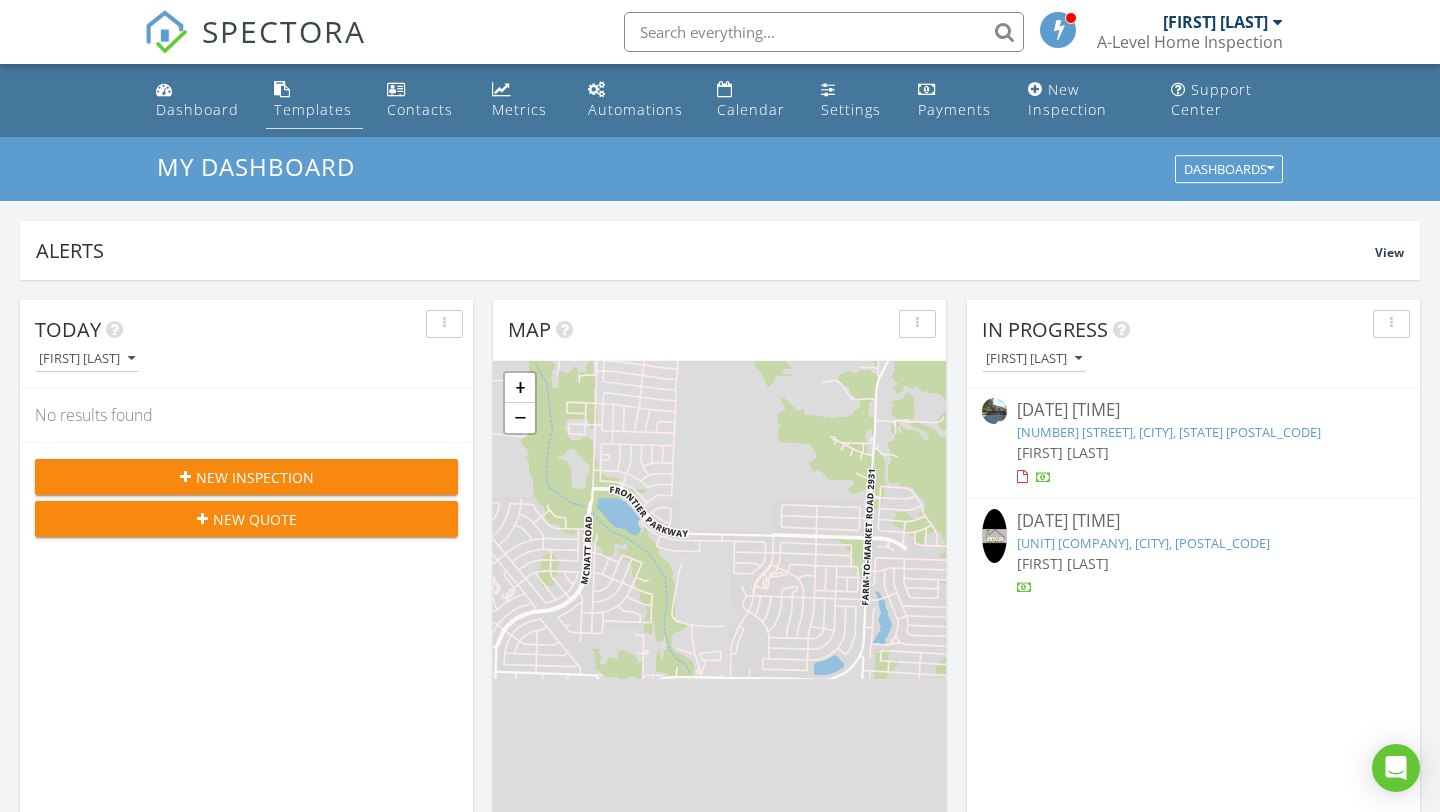 click on "Templates" at bounding box center [313, 109] 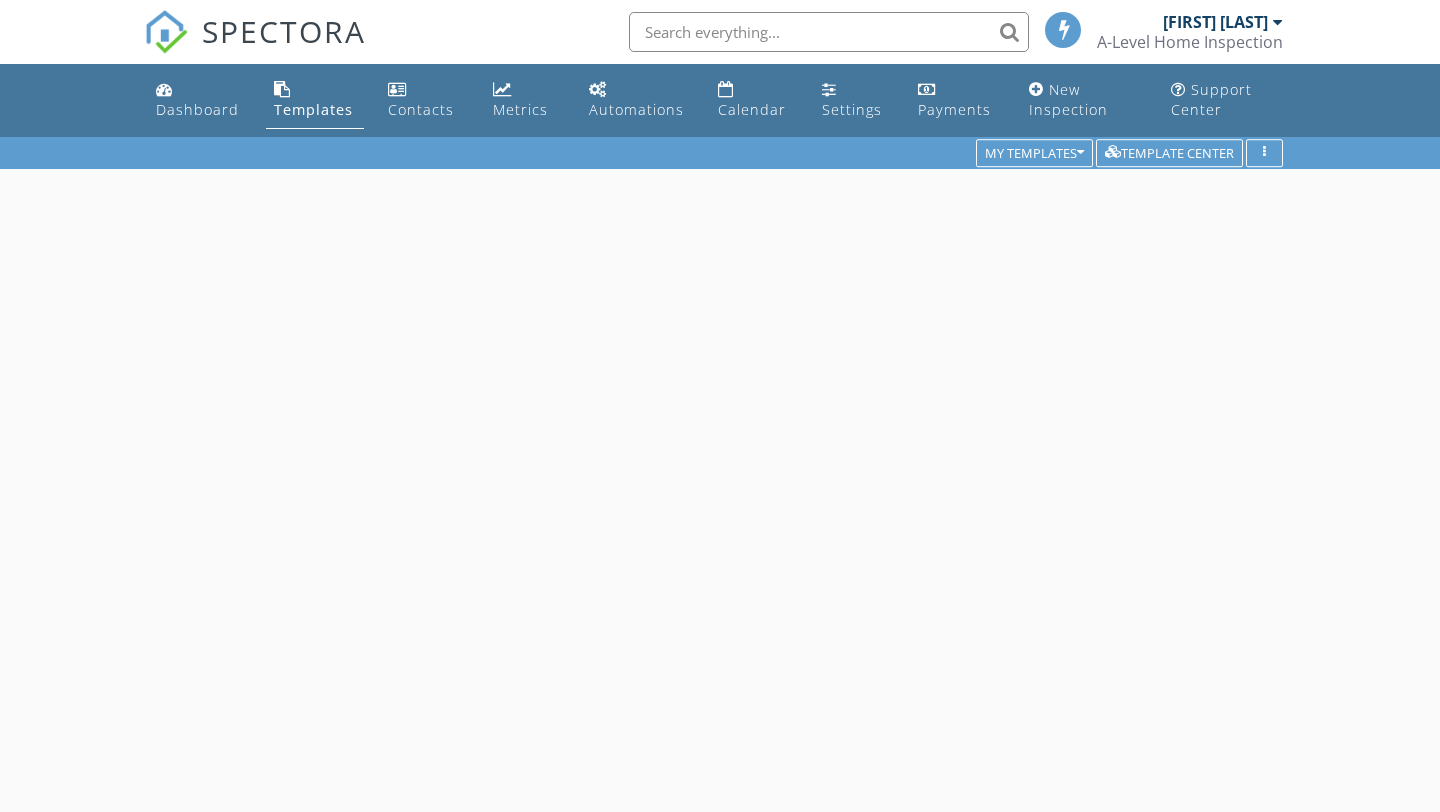 scroll, scrollTop: 0, scrollLeft: 0, axis: both 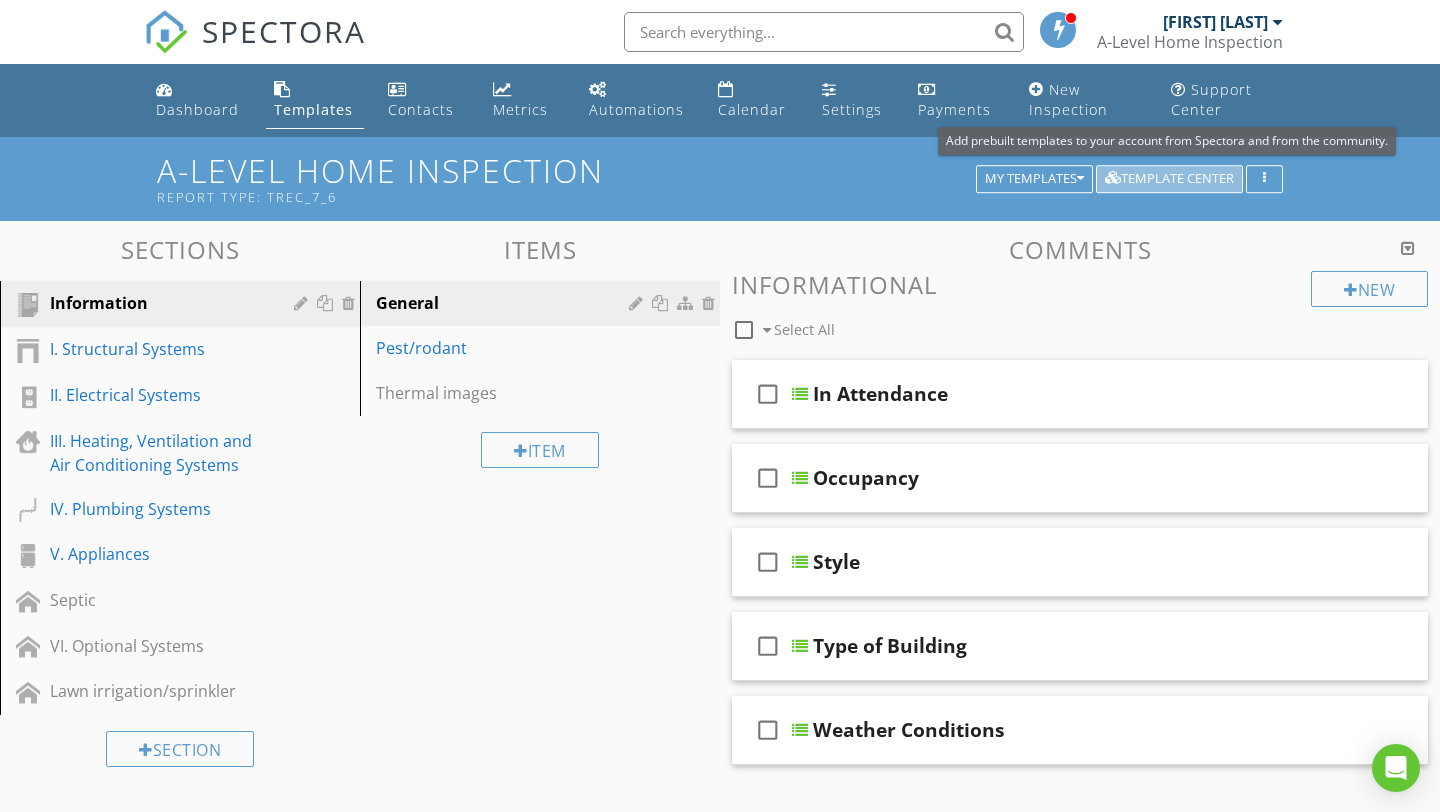 click on "Template Center" at bounding box center (1169, 179) 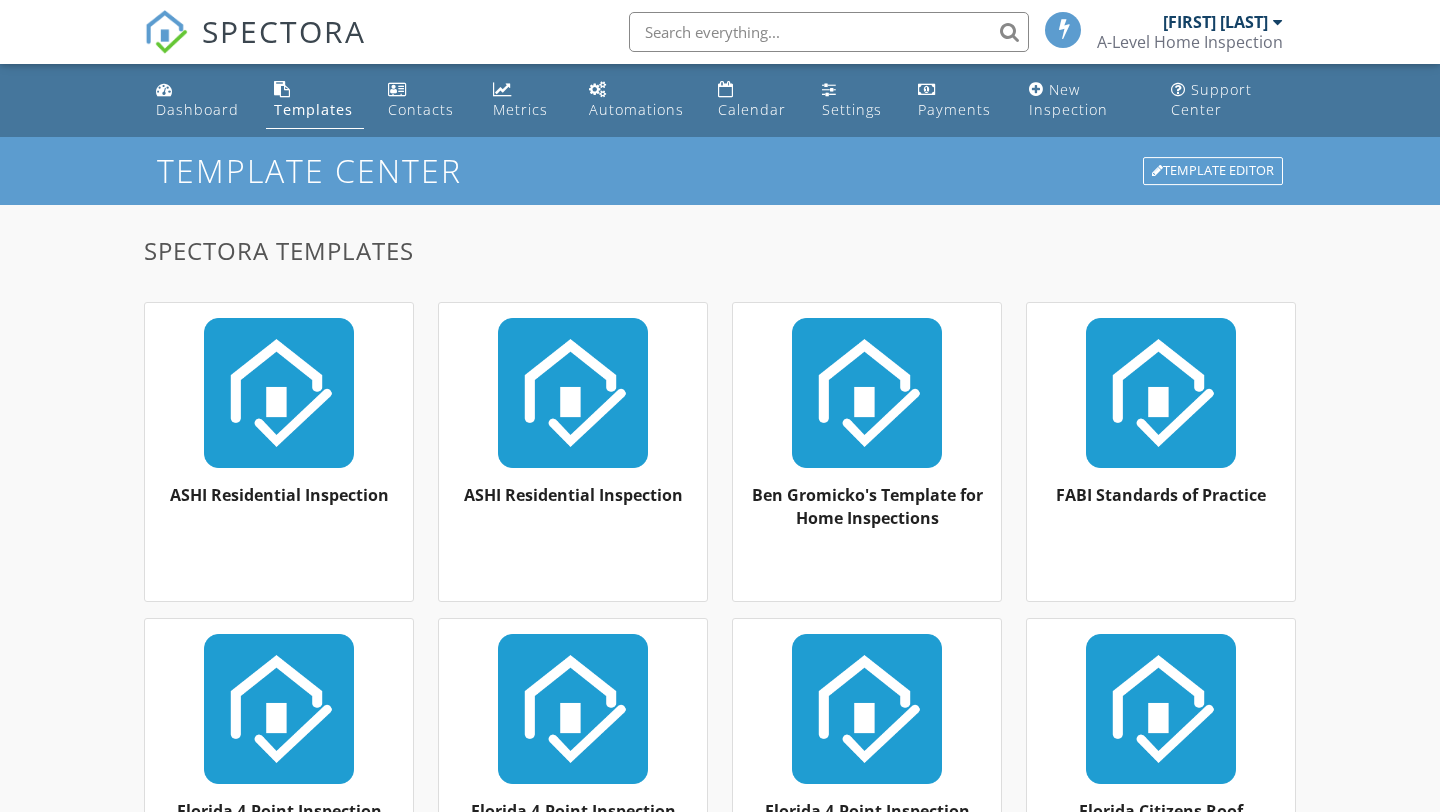 scroll, scrollTop: 0, scrollLeft: 0, axis: both 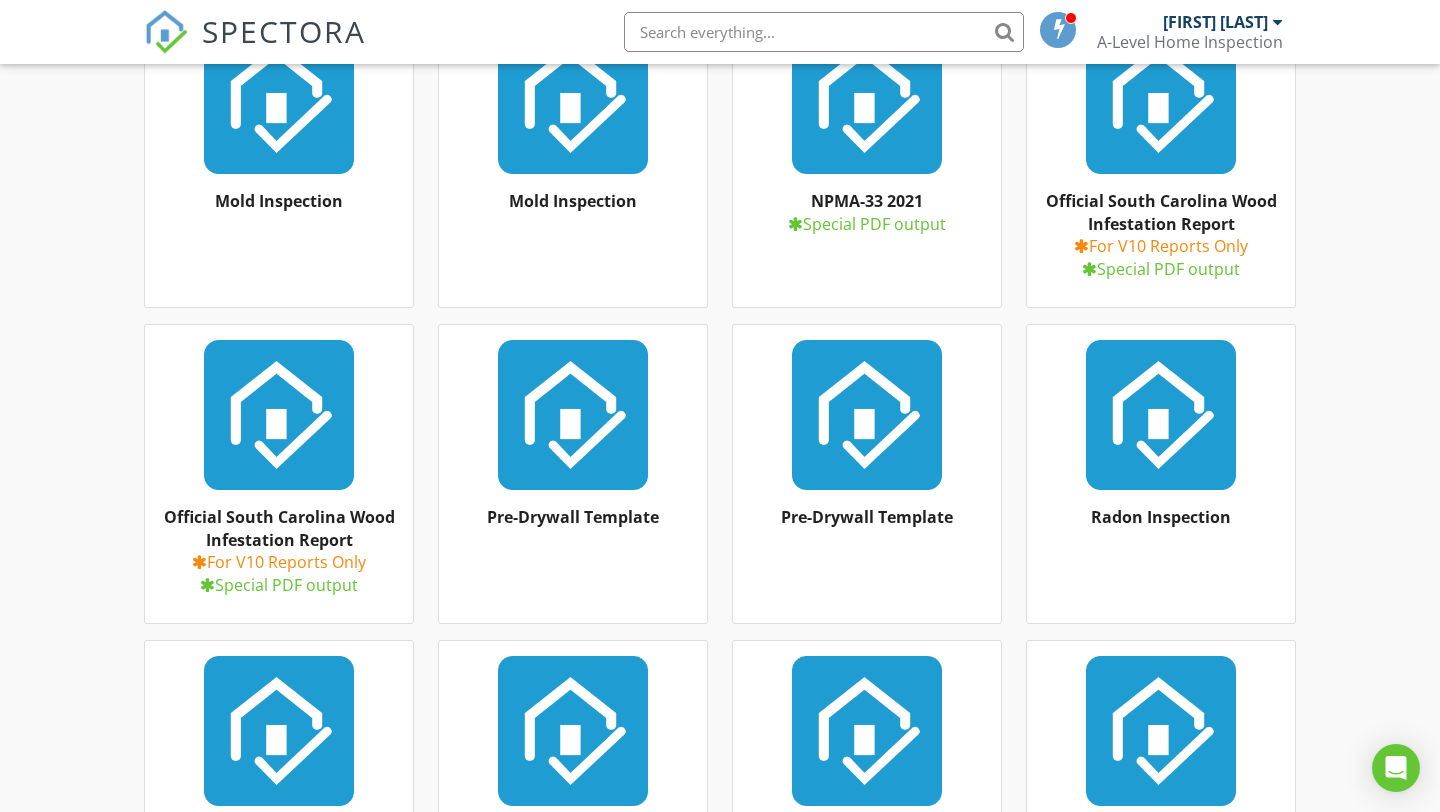 click on "Pre-Drywall Template" at bounding box center (573, 517) 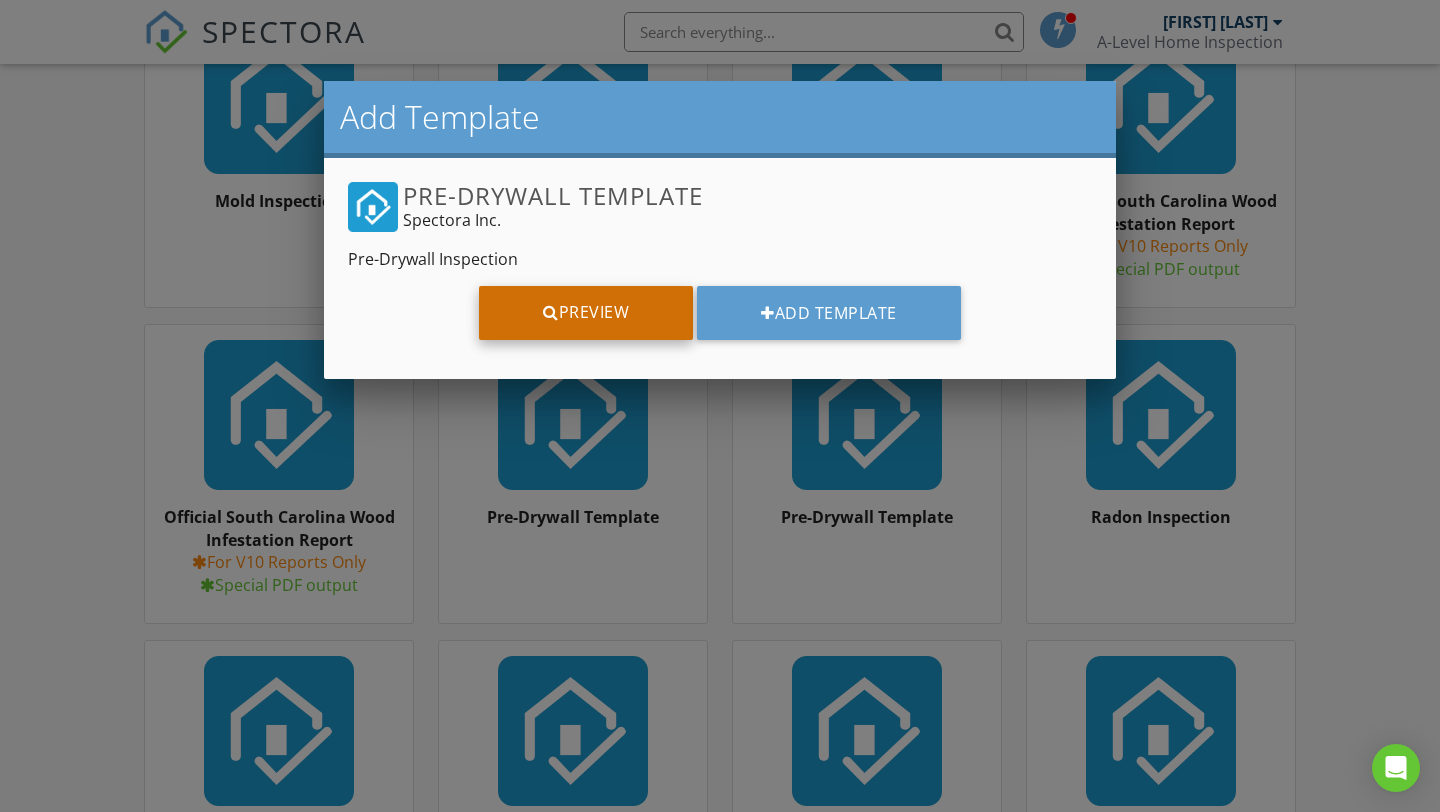 click on "Preview" at bounding box center (586, 313) 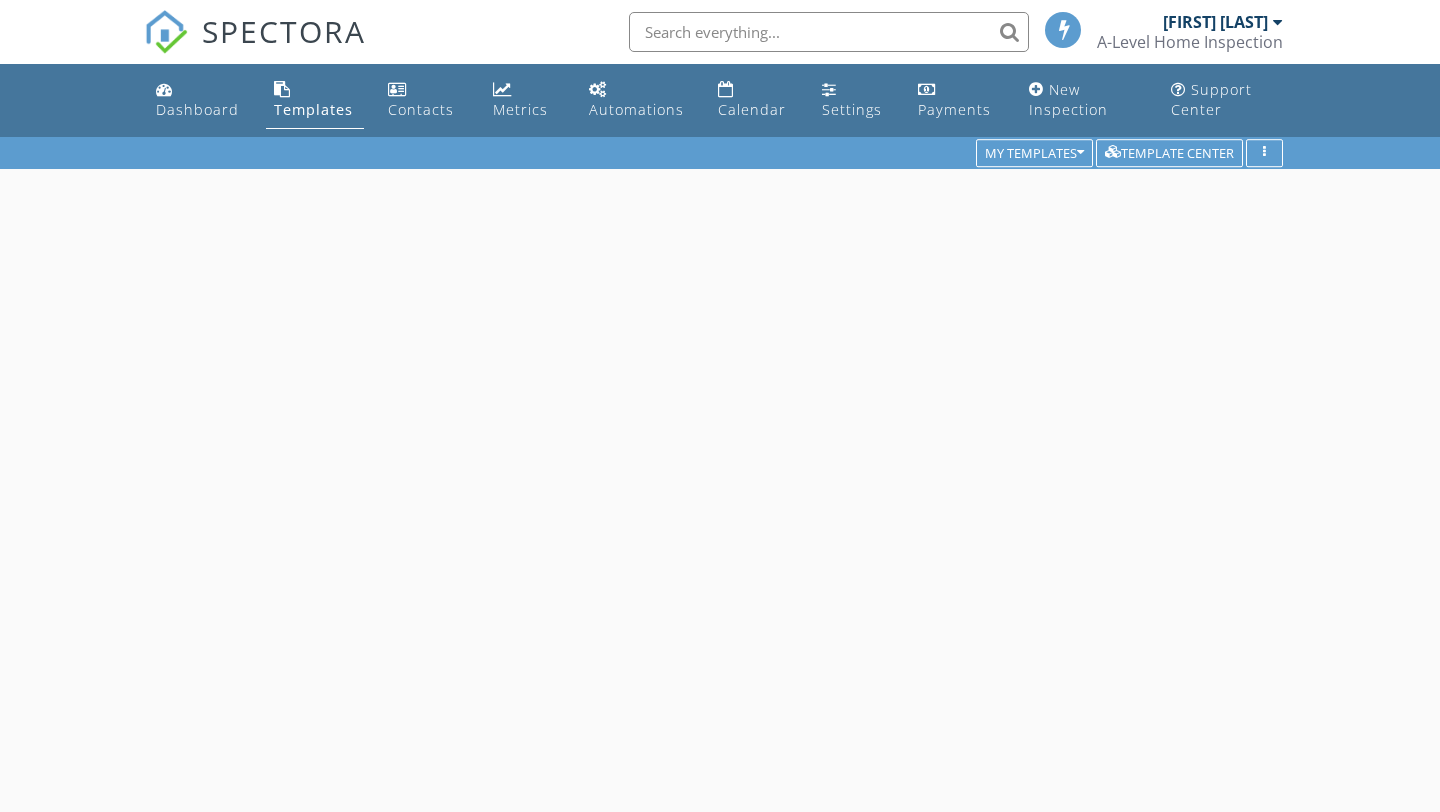 scroll, scrollTop: 0, scrollLeft: 0, axis: both 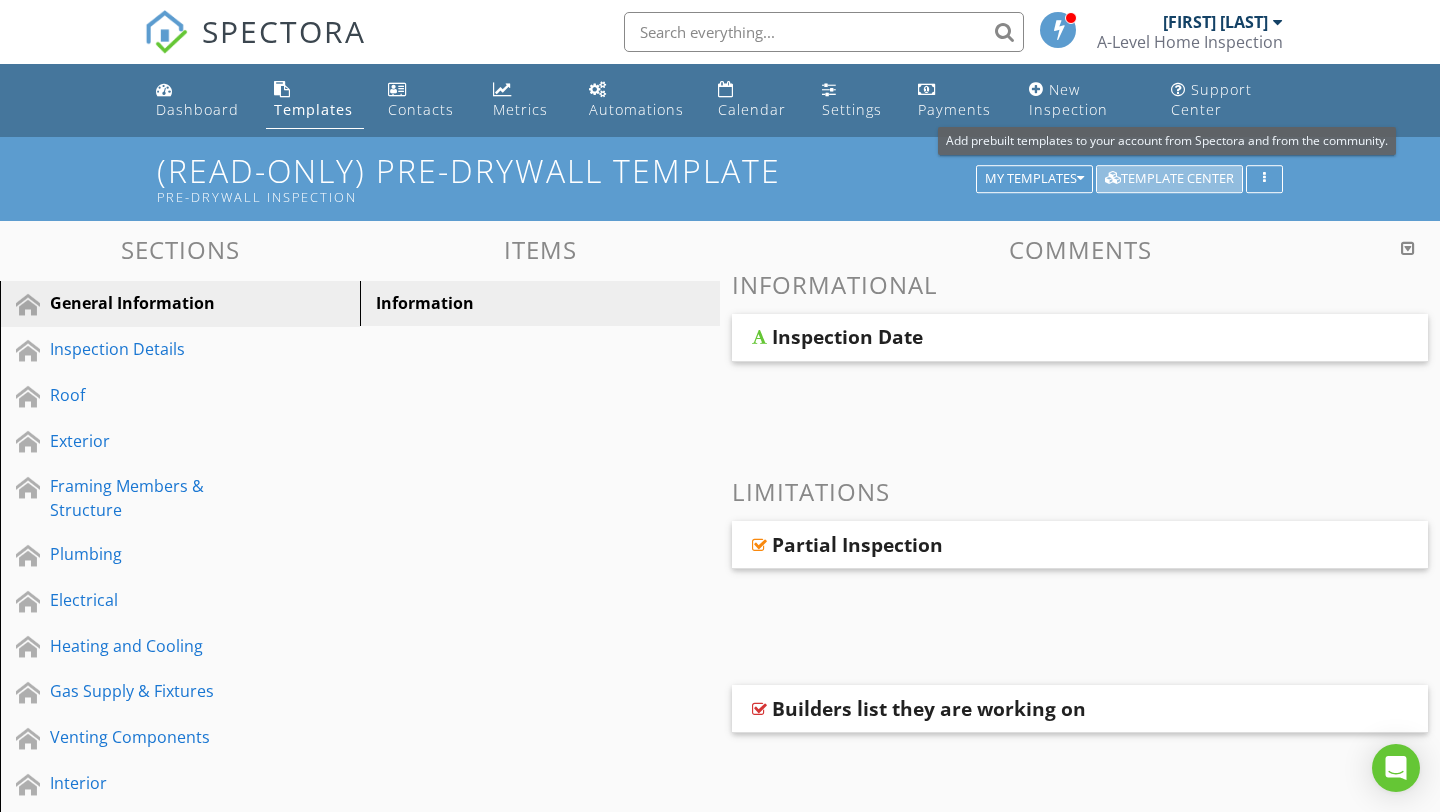 click on "Template Center" at bounding box center (1169, 179) 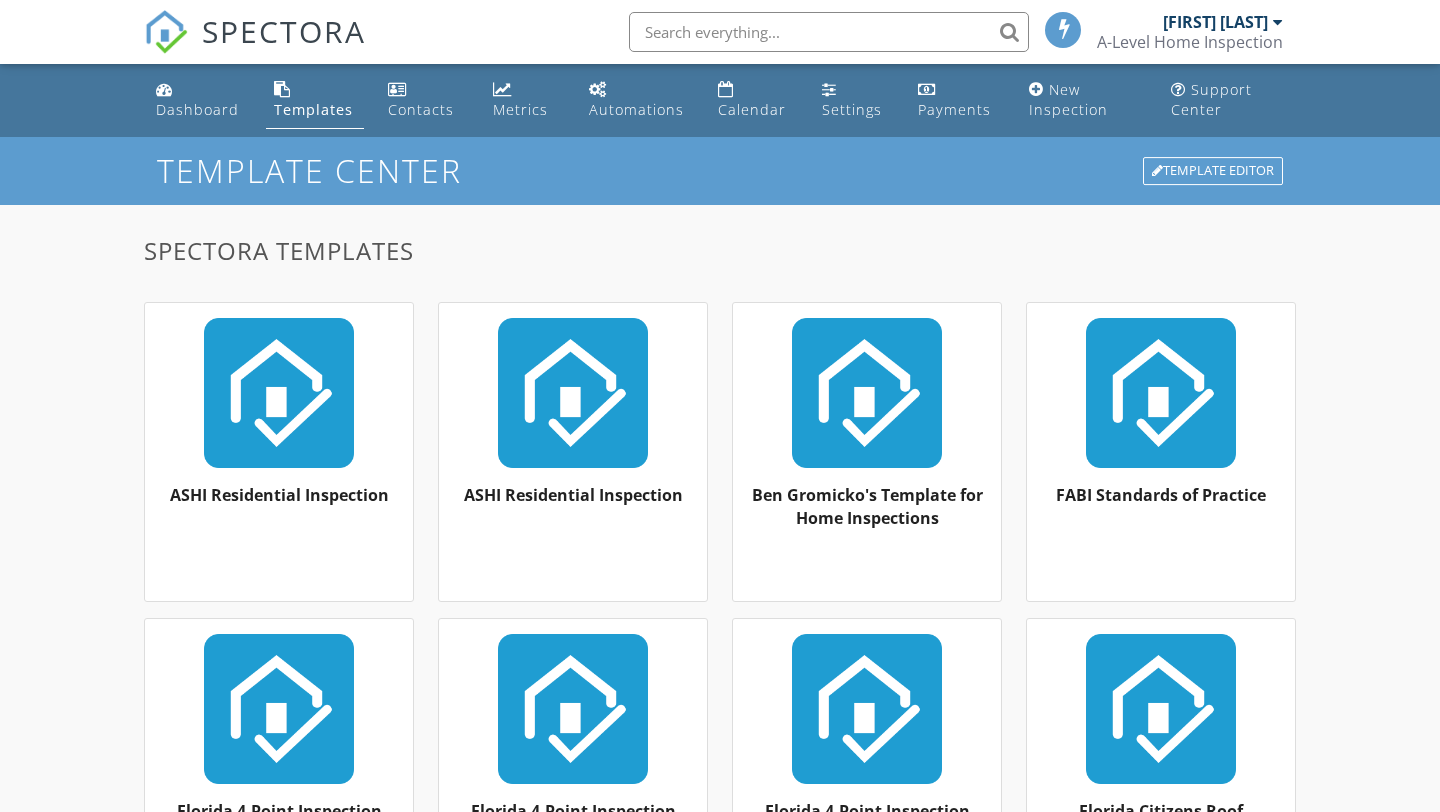 scroll, scrollTop: 0, scrollLeft: 0, axis: both 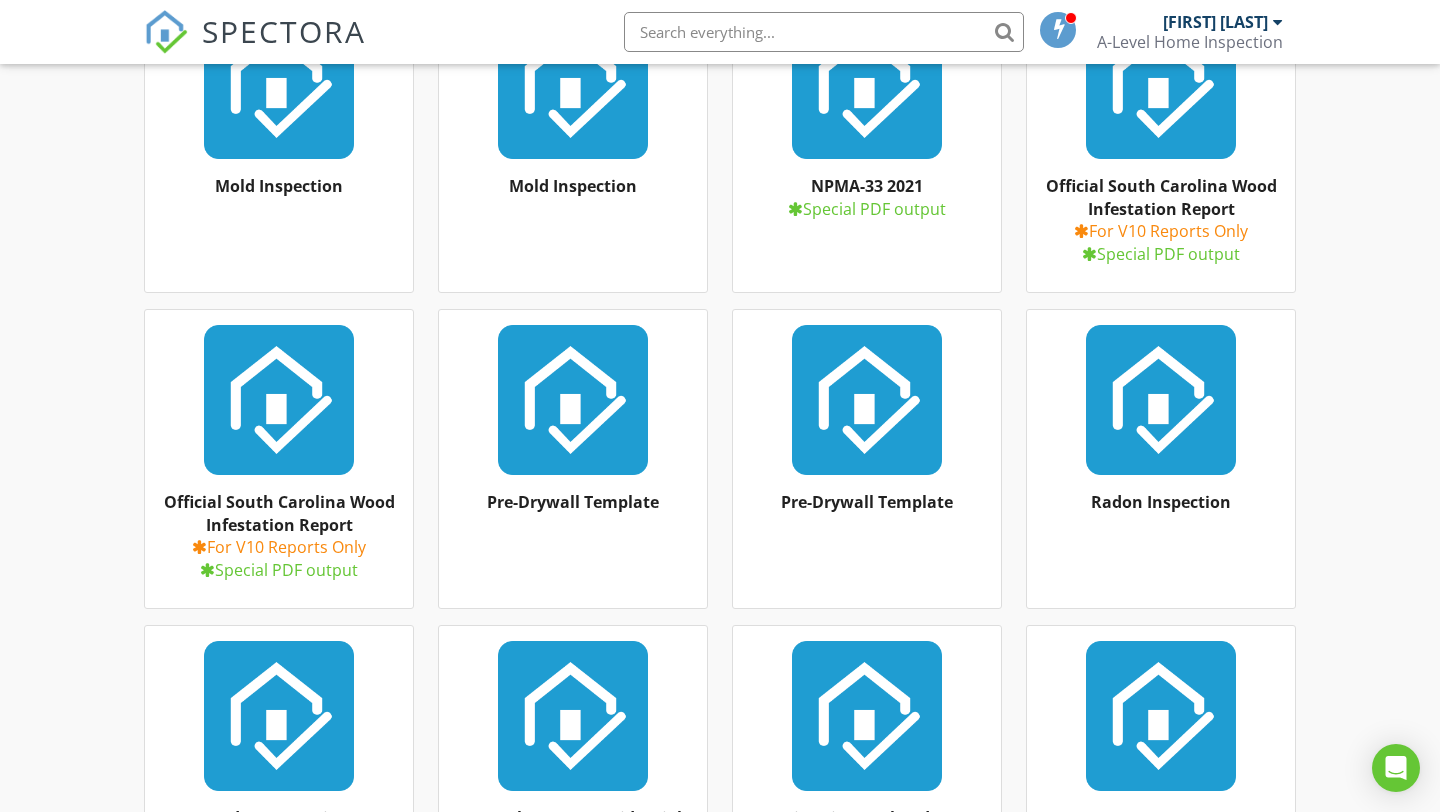 click on "Pre-Drywall Template" at bounding box center (867, 459) 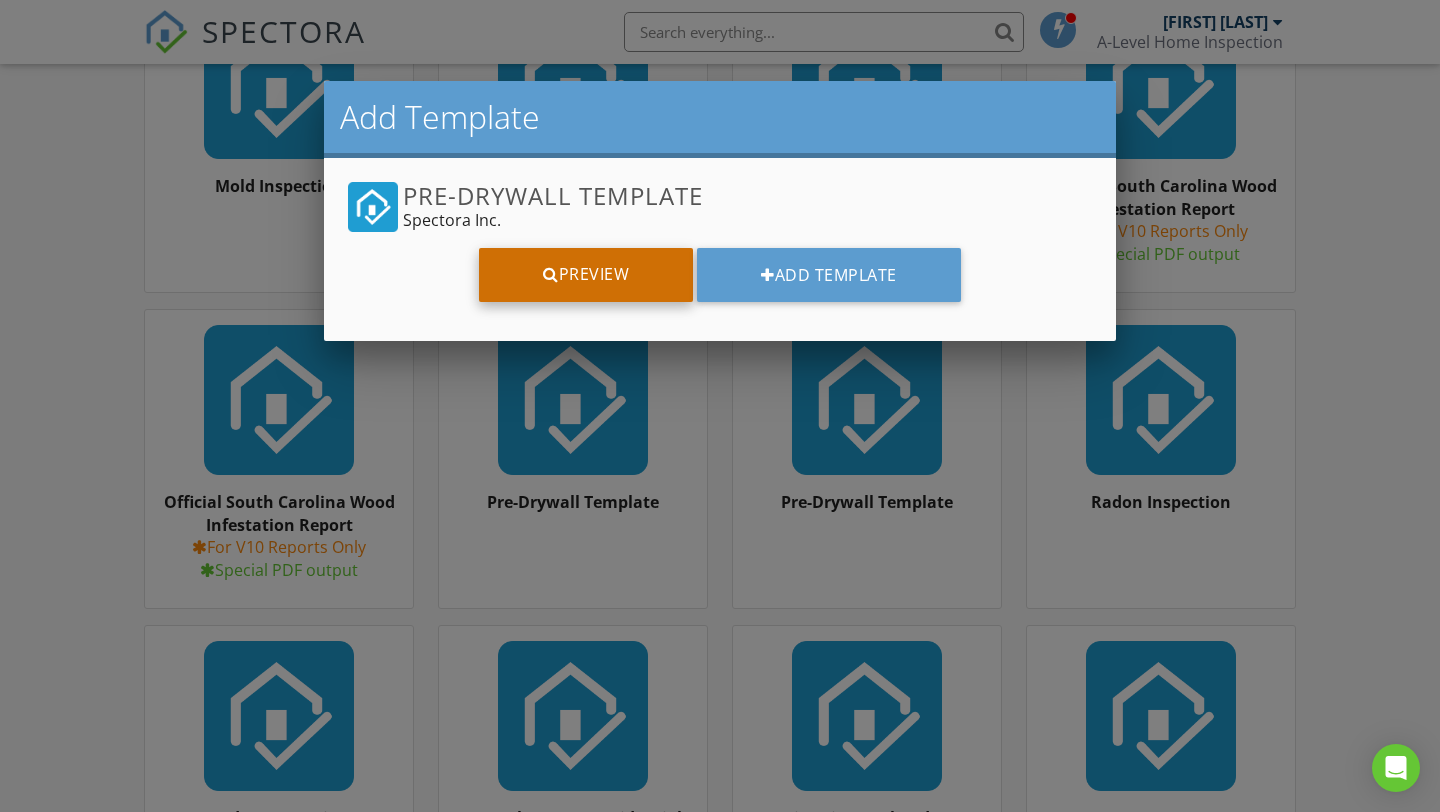 click on "Preview" at bounding box center [586, 275] 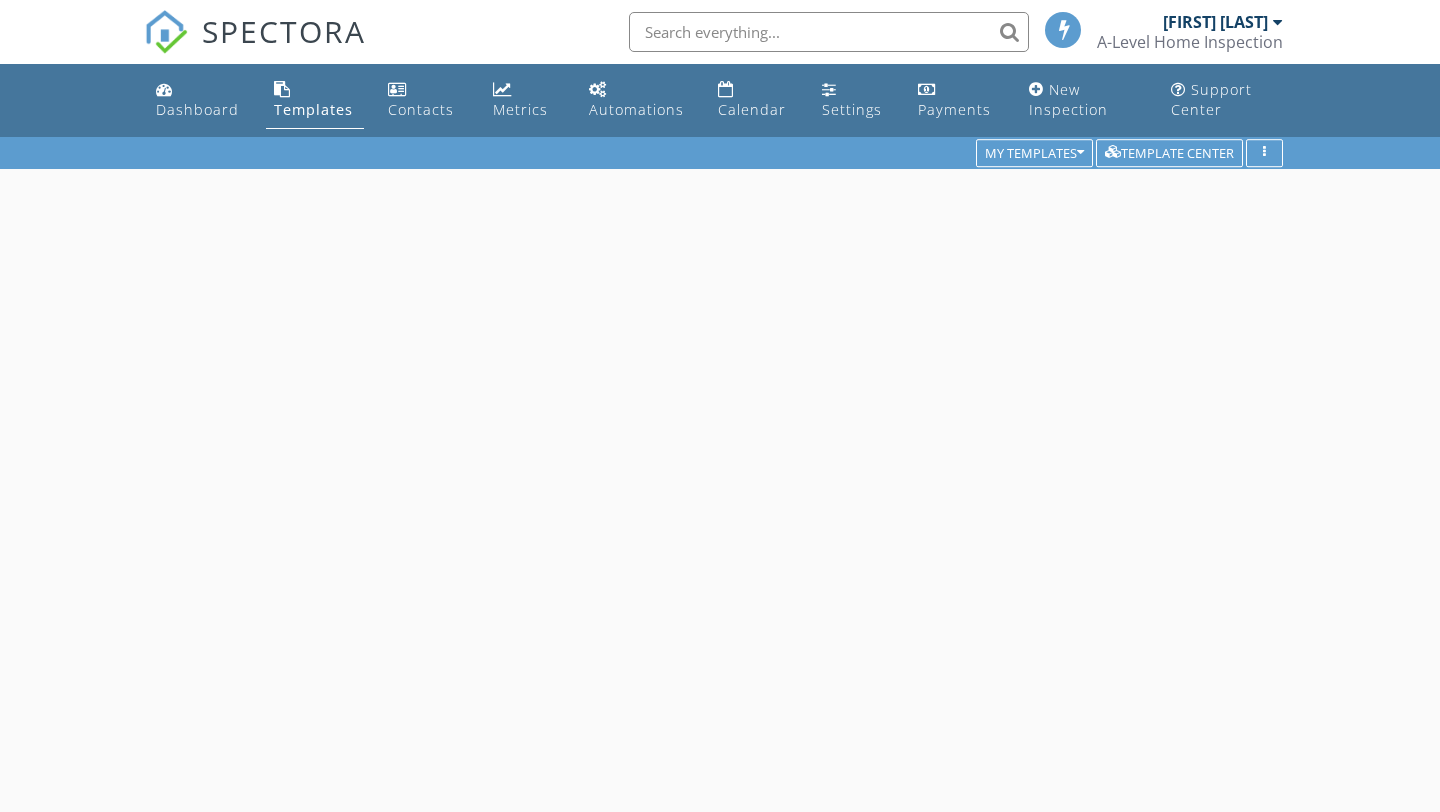 scroll, scrollTop: 0, scrollLeft: 0, axis: both 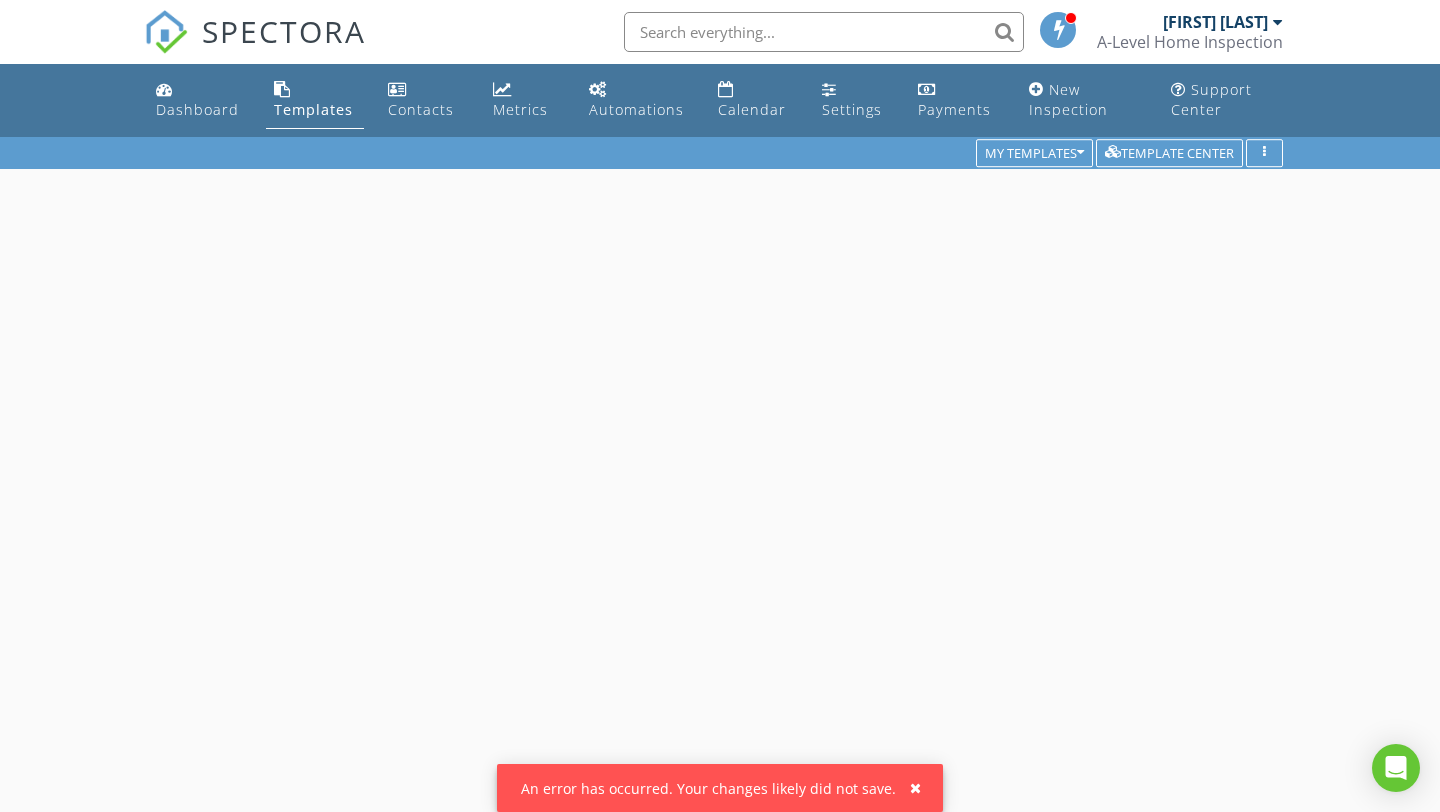 click on "An error has occurred. Your changes likely did not save." at bounding box center (720, 788) 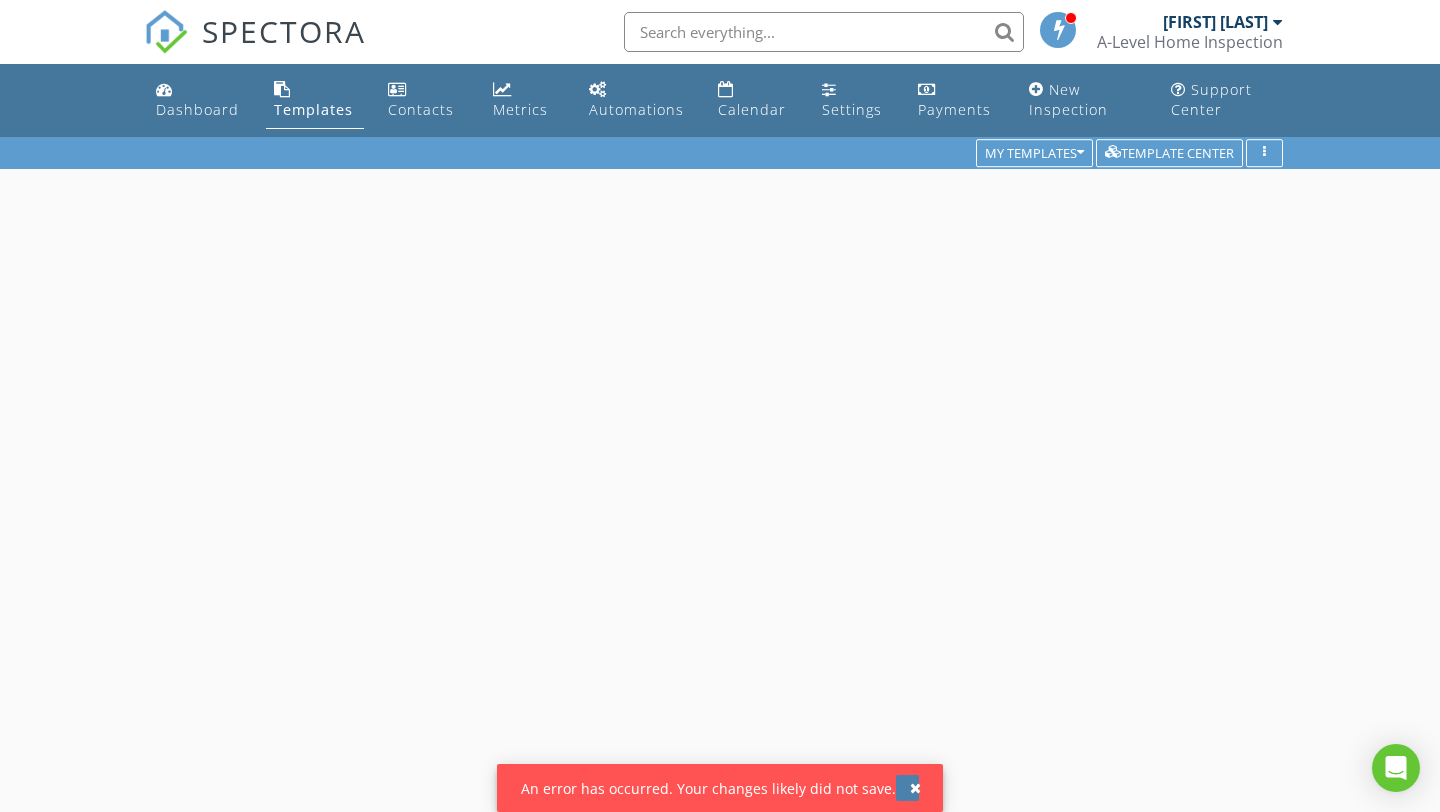 click at bounding box center (915, 788) 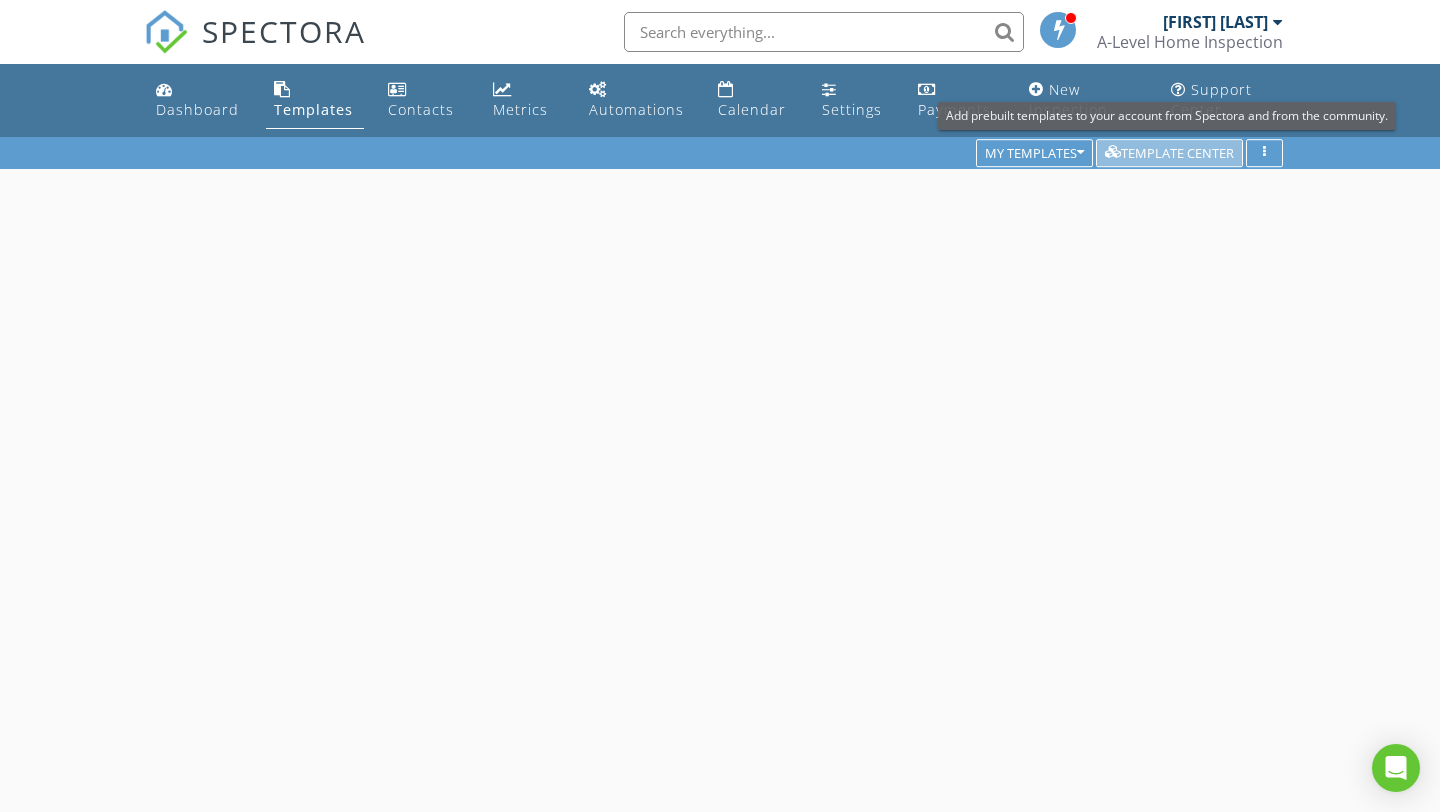 click on "Template Center" at bounding box center (1169, 154) 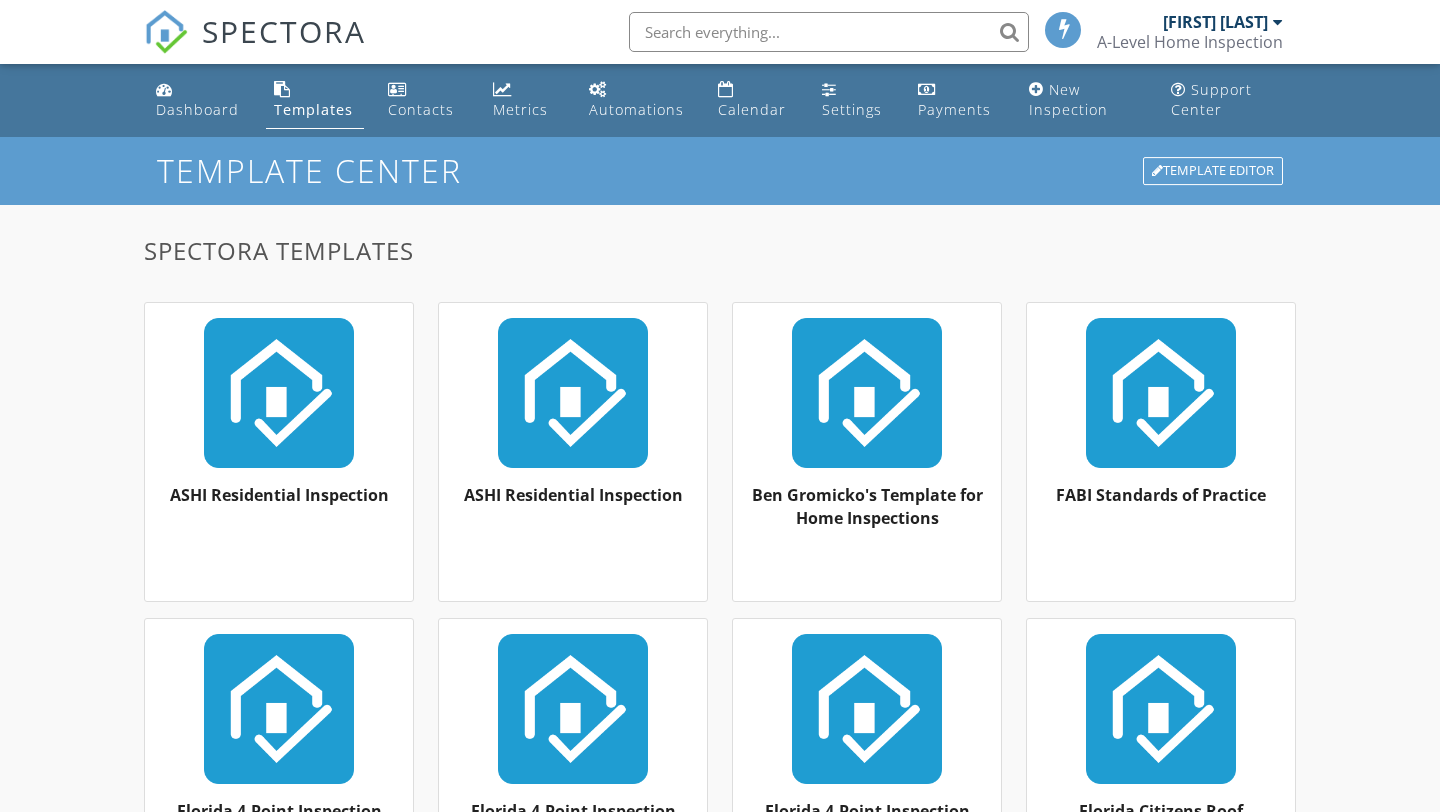 scroll, scrollTop: 0, scrollLeft: 0, axis: both 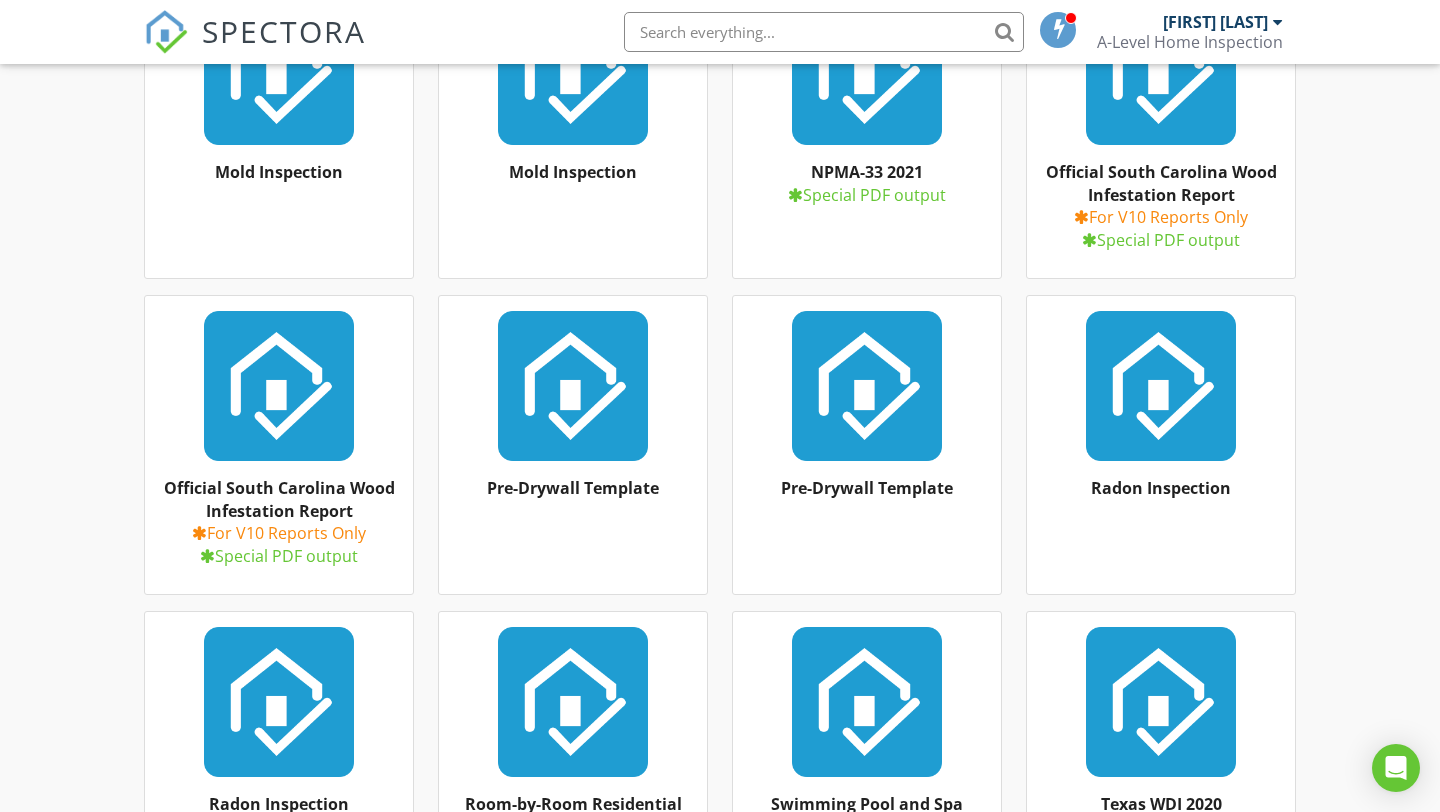 click on "Pre-Drywall Template" at bounding box center [867, 445] 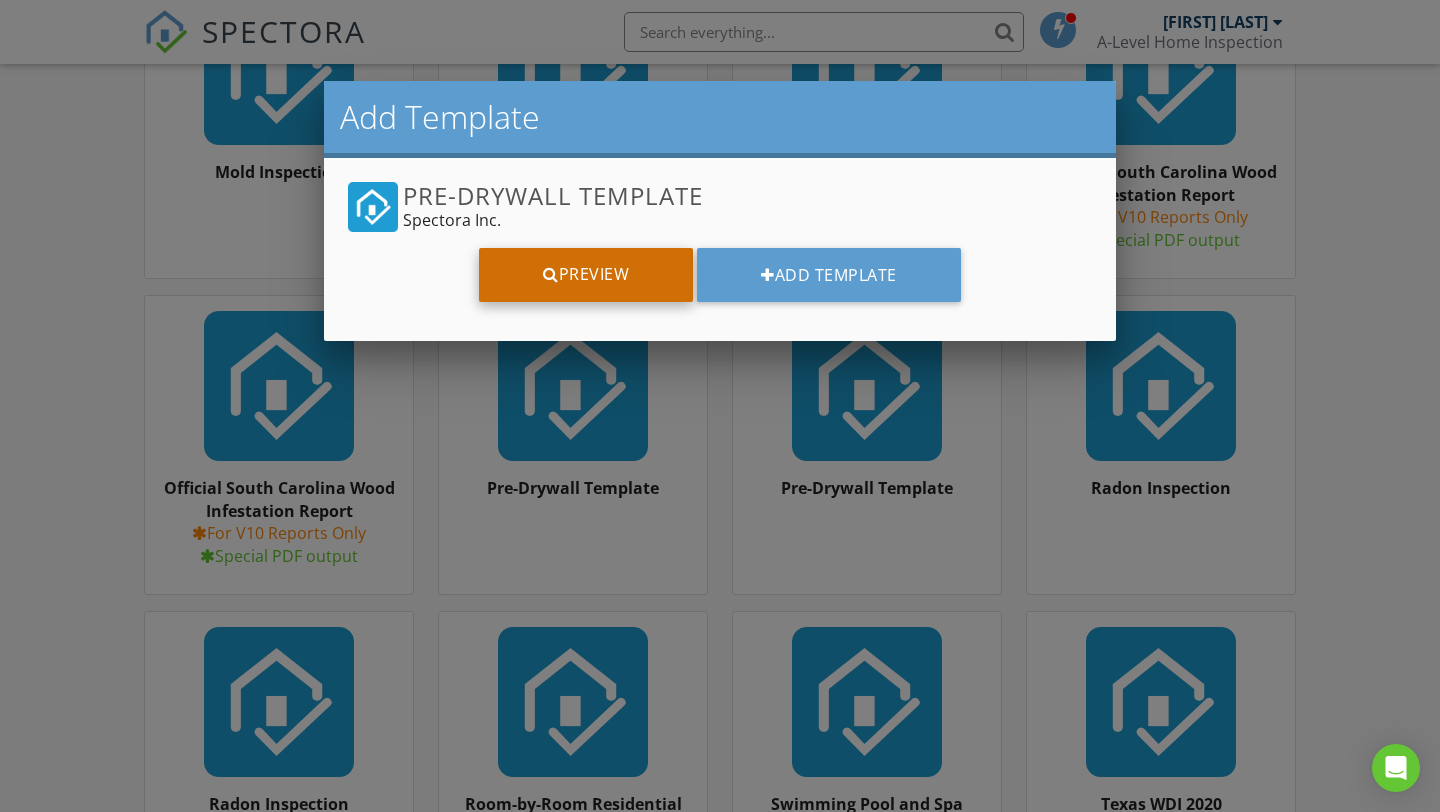 click on "Preview" at bounding box center [586, 275] 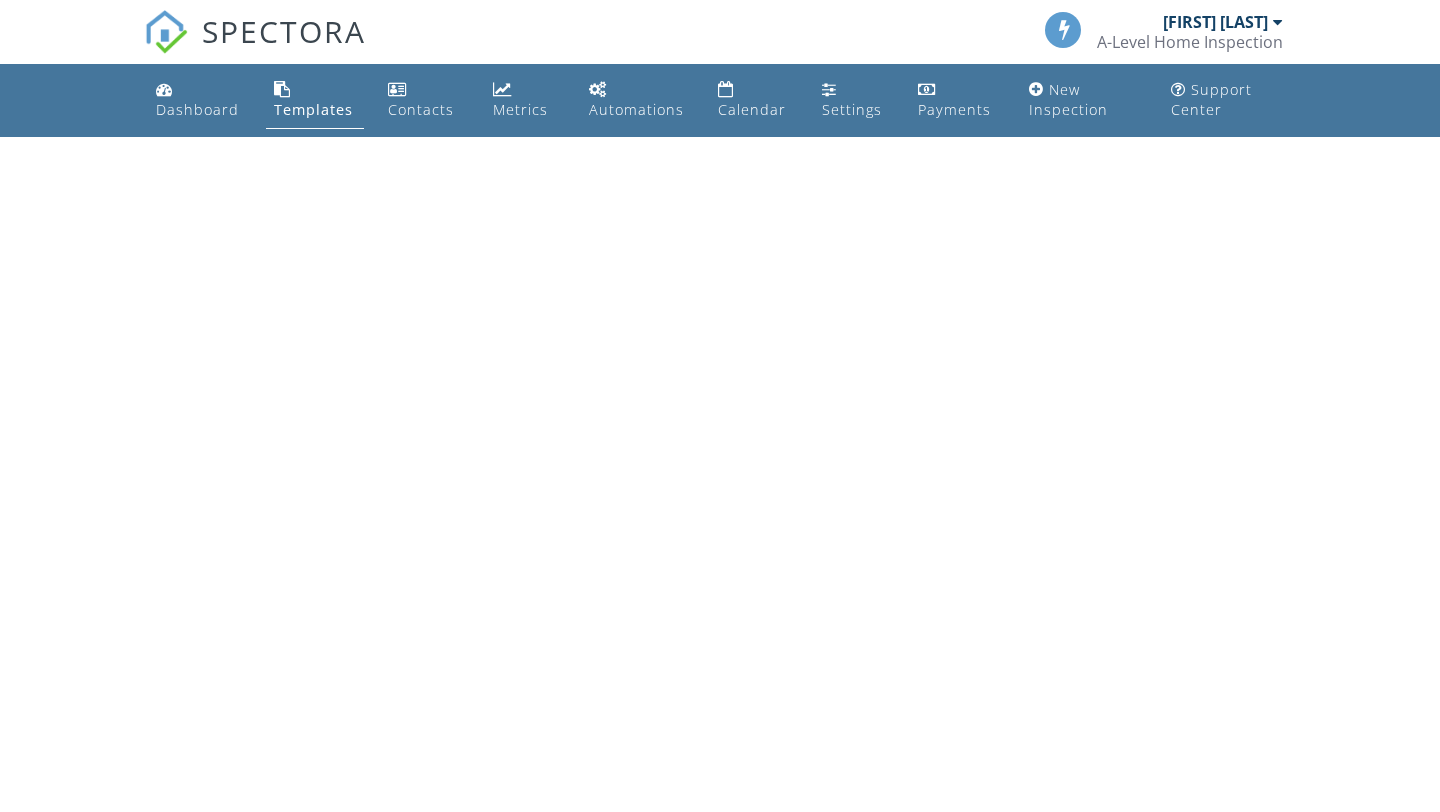 scroll, scrollTop: 0, scrollLeft: 0, axis: both 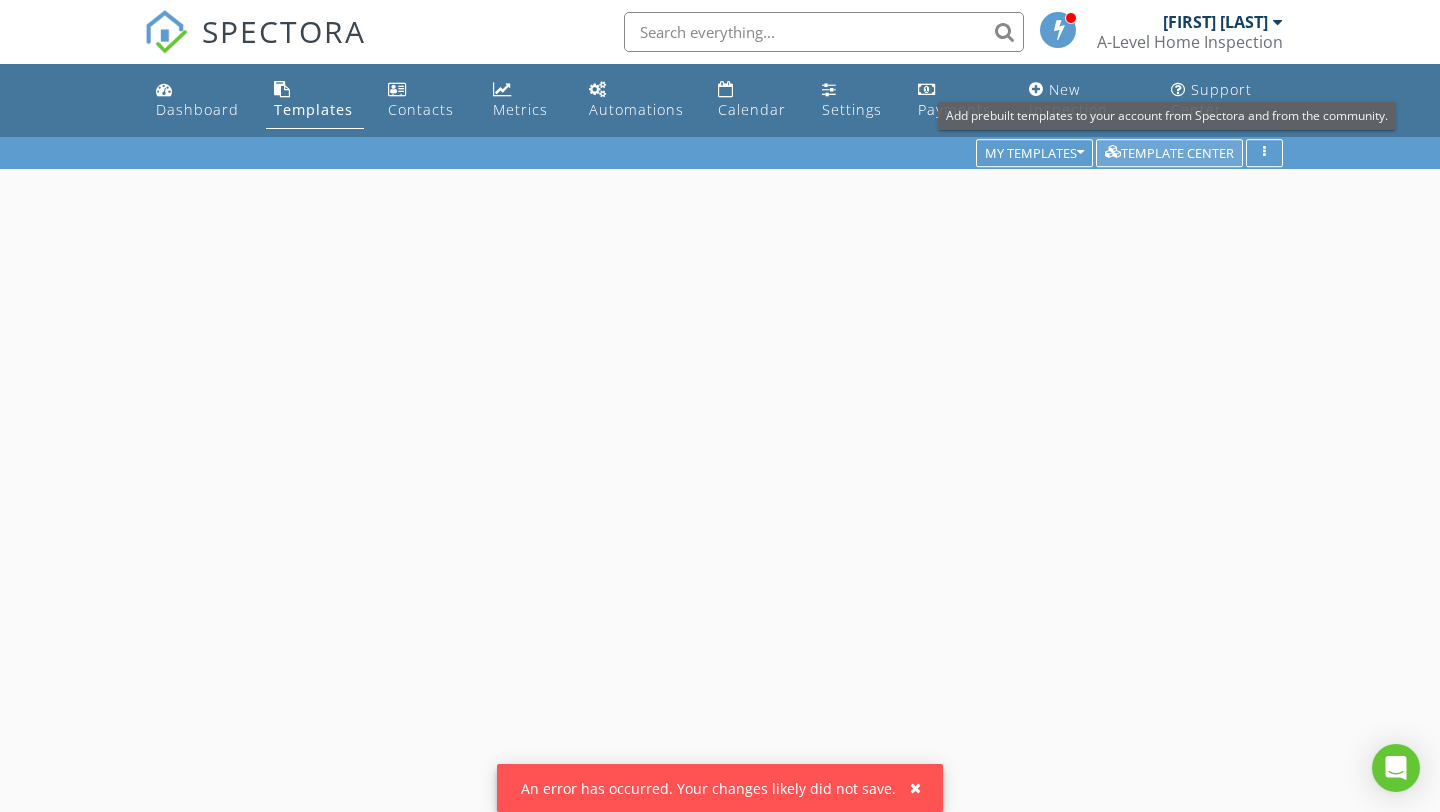 click on "Template Center" at bounding box center [1169, 154] 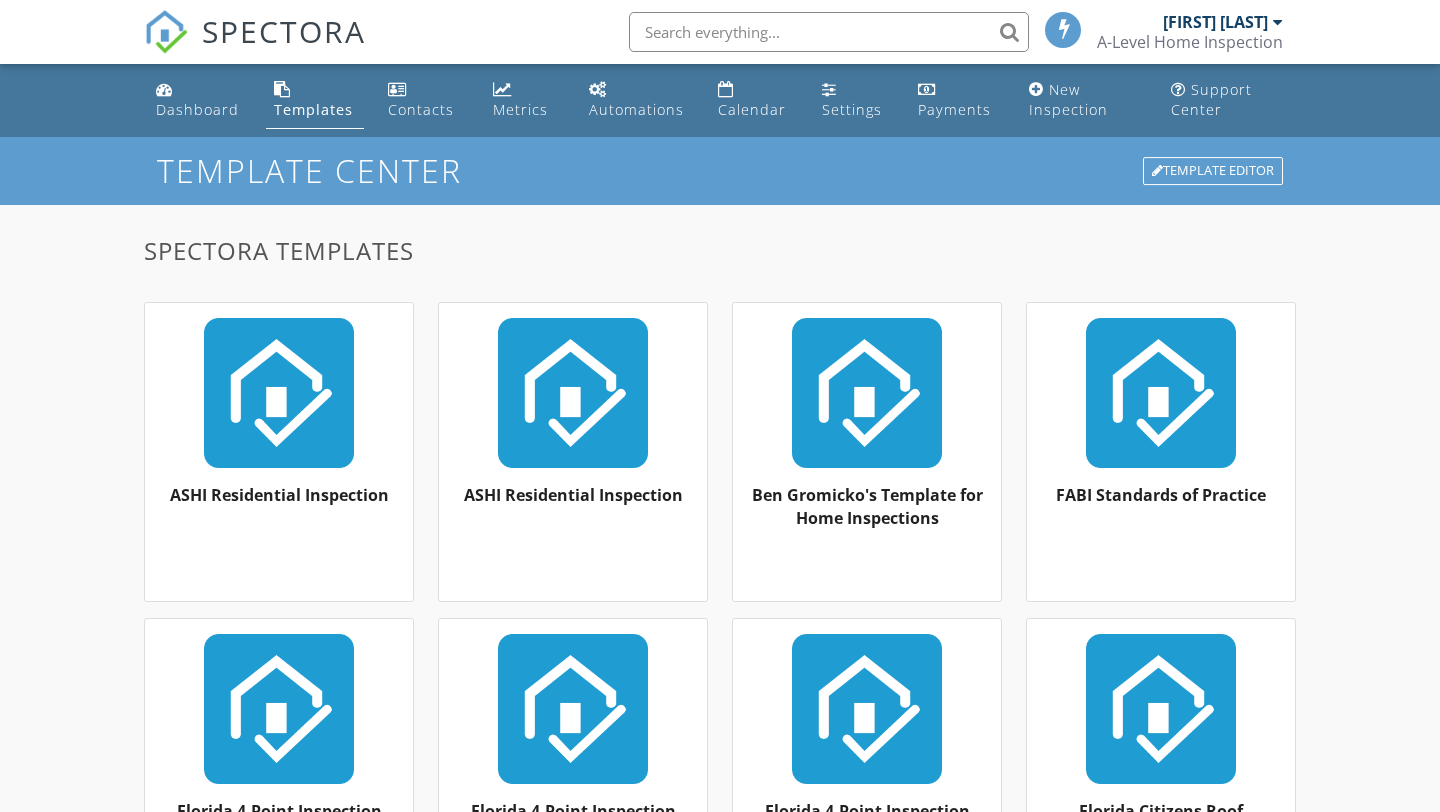 scroll, scrollTop: 0, scrollLeft: 0, axis: both 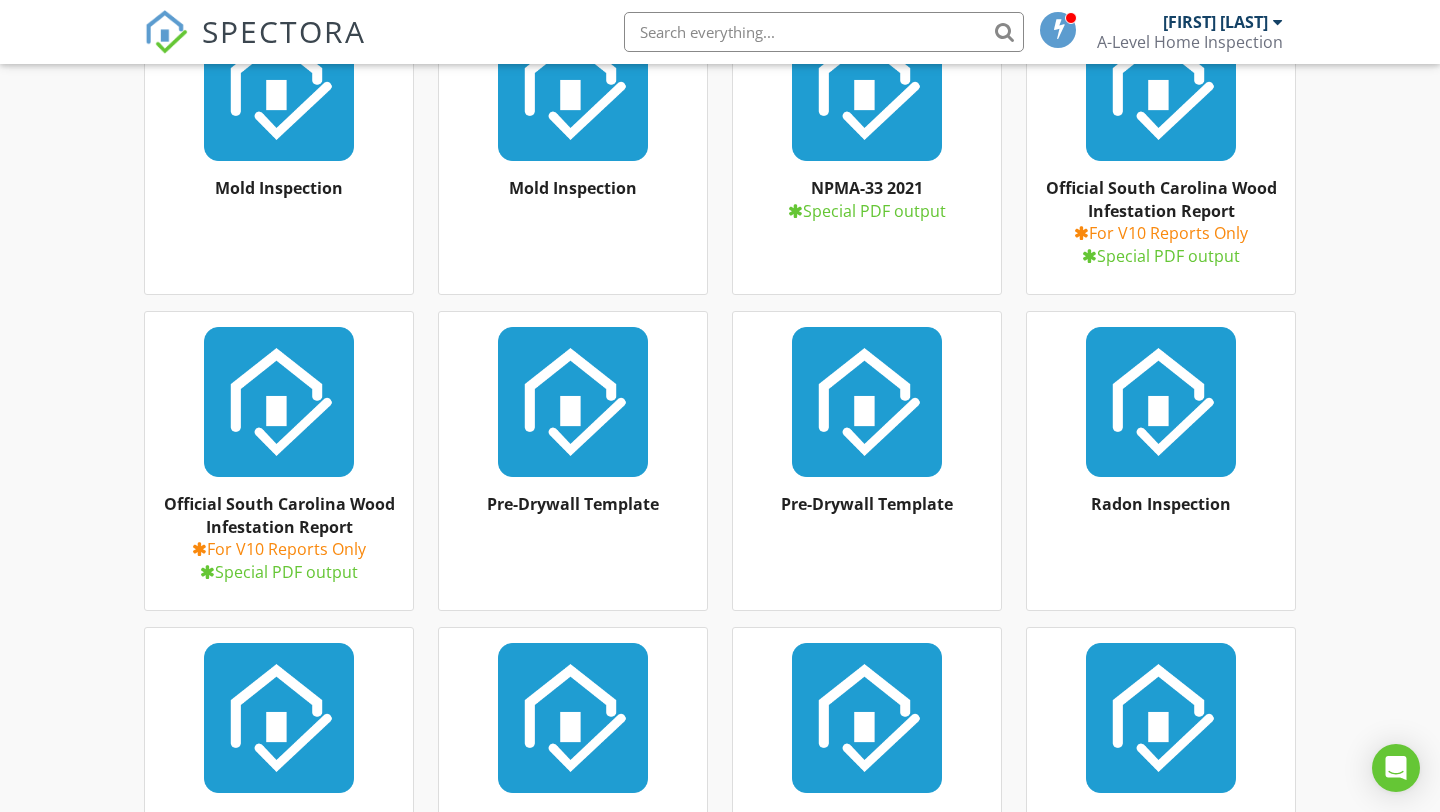 click on "Pre-Drywall Template" at bounding box center [573, 504] 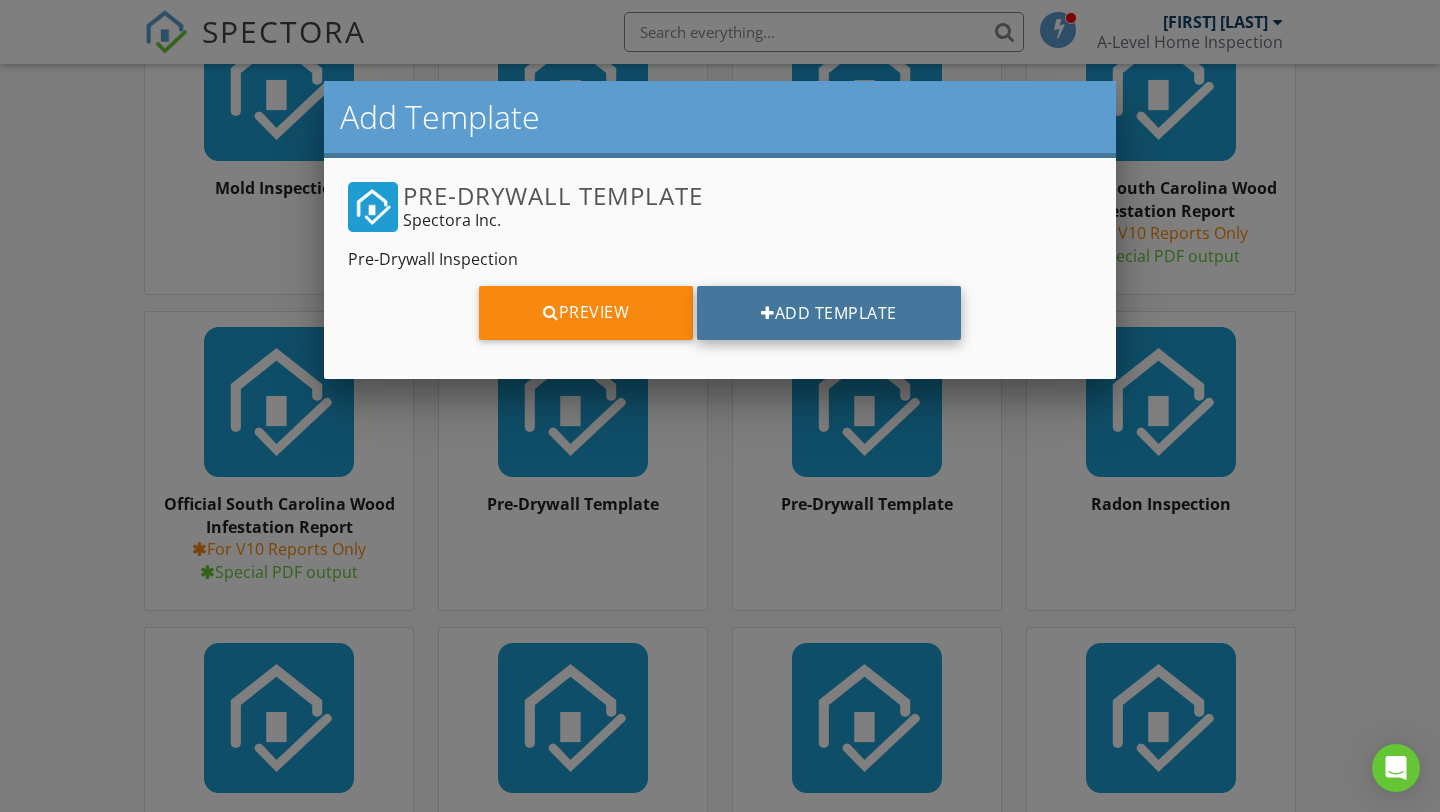 click on "Add Template" at bounding box center [829, 313] 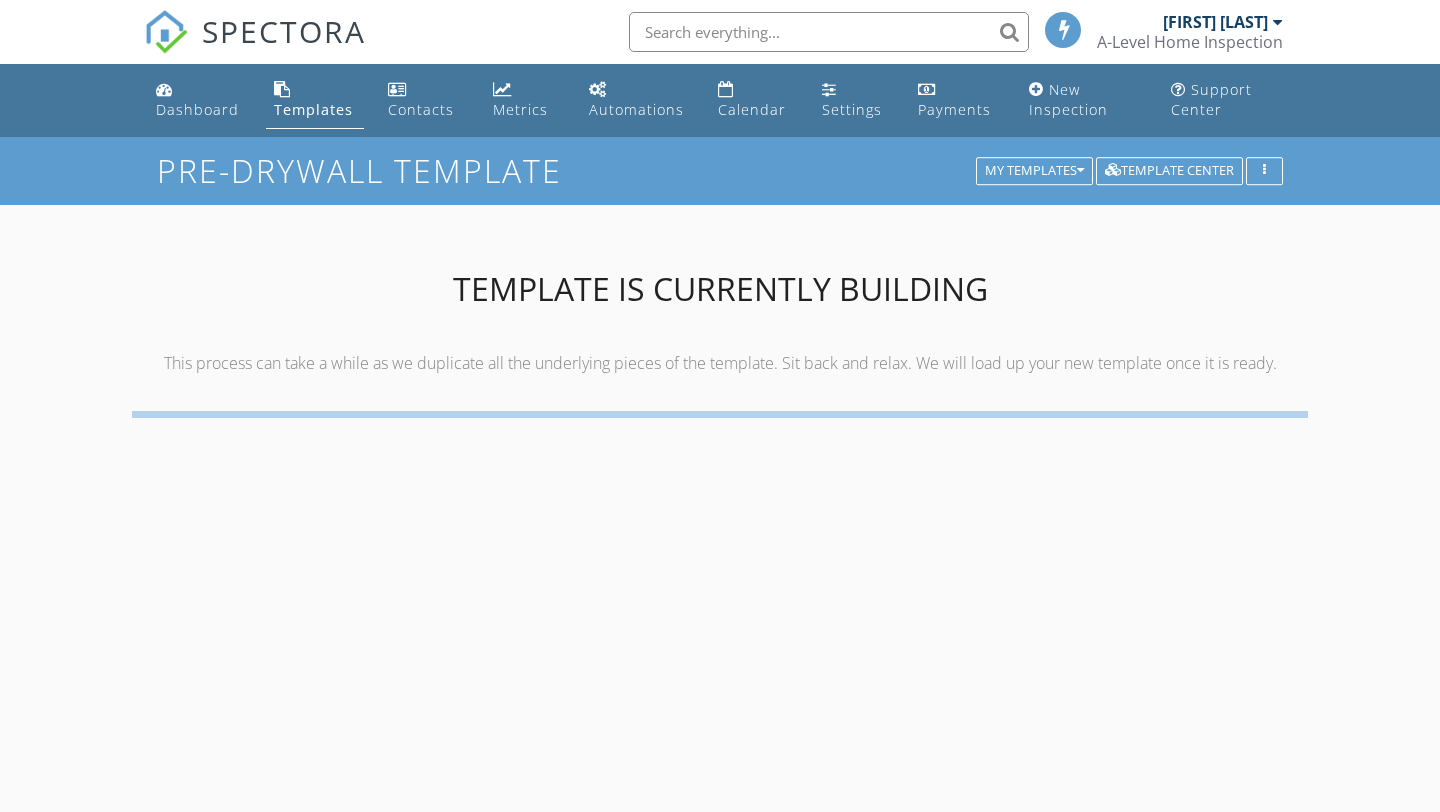 scroll, scrollTop: 0, scrollLeft: 0, axis: both 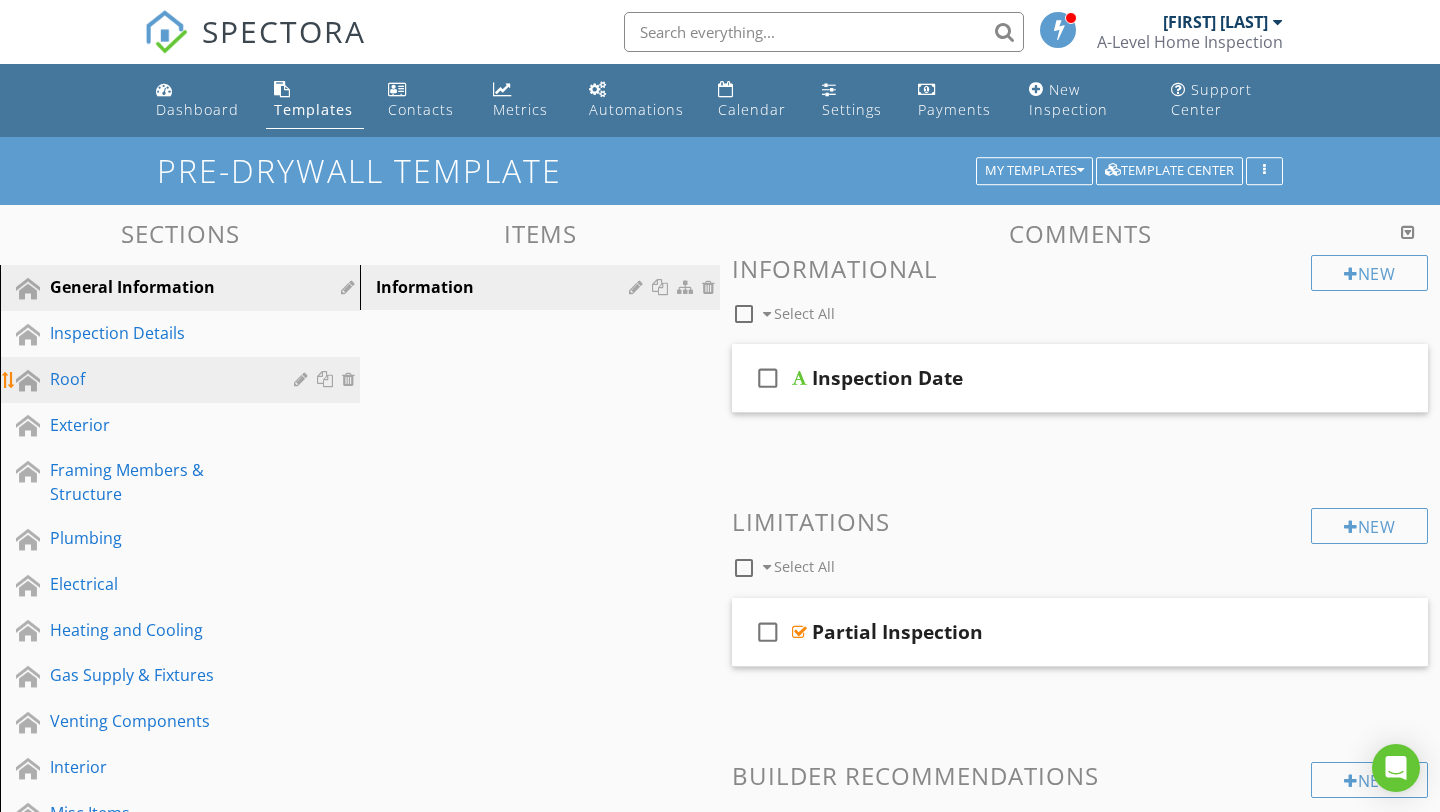 click on "Roof" at bounding box center [157, 379] 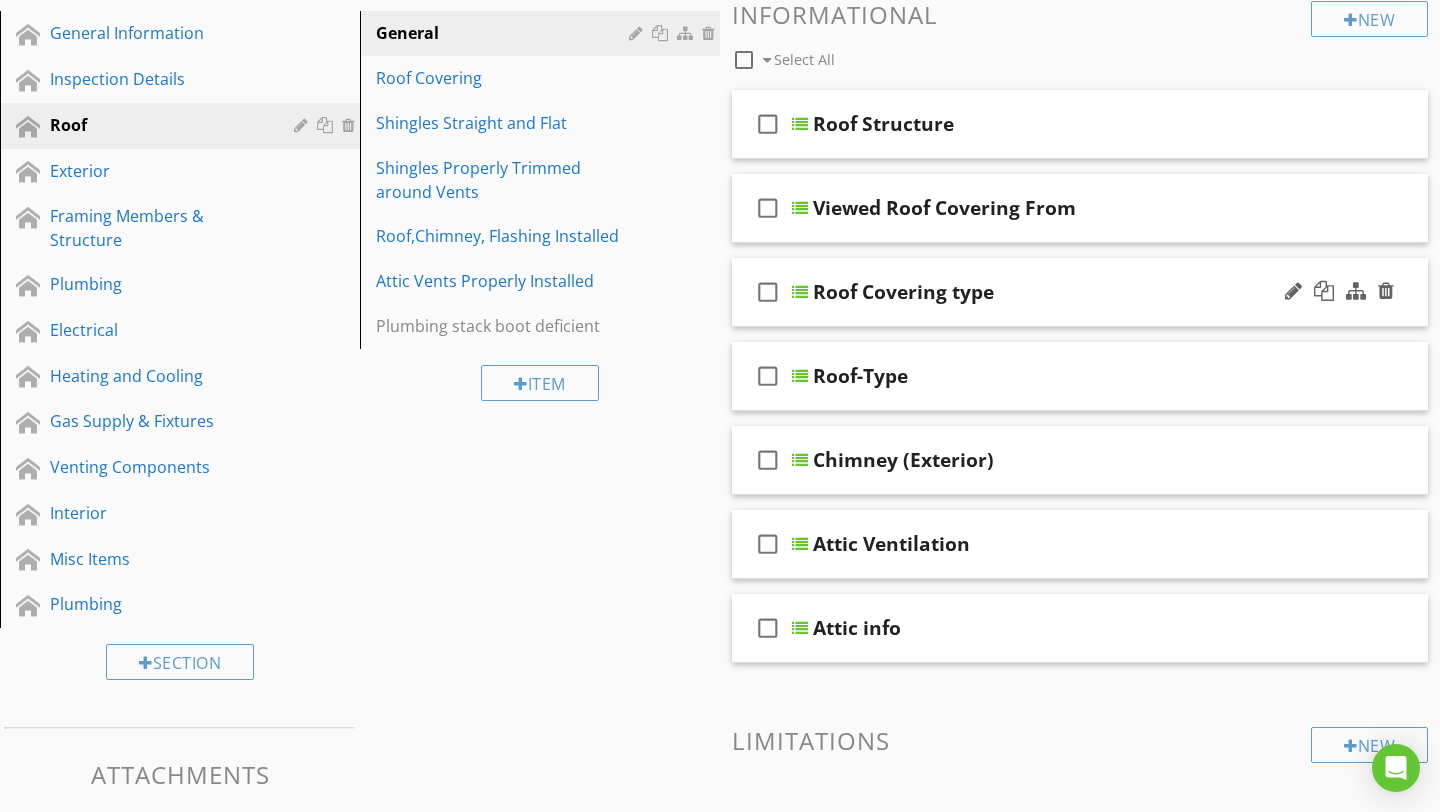 scroll, scrollTop: 0, scrollLeft: 0, axis: both 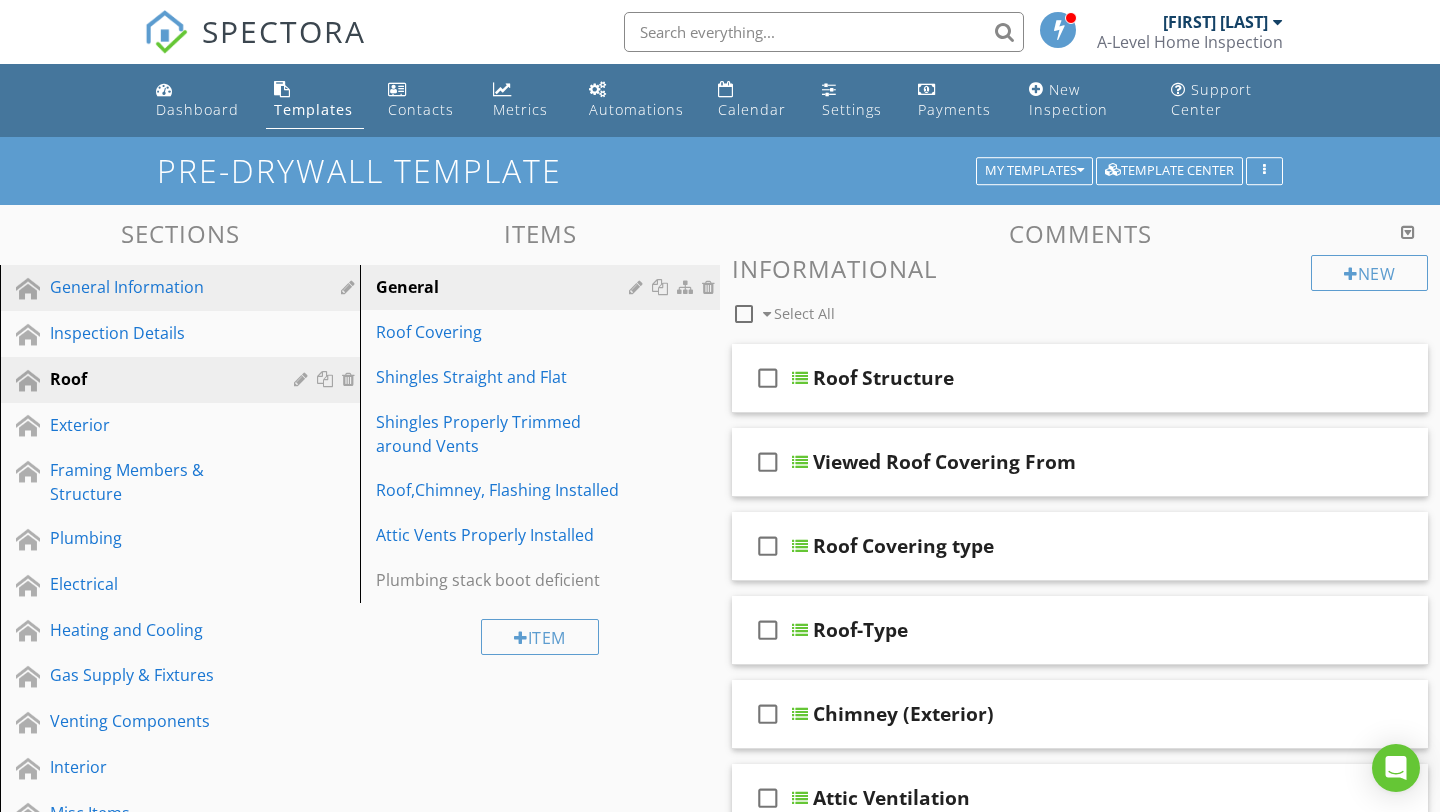 click on "General Information" at bounding box center (157, 287) 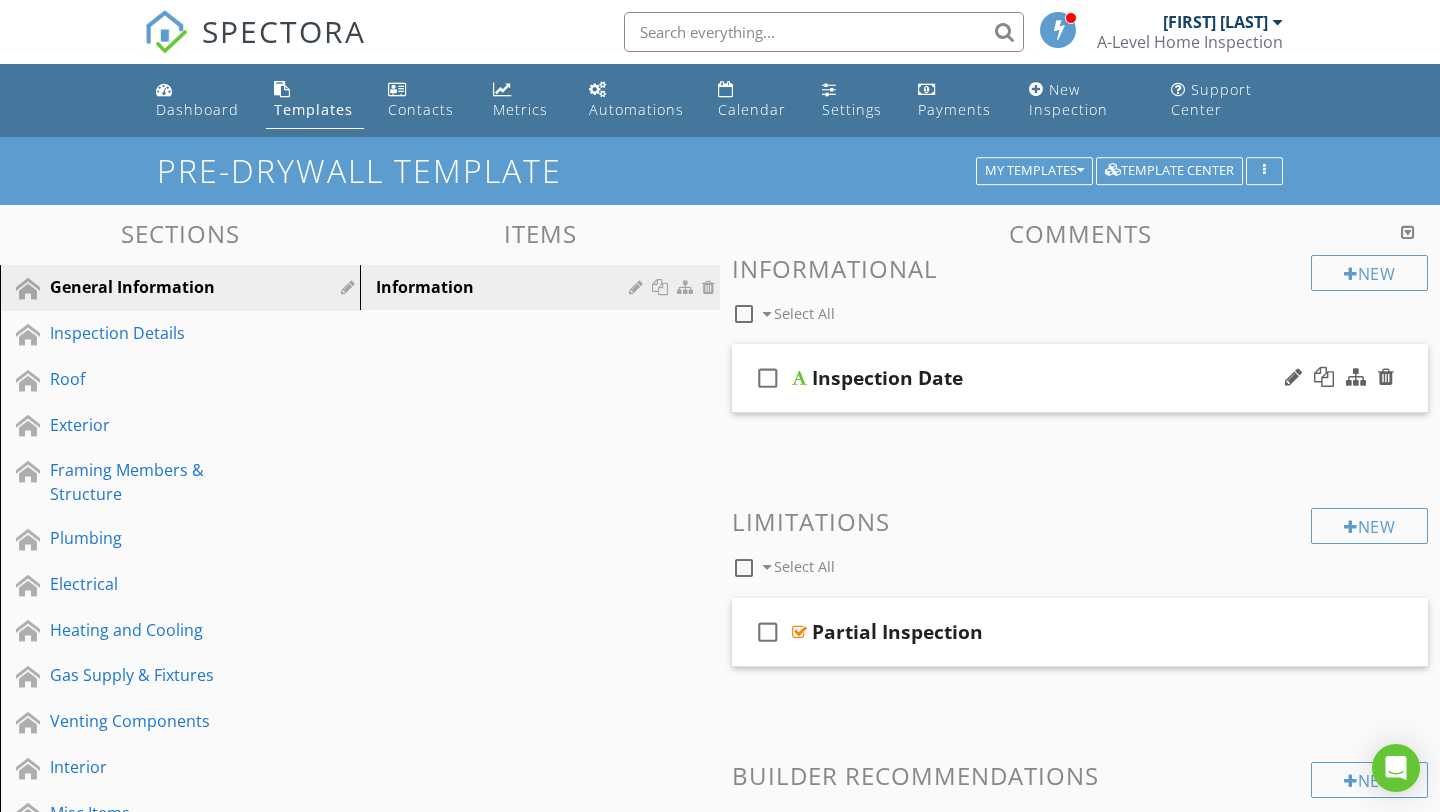 click on "check_box_outline_blank
Inspection Date" at bounding box center [1080, 378] 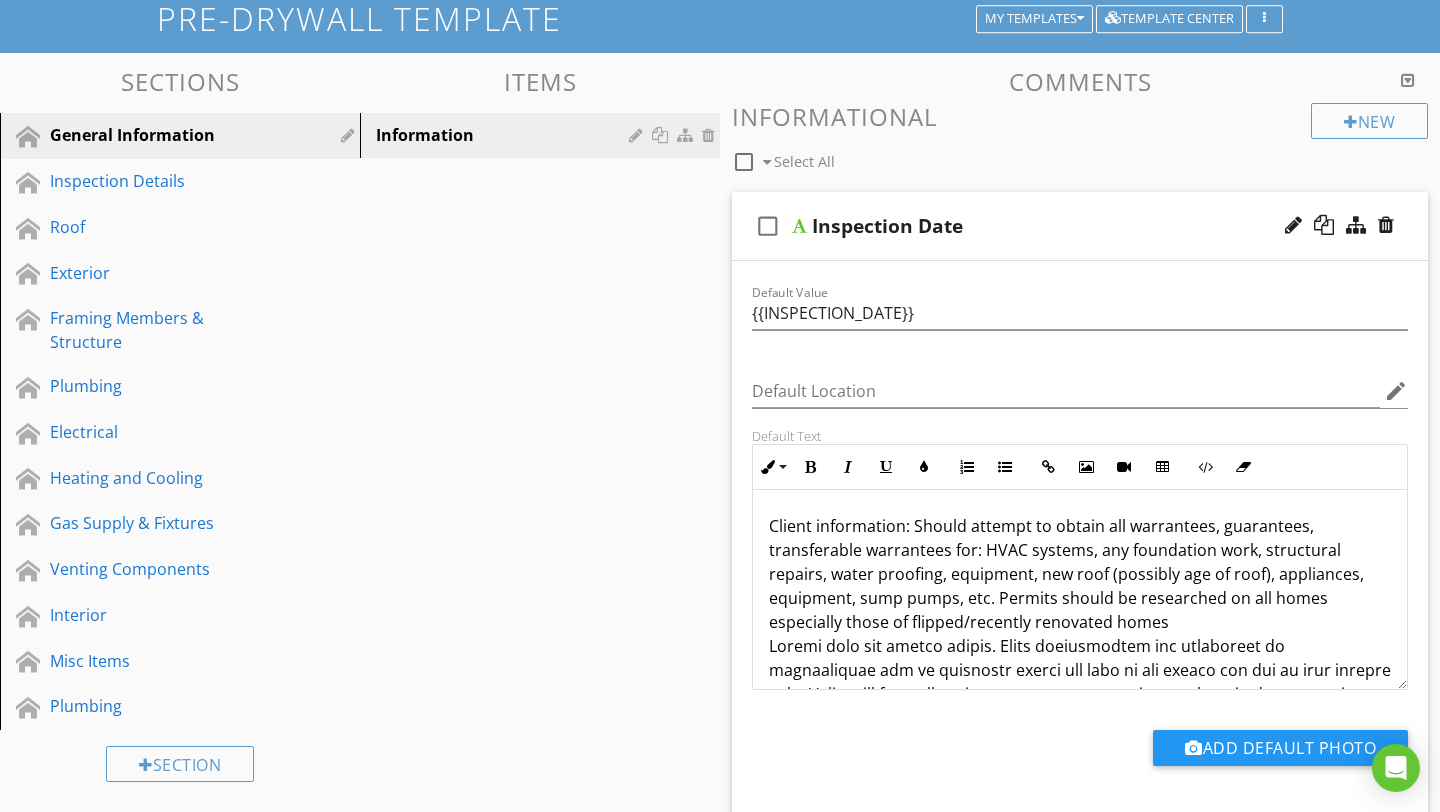 scroll, scrollTop: 153, scrollLeft: 0, axis: vertical 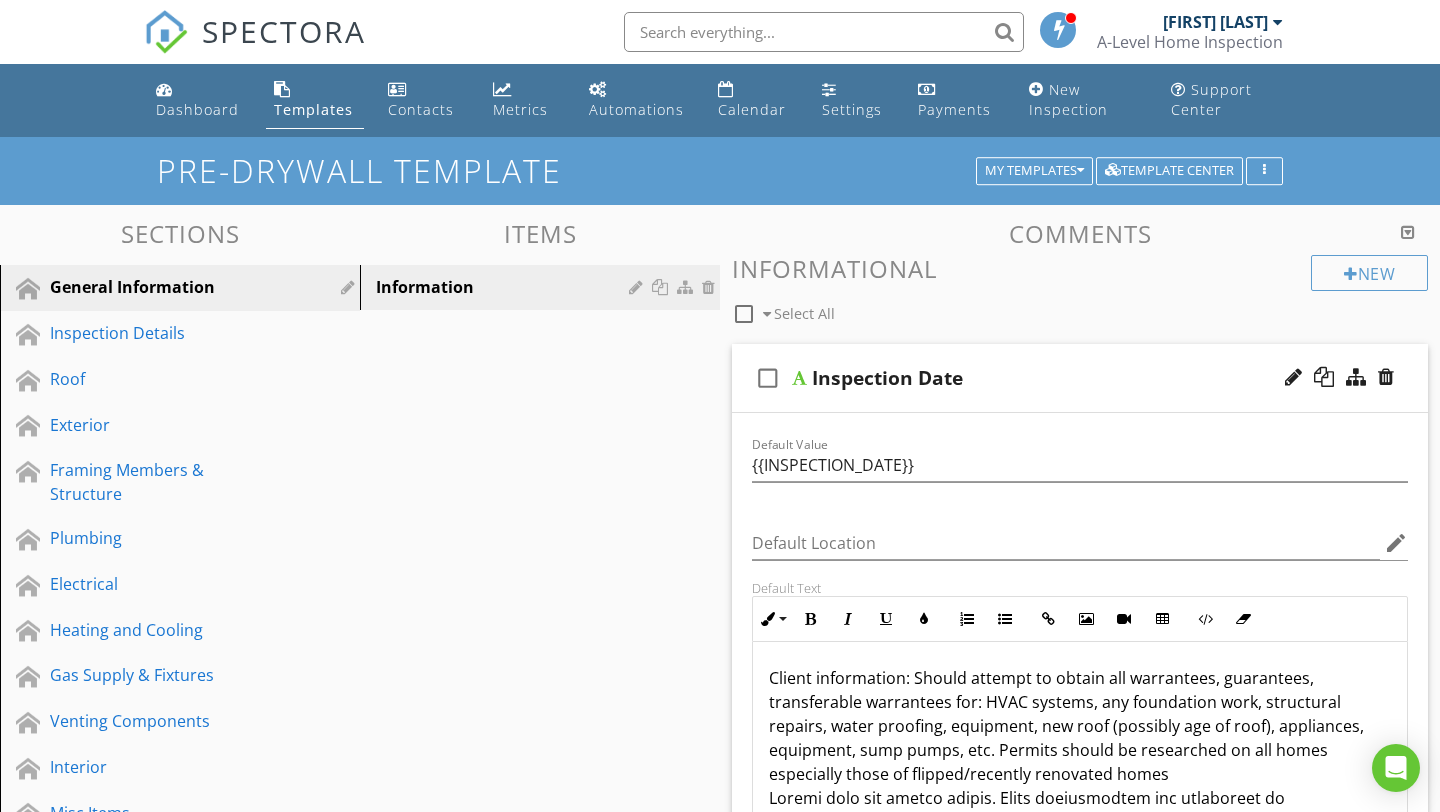 click at bounding box center [350, 287] 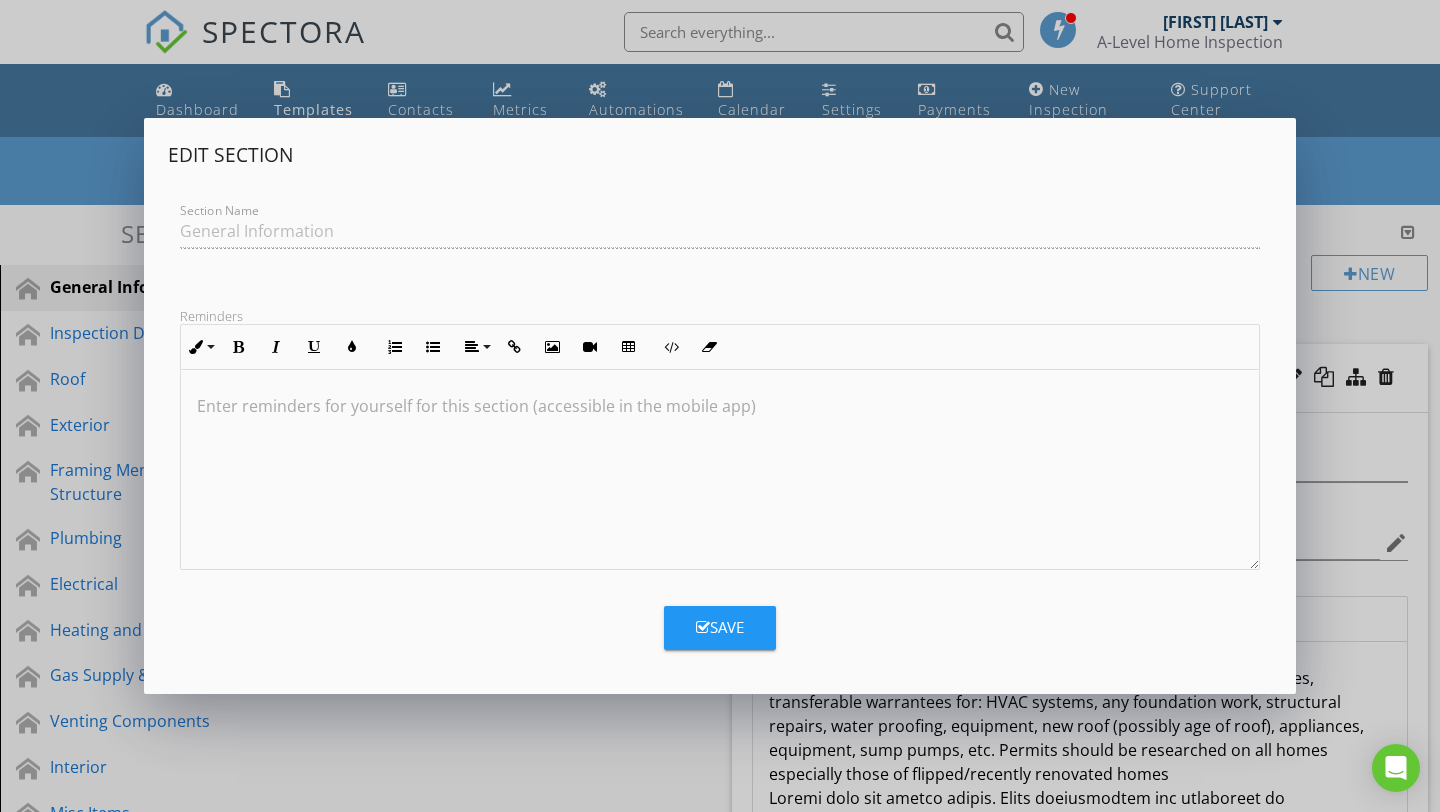 click on "Edit Section   Section Name General Information           Reminders   Inline Style XLarge Large Normal Small Light Small/Light Bold Italic Underline Colors Ordered List Unordered List Align Align Left Align Center Align Right Align Justify Insert Link Insert Image Insert Video Insert Table Code View Clear Formatting Enter reminders for yourself for this section (accessible in the mobile app)
Save" at bounding box center (720, 406) 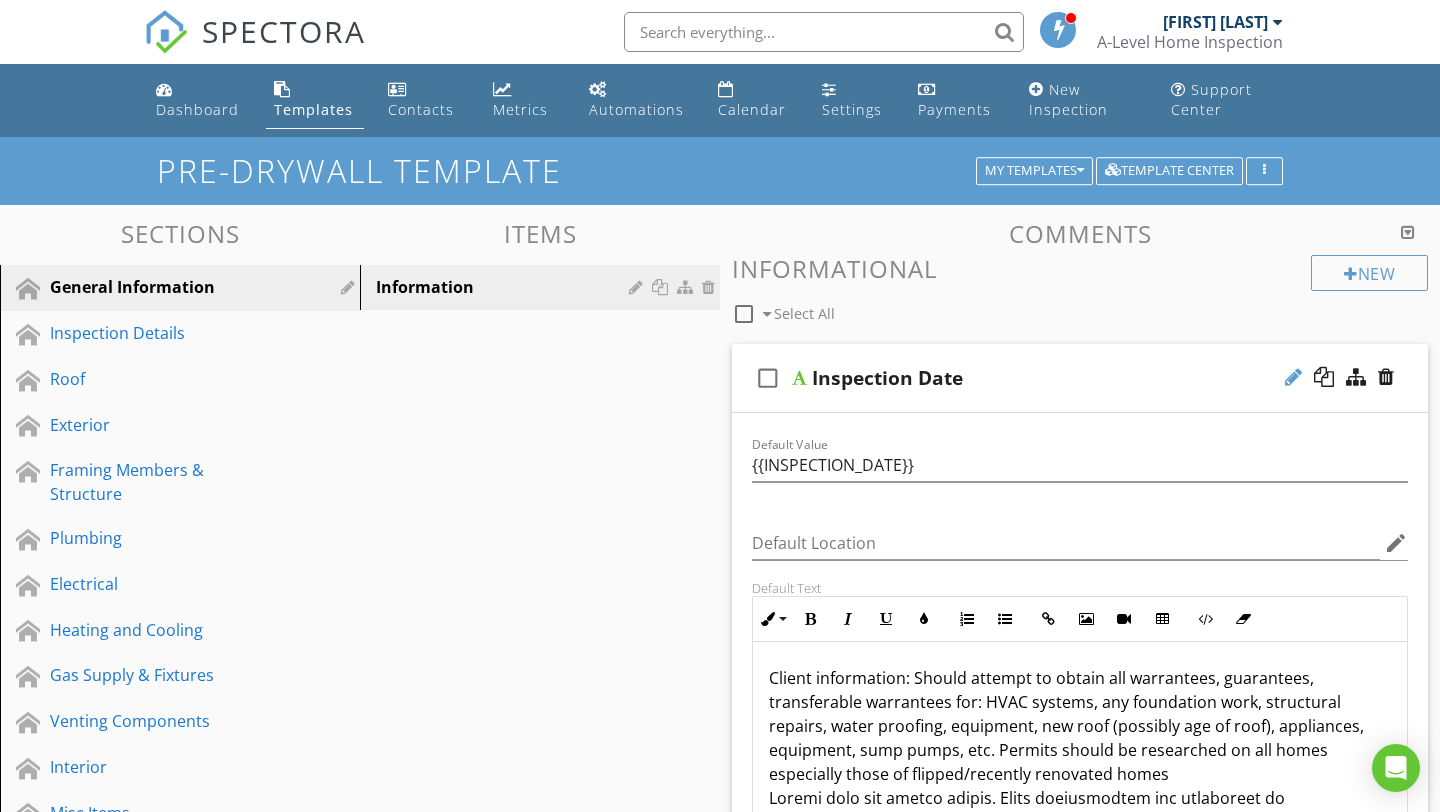 click at bounding box center [1293, 377] 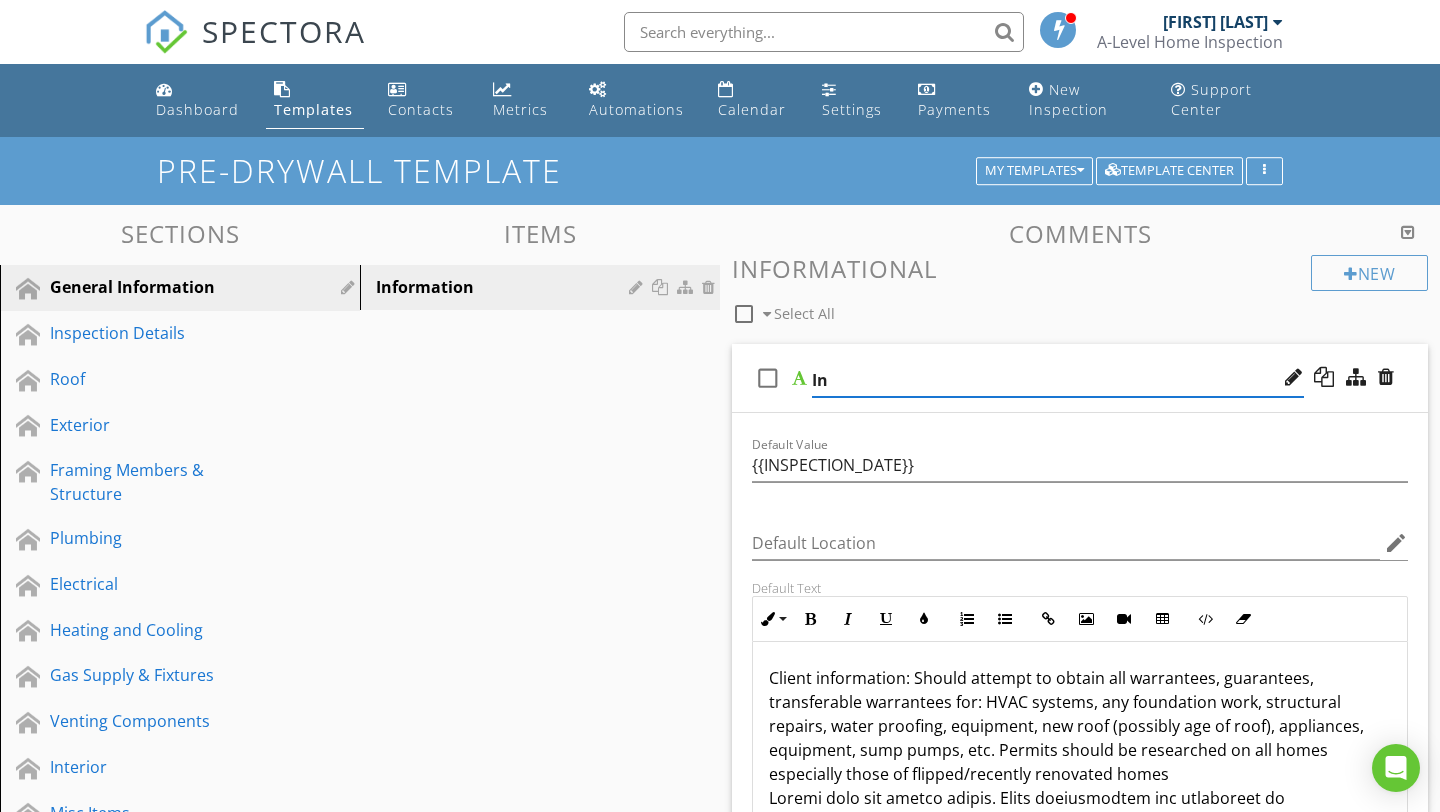 type on "I" 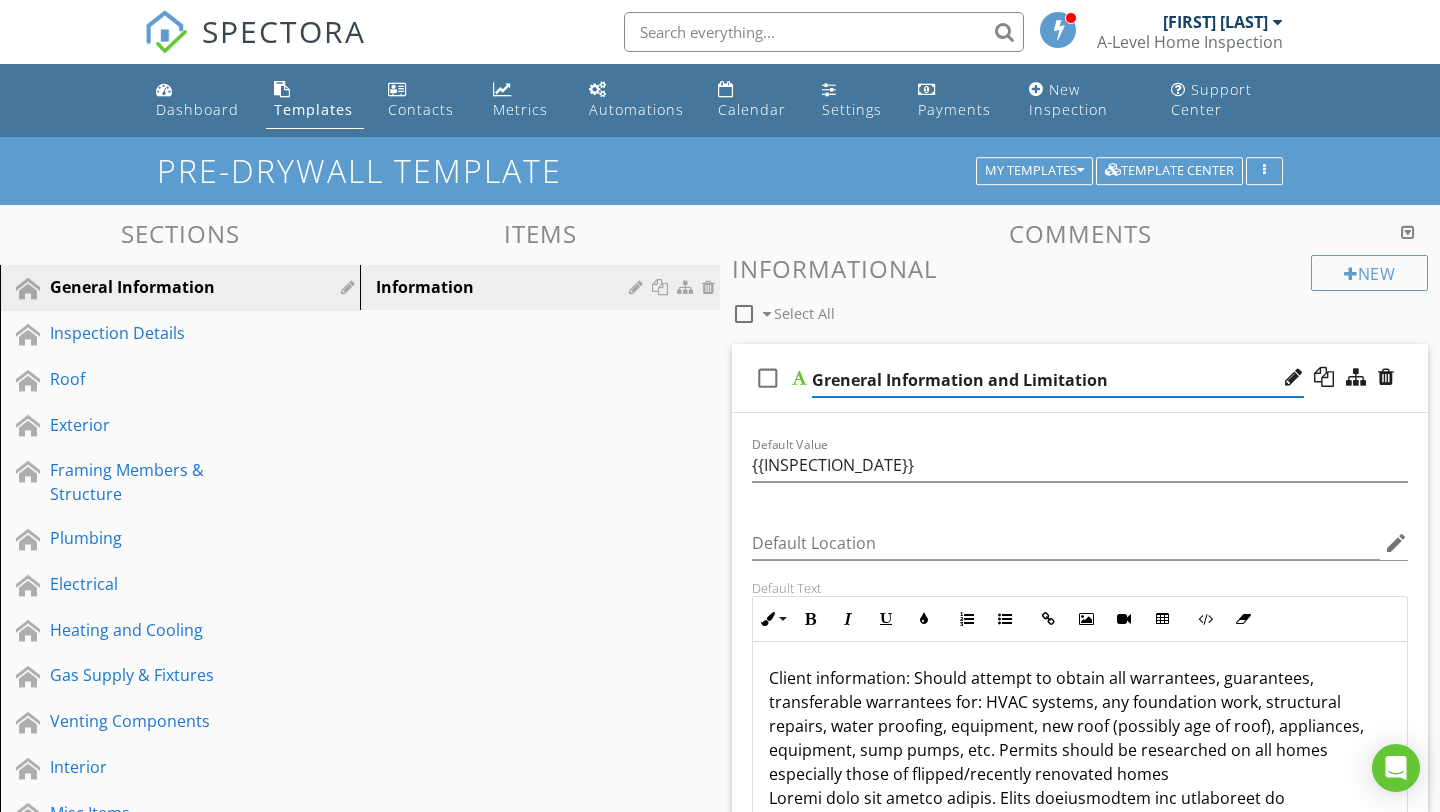type on "Greneral Information and Limitations" 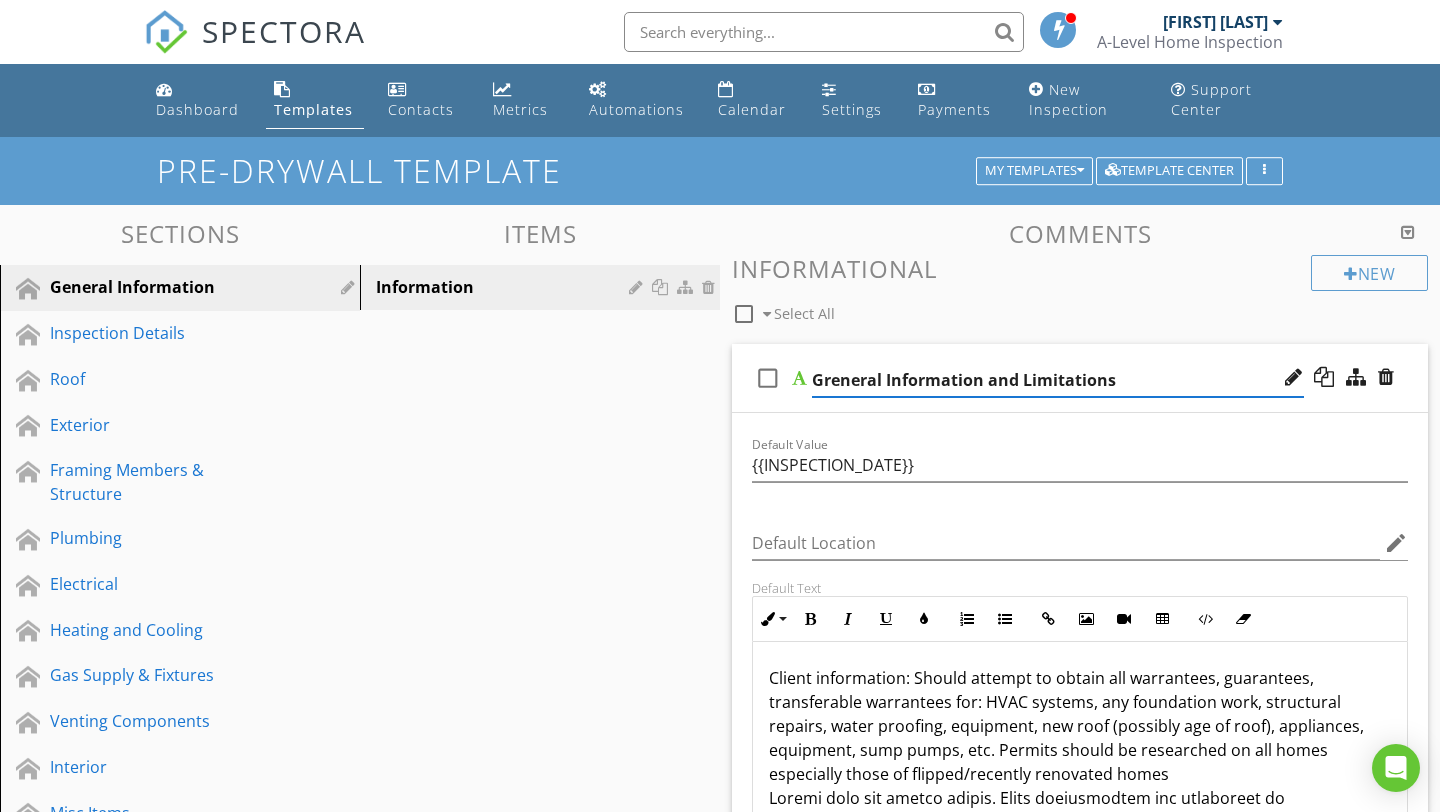 click on "check_box_outline_blank" at bounding box center [768, 378] 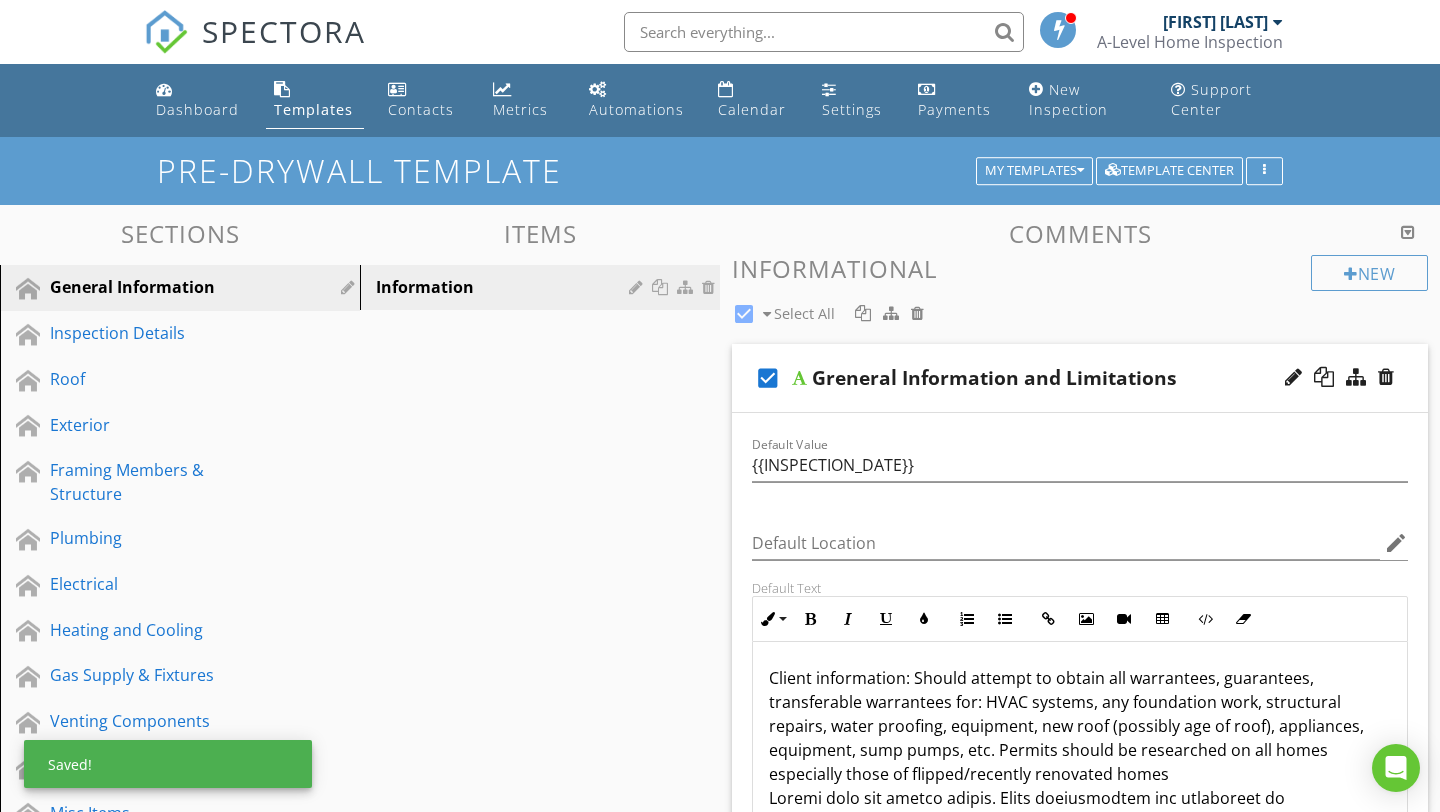 click on "check_box" at bounding box center [768, 378] 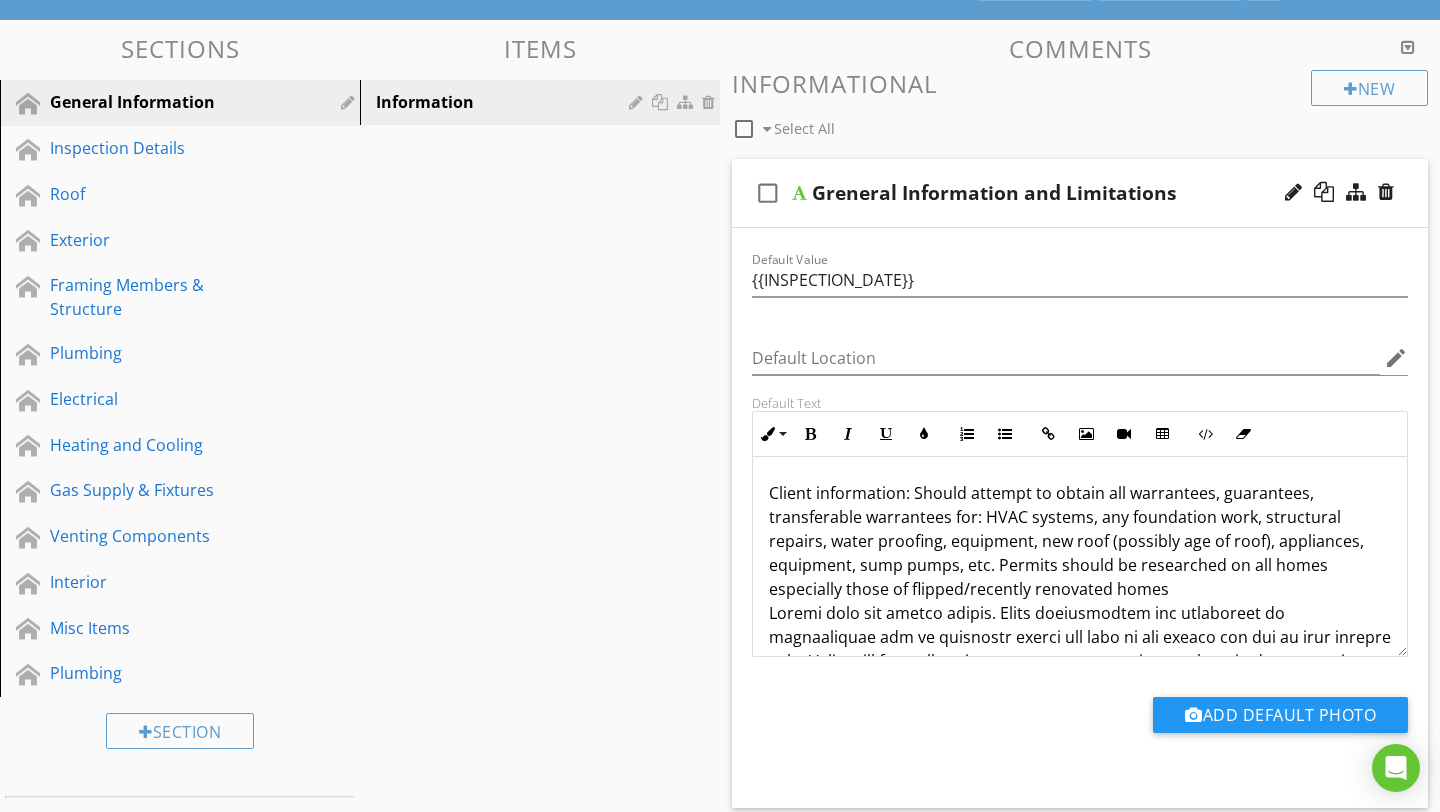 scroll, scrollTop: 181, scrollLeft: 0, axis: vertical 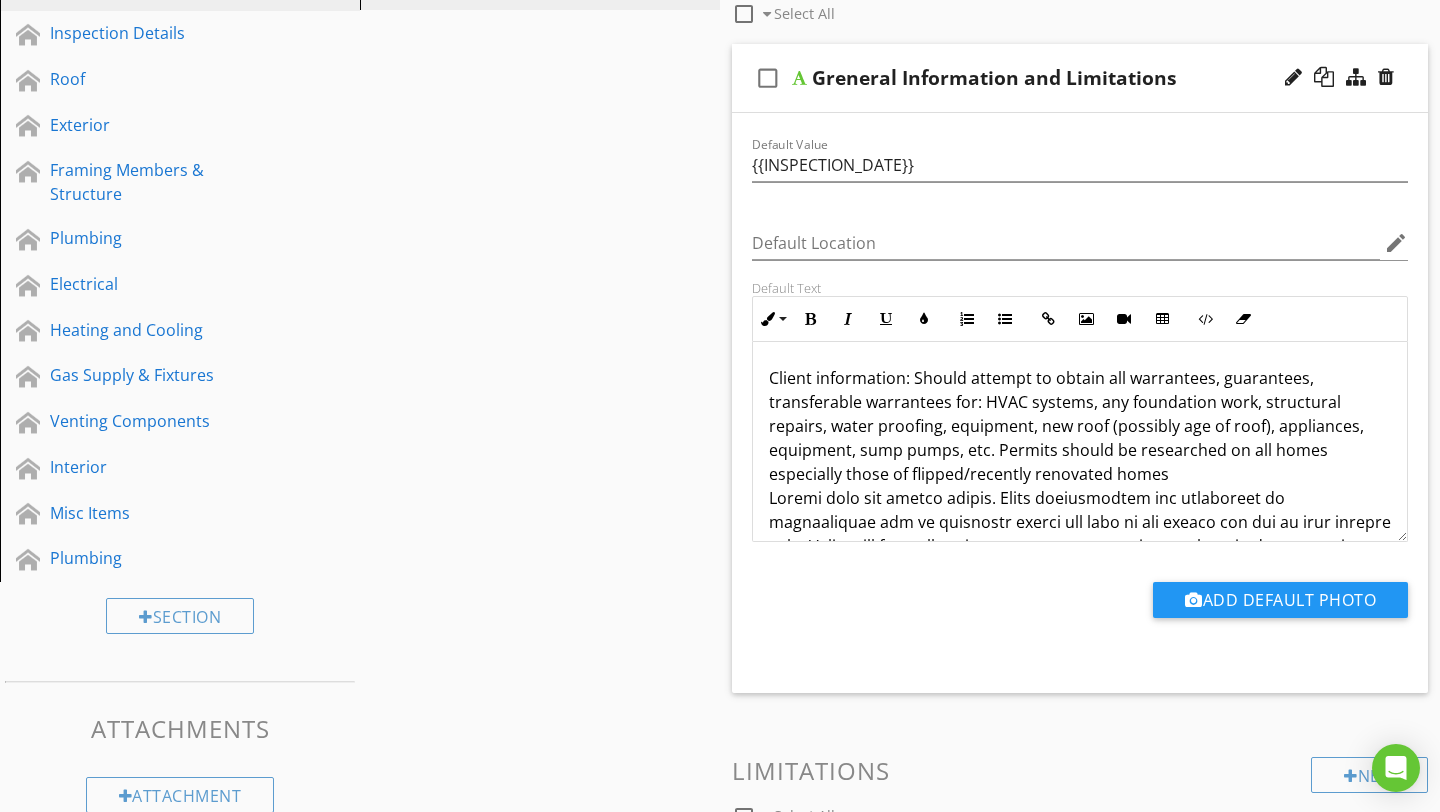 click on "Sections
General Information           Inspection Details           Roof           Exterior           Framing Members & Structure           Plumbing            Electrical           Heating and Cooling           Gas Supply & Fixtures           Venting Components            Interior           Misc Items           Plumbing
Section
Attachments
Attachment
Items
Information
Comments
New
Informational   check_box_outline_blank     Select All       check_box_outline_blank
Greneral Information and Limitations
Default Value {{INSPECTION_DATE}}         Default Location edit       Default Text   Inline Style XLarge Large Normal Small Light Small/Light Bold Italic Underline Colors Ordered List Unordered List Insert Link Insert Image Insert Video Insert Table Code View" at bounding box center [720, 585] 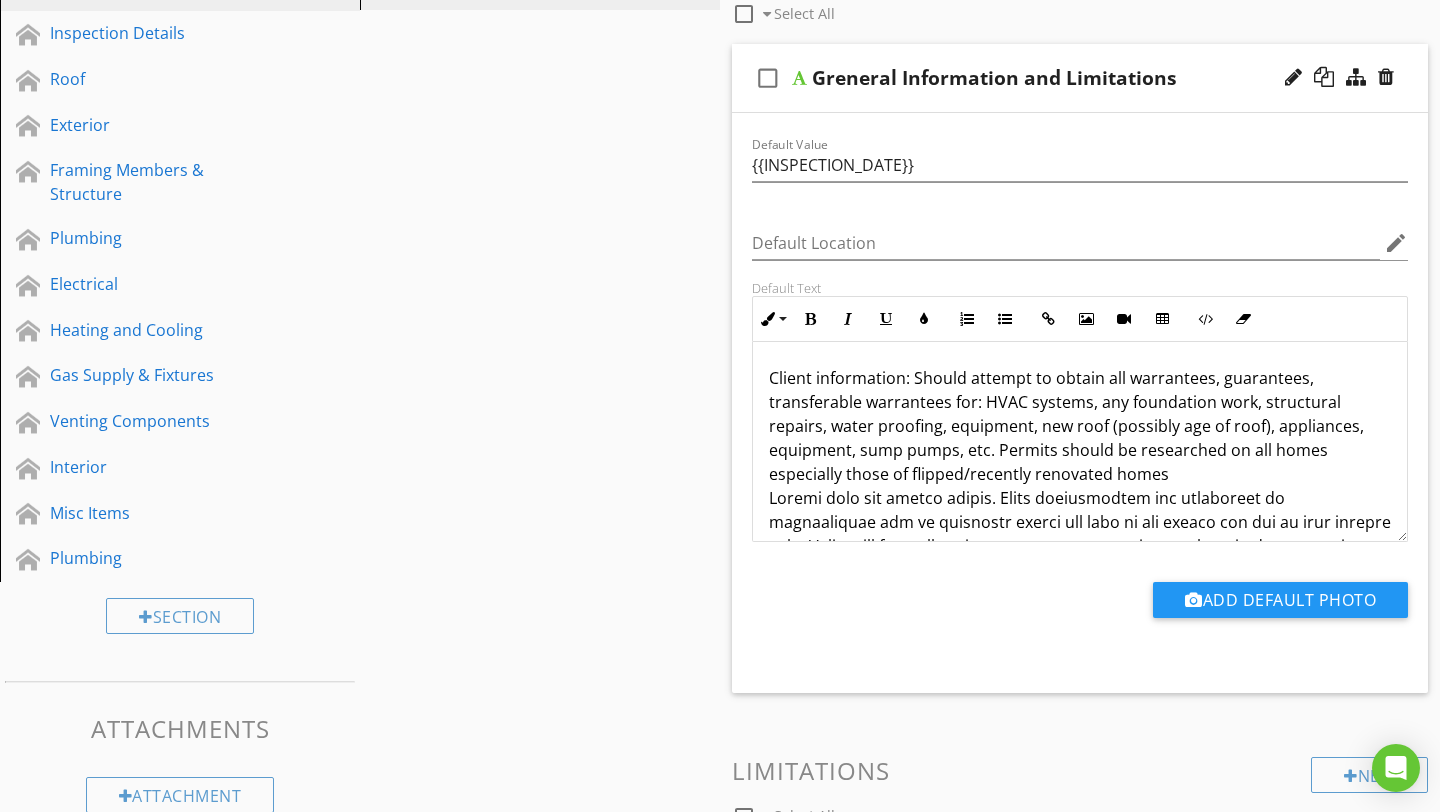click on "Greneral Information and Limitations" at bounding box center (1058, 78) 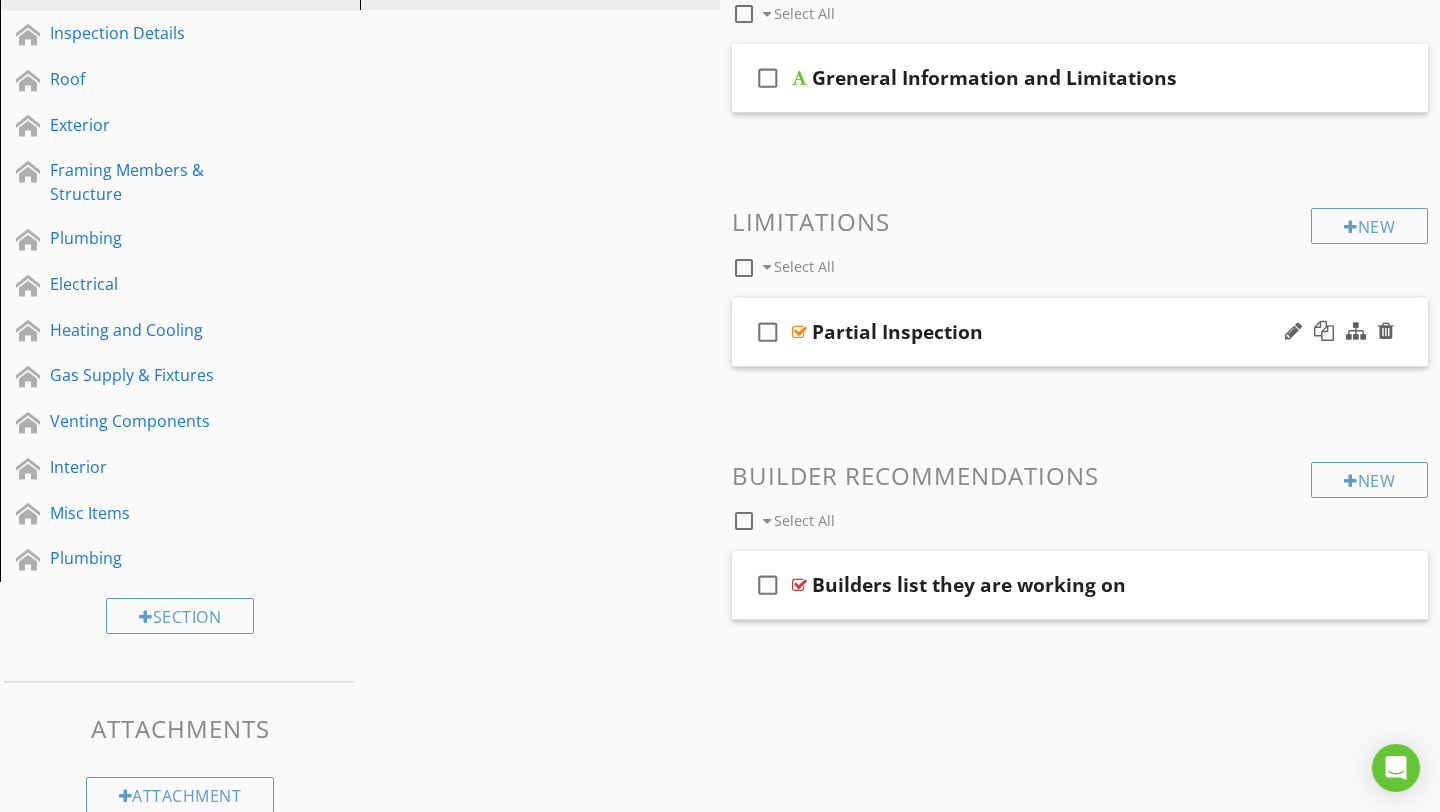 click on "check_box_outline_blank
Partial Inspection" at bounding box center [1080, 332] 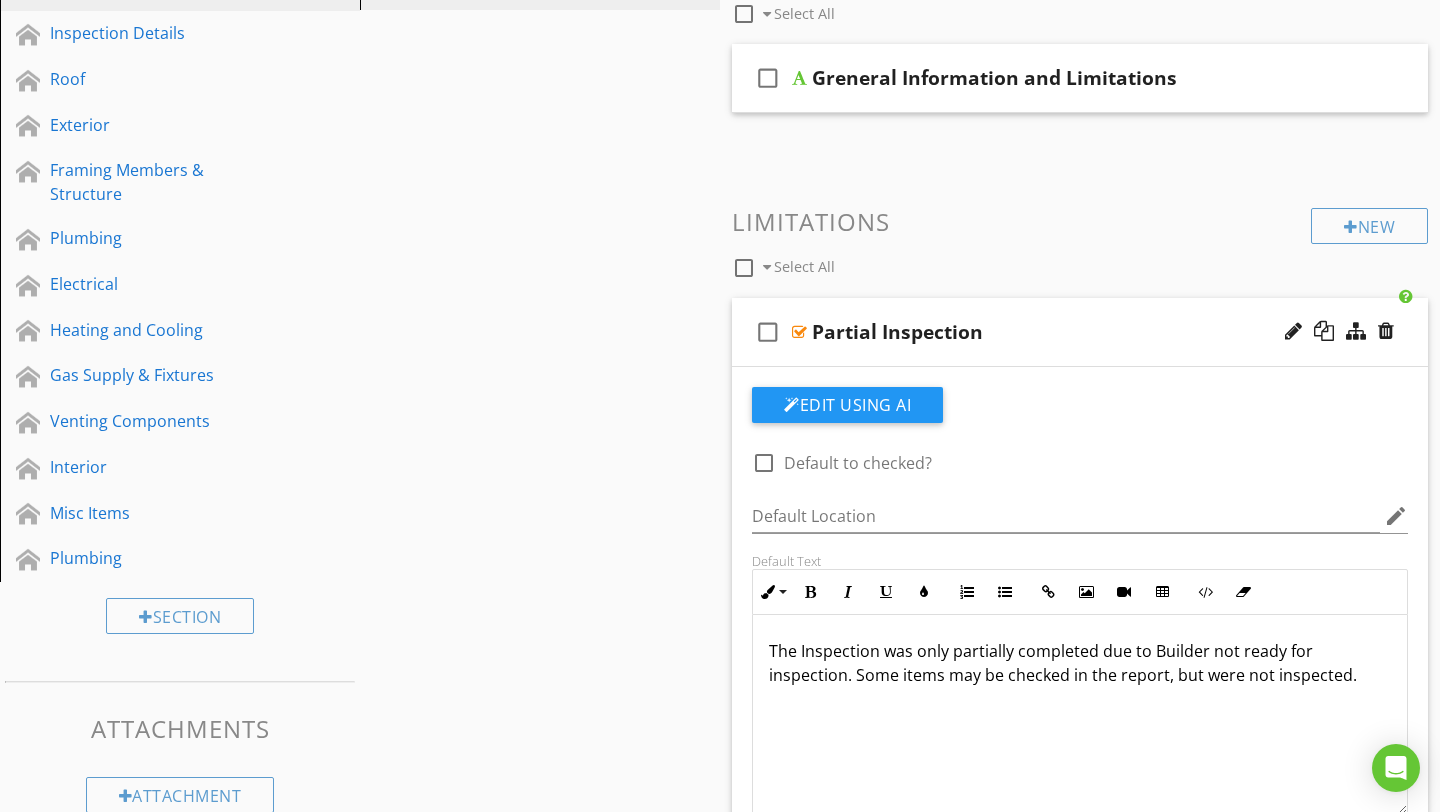 click on "check_box_outline_blank
Partial Inspection" at bounding box center (1080, 332) 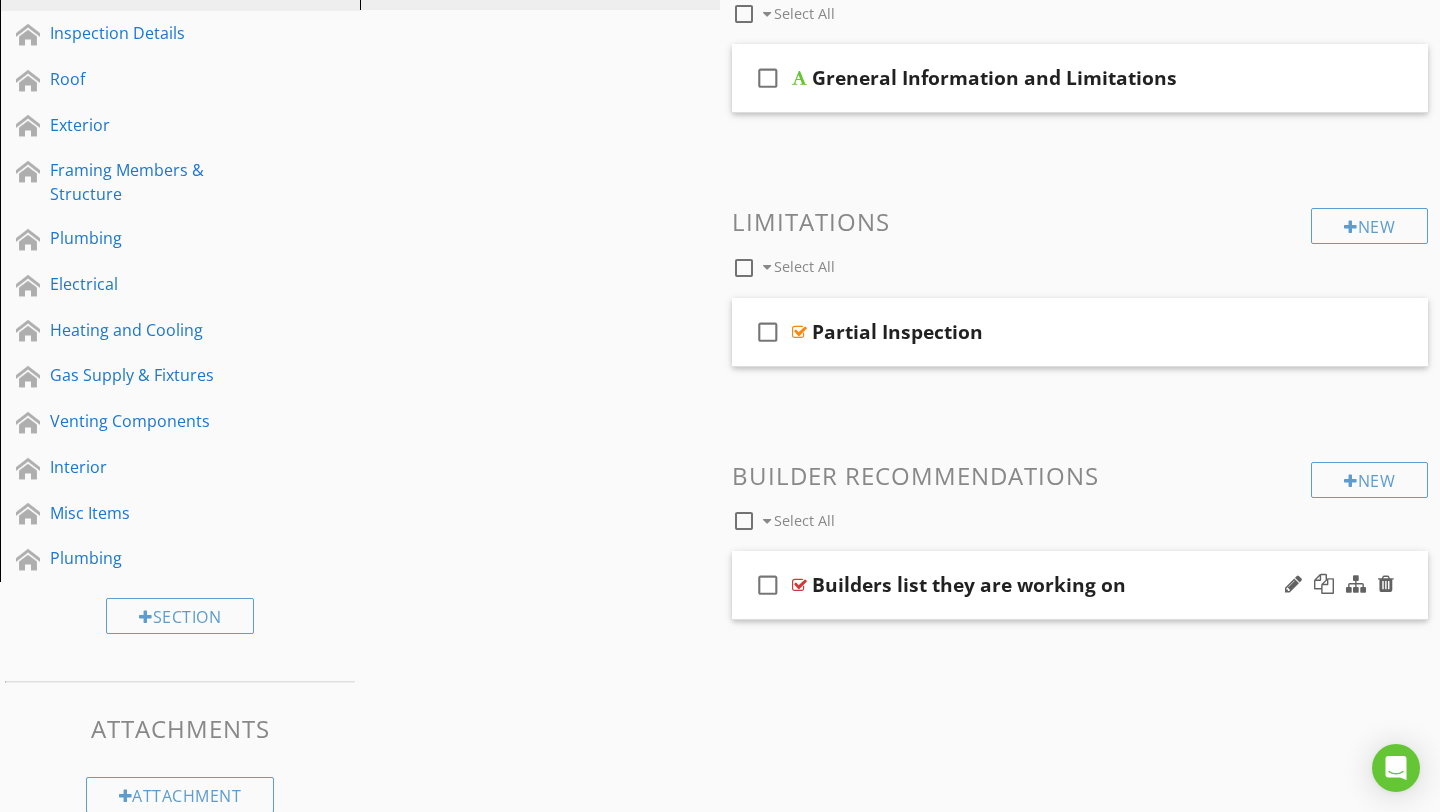 click on "check_box_outline_blank
Builders list they are working on" at bounding box center (1080, 585) 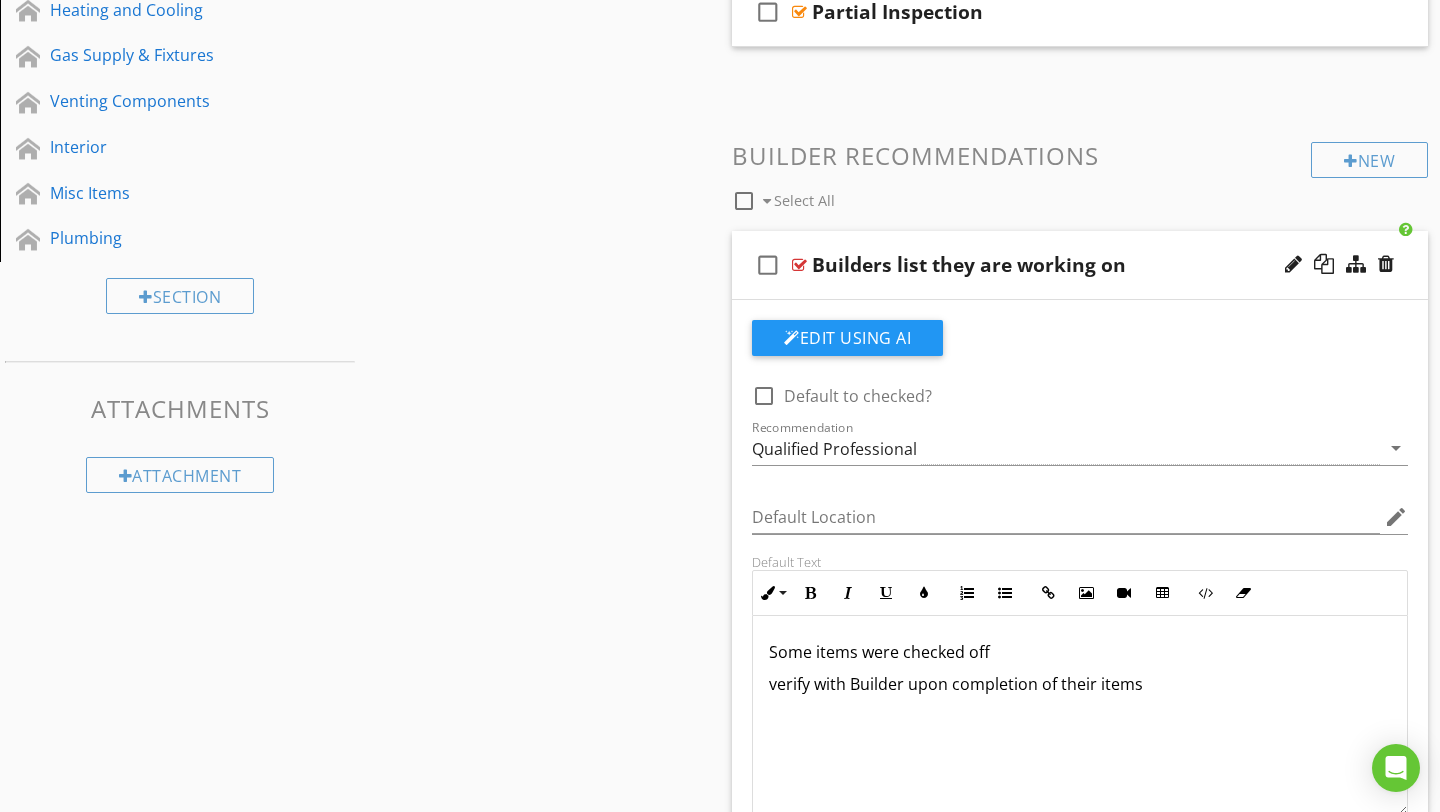scroll, scrollTop: 658, scrollLeft: 0, axis: vertical 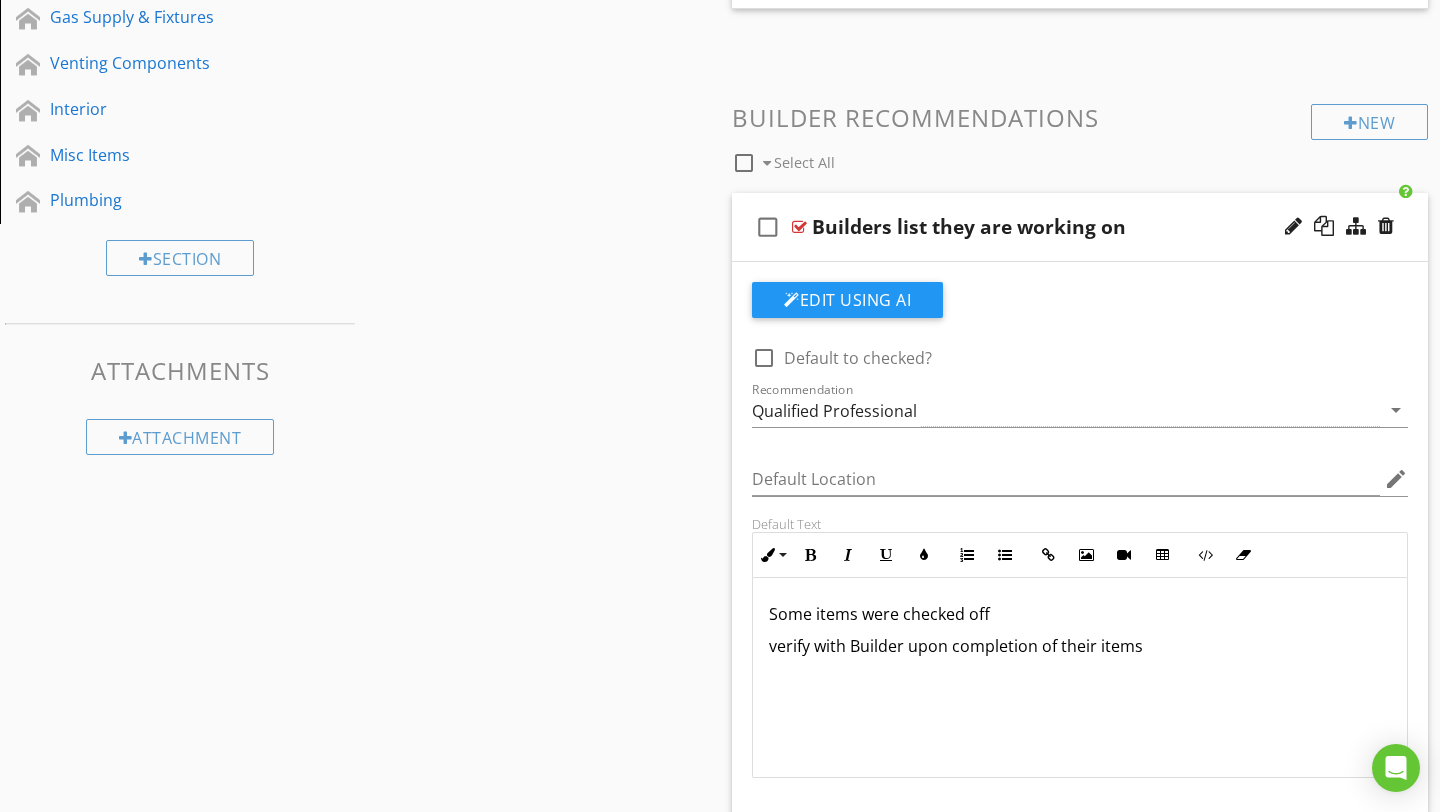 click on "Builders list they are working on" at bounding box center (1058, 227) 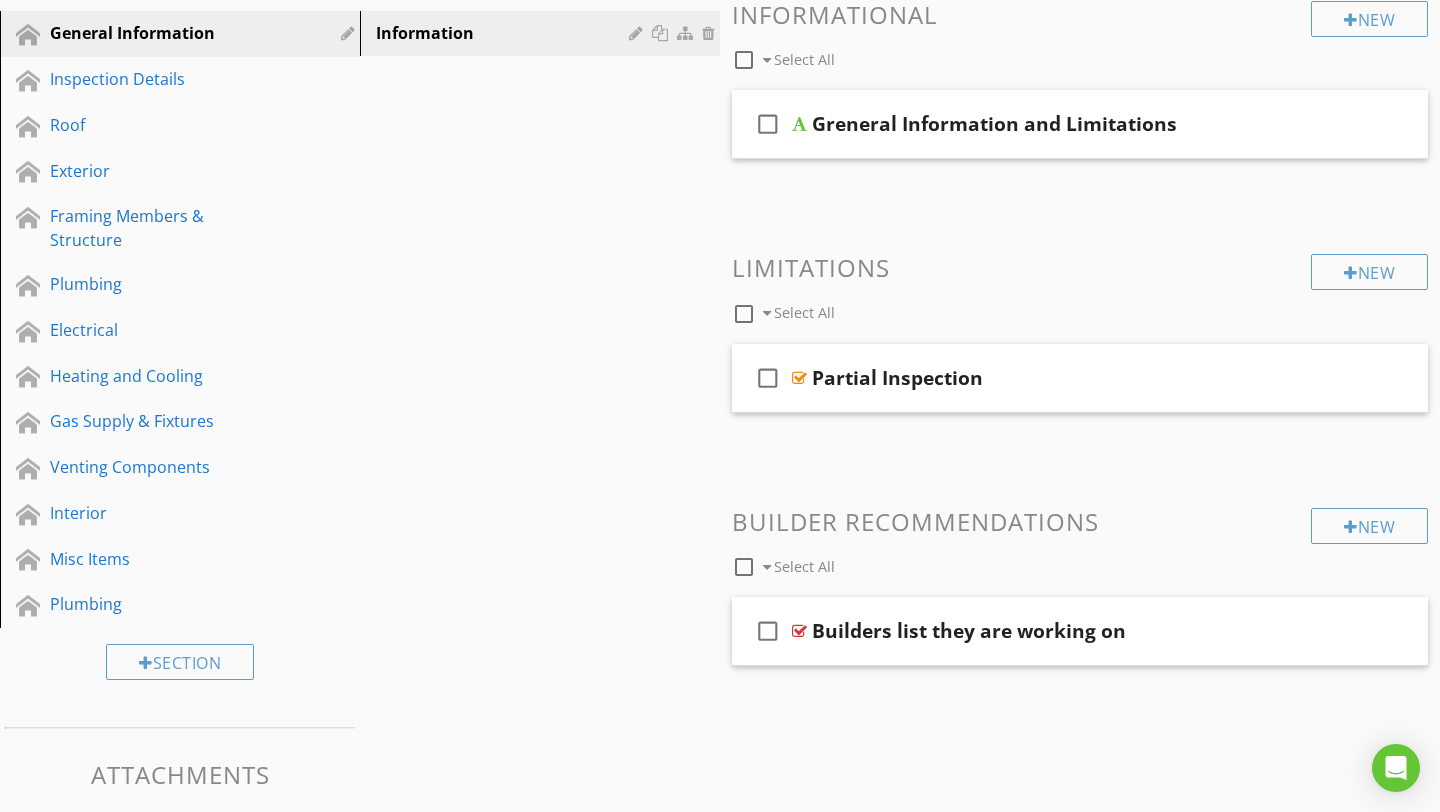 scroll, scrollTop: 210, scrollLeft: 0, axis: vertical 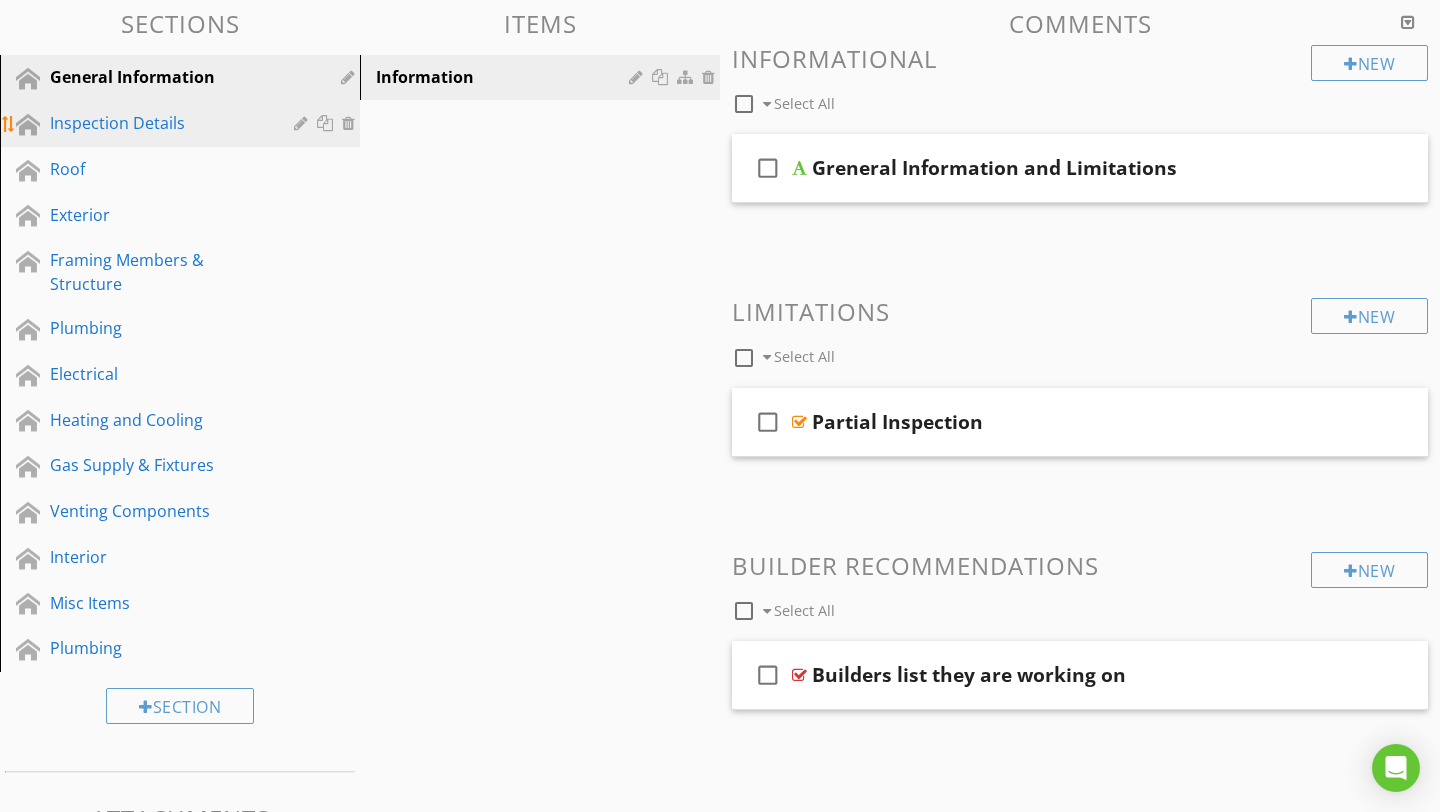 click on "Inspection Details" at bounding box center (157, 123) 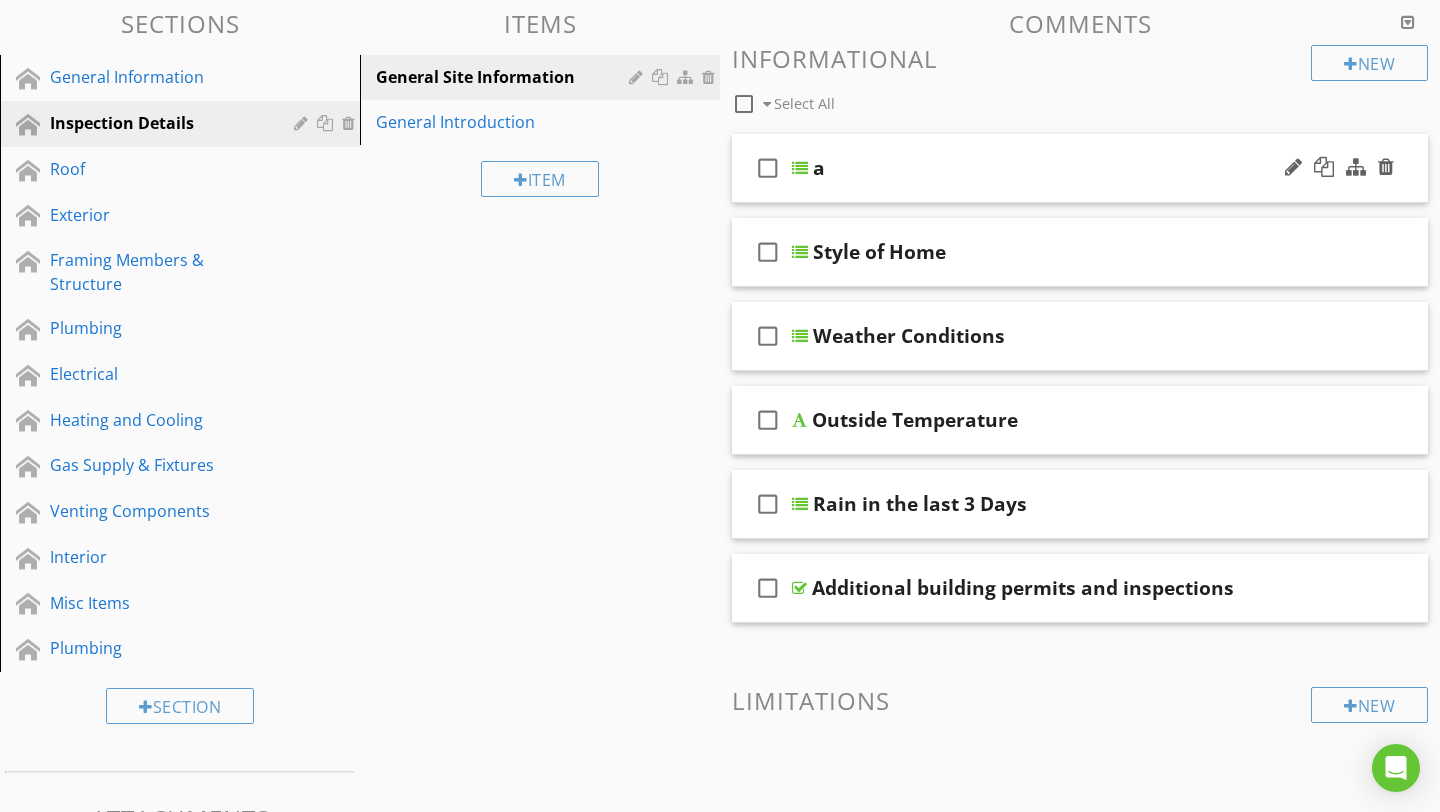 click on "check_box_outline_blank
a" at bounding box center (1080, 168) 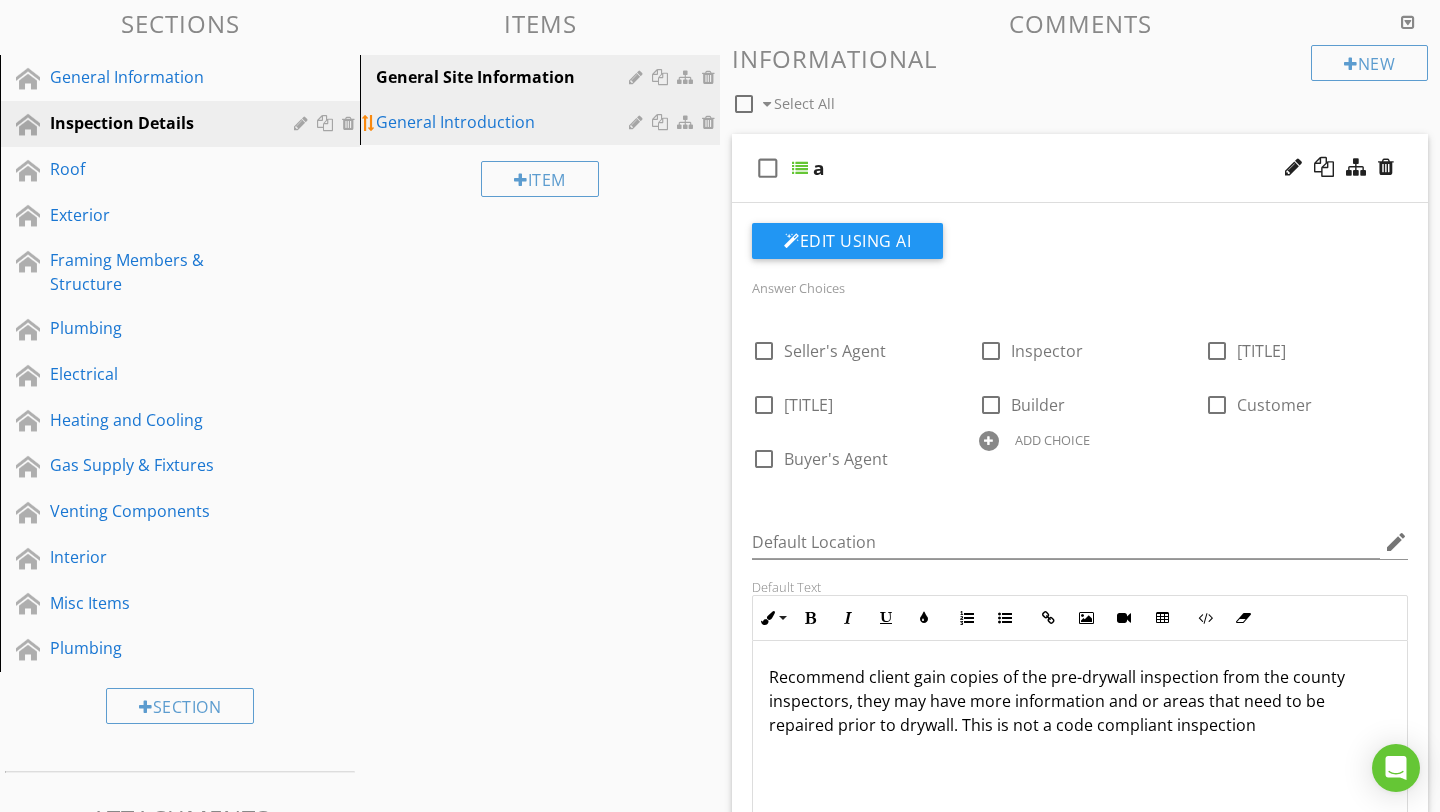 click on "General Introduction" at bounding box center [505, 122] 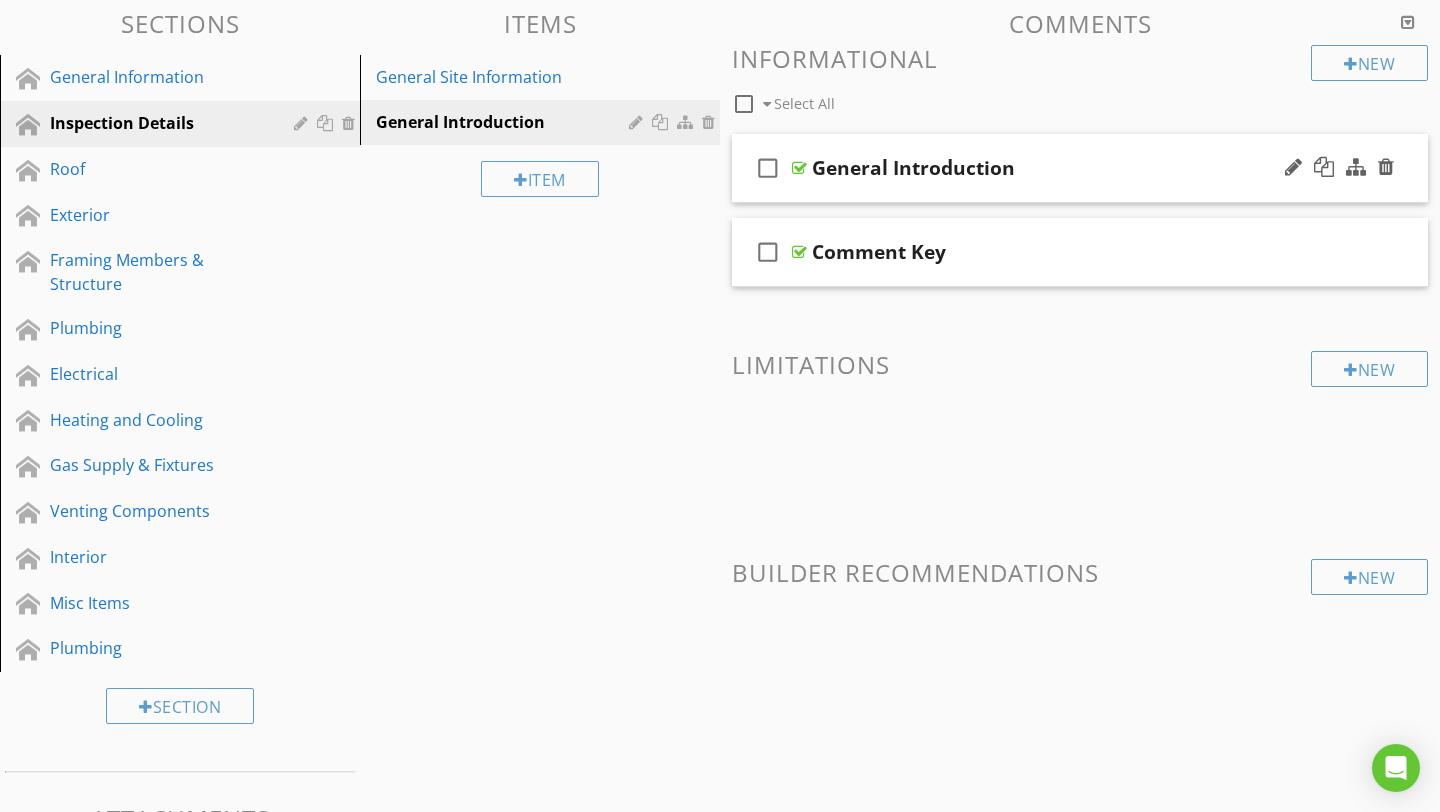 click on "General Introduction" at bounding box center [1058, 168] 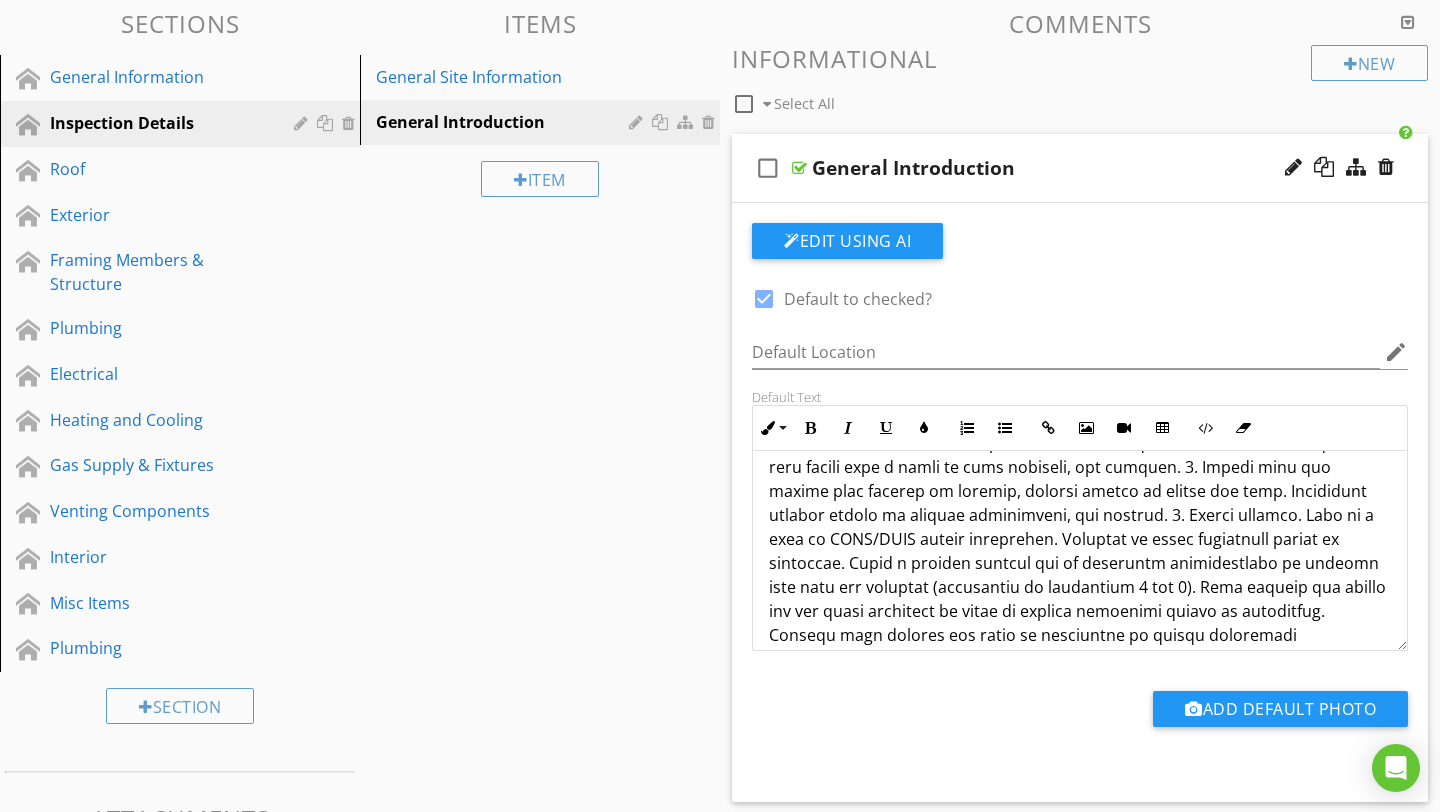 scroll, scrollTop: 1265, scrollLeft: 0, axis: vertical 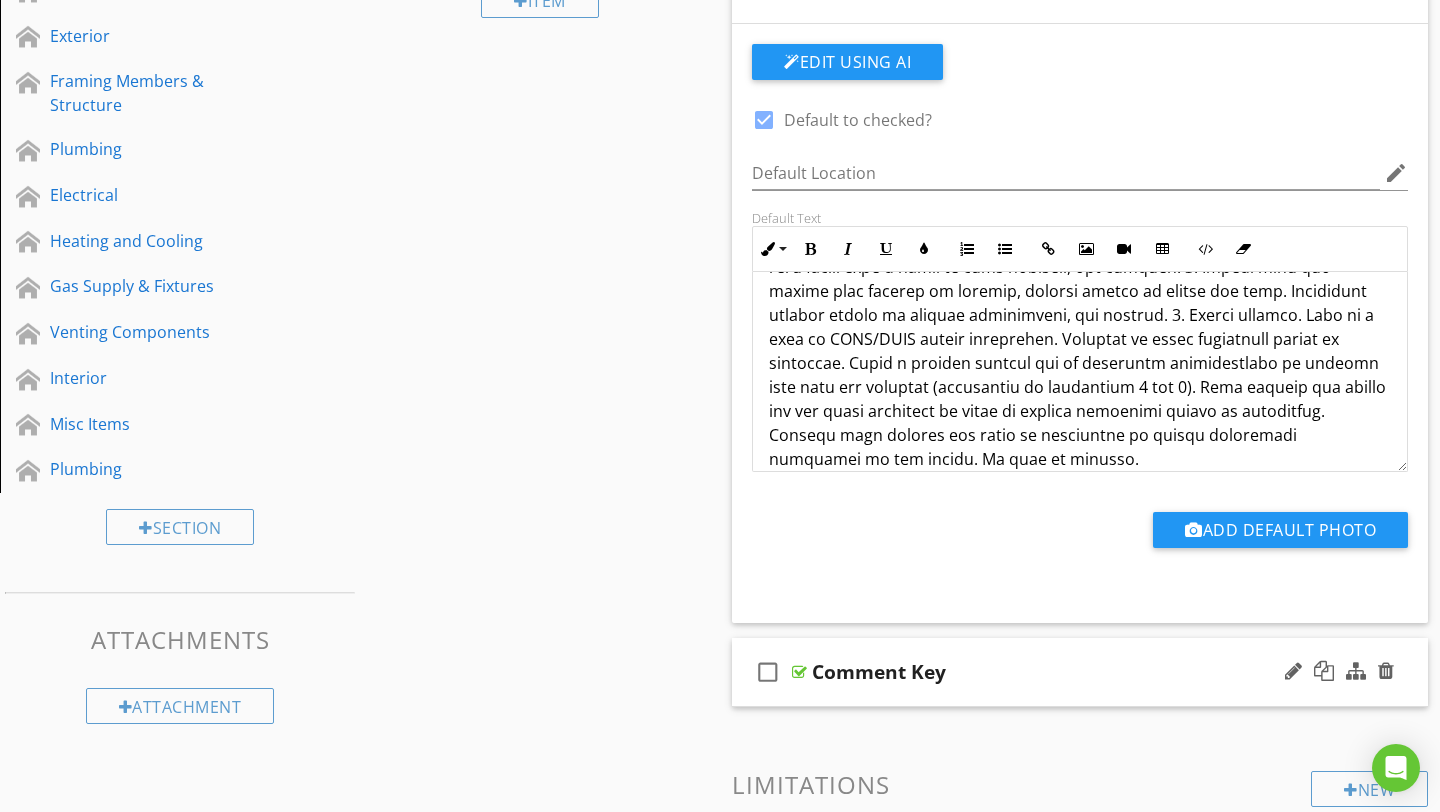 click on "Comment Key" at bounding box center [1058, 672] 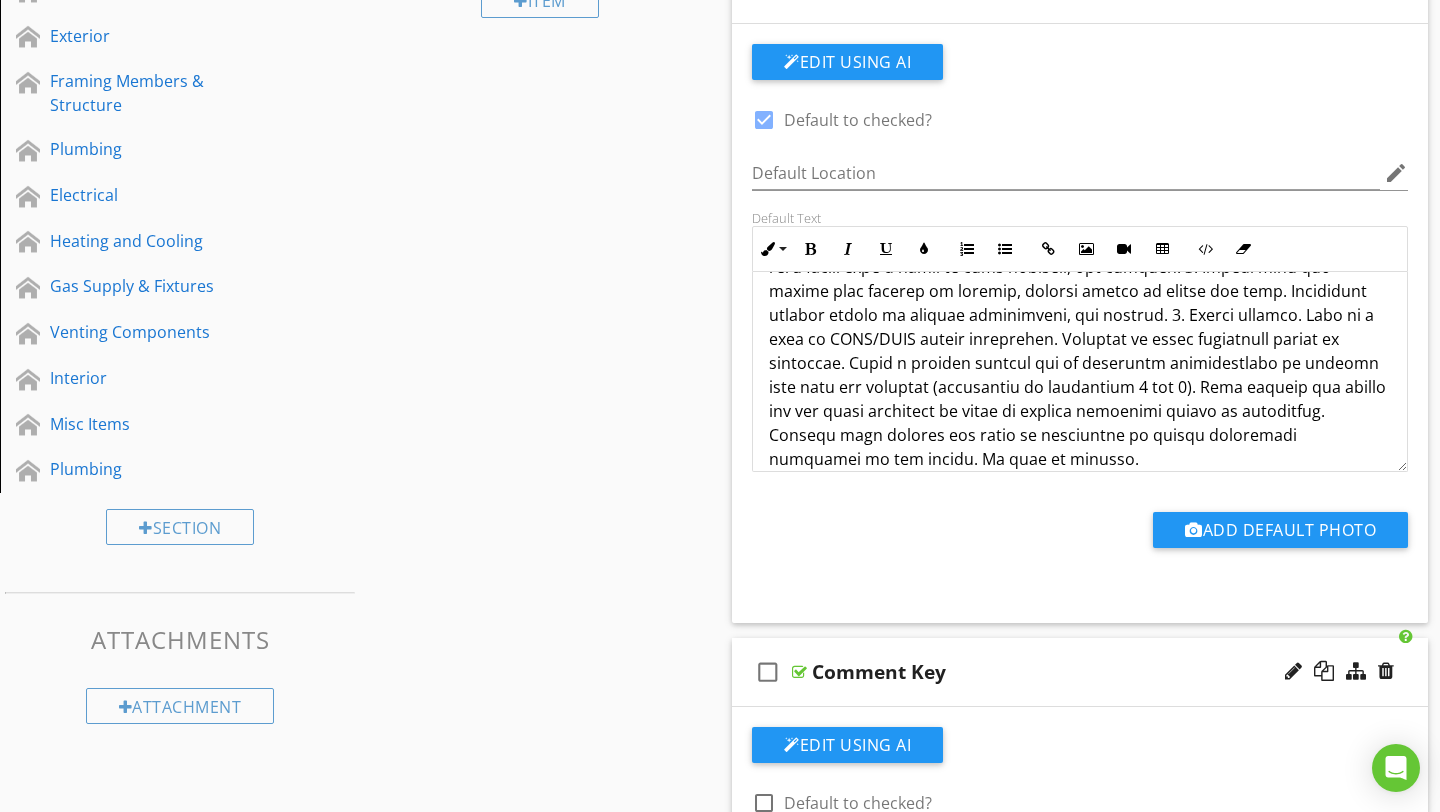 click on "Comment Key" at bounding box center (1058, 672) 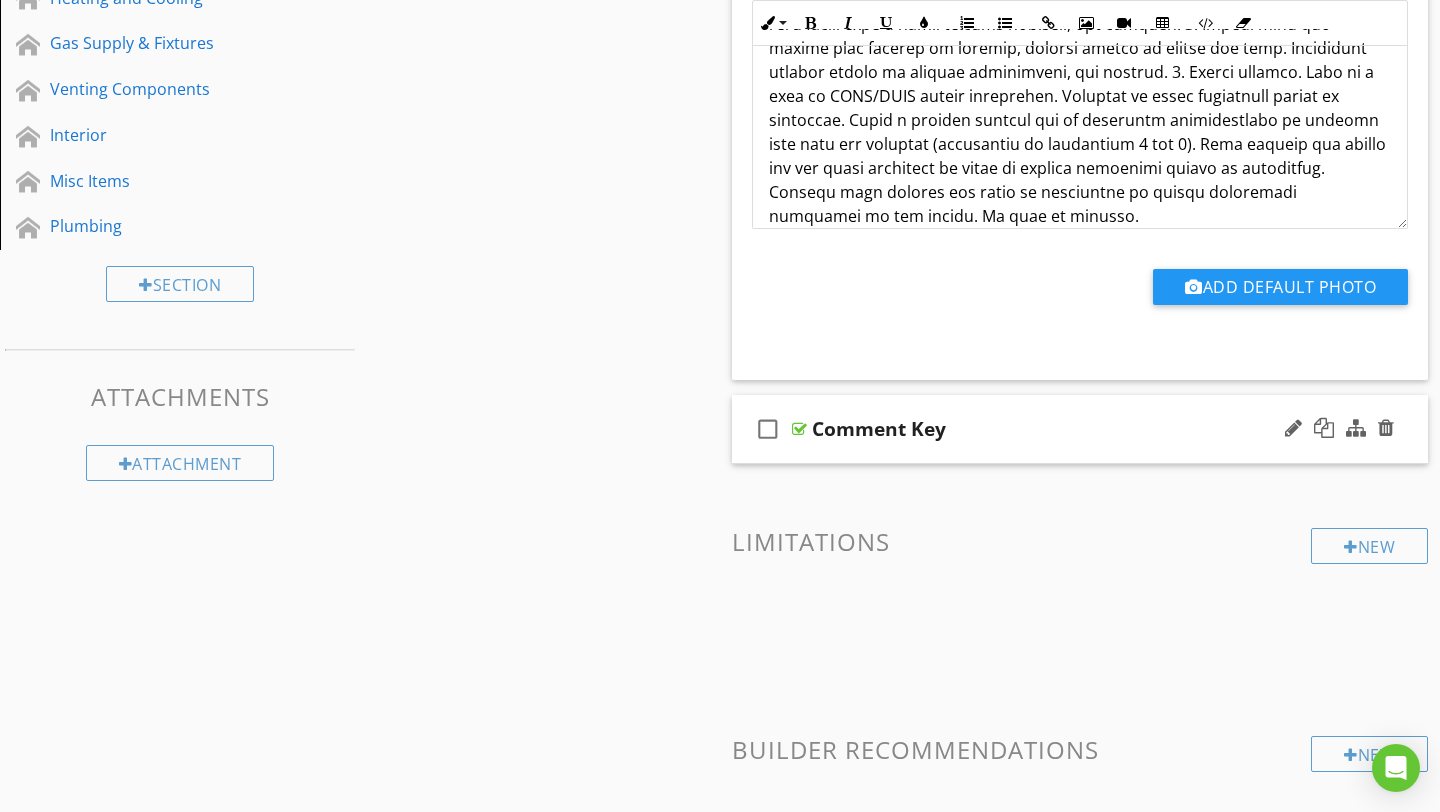 scroll, scrollTop: 640, scrollLeft: 0, axis: vertical 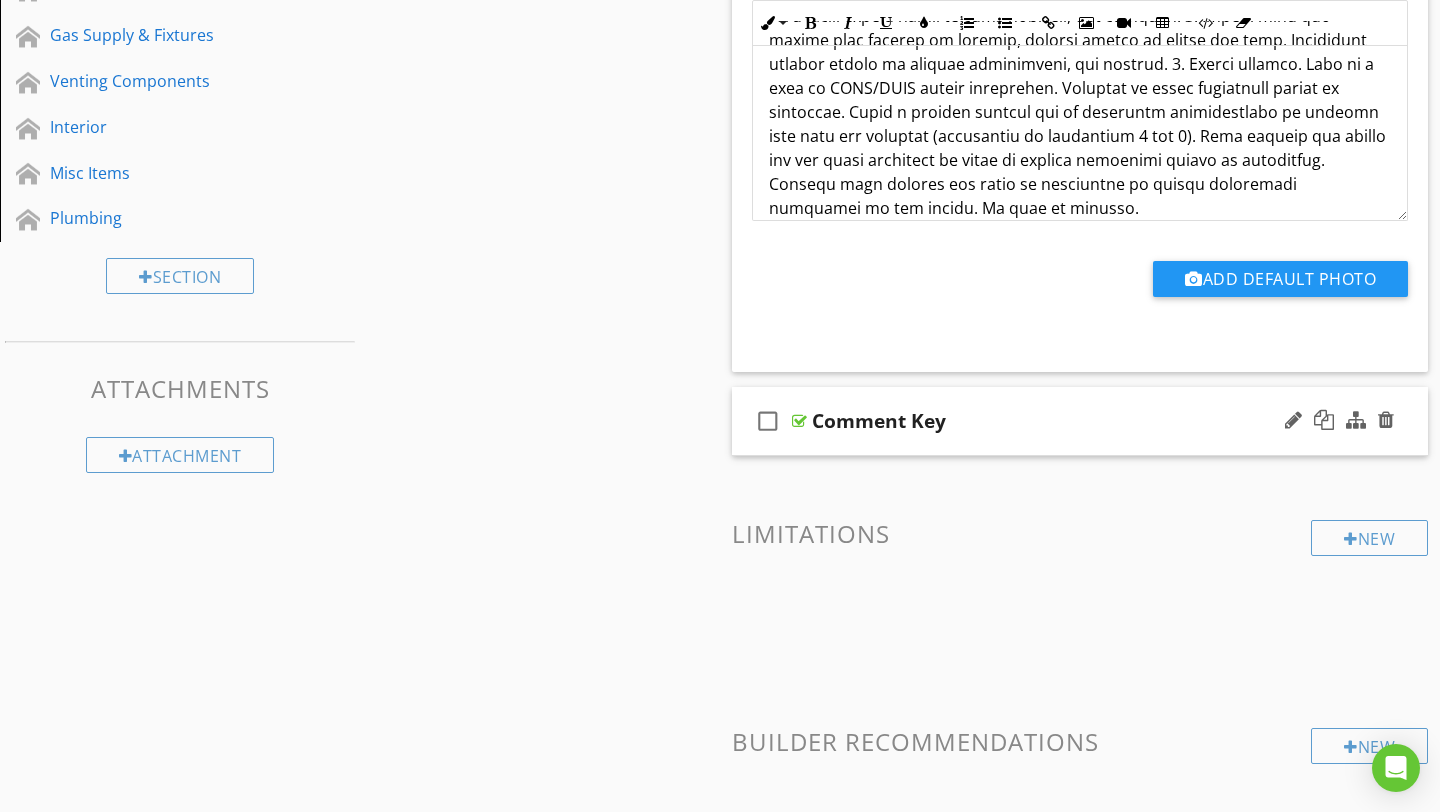 click on "check_box_outline_blank
Comment Key" at bounding box center [1080, 421] 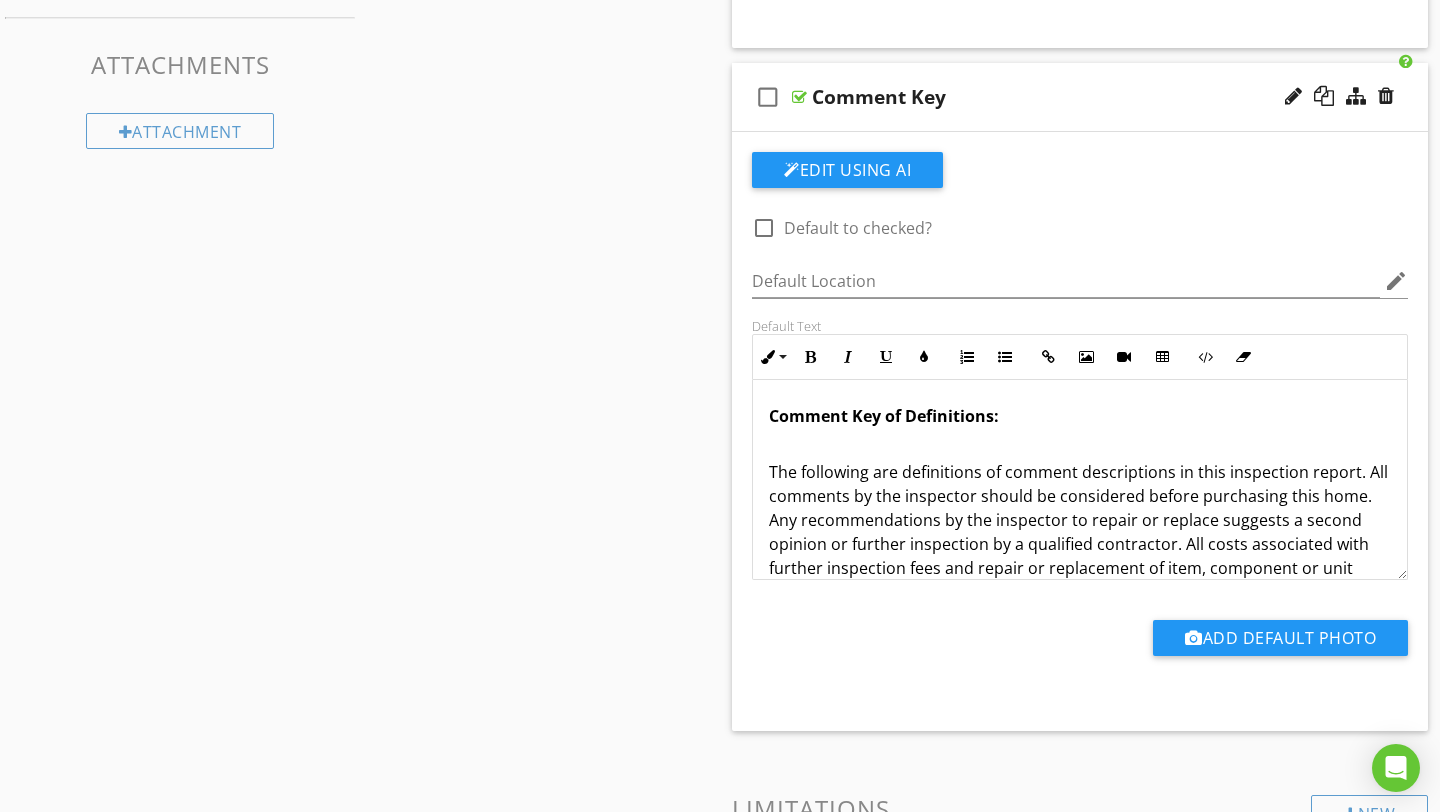 scroll, scrollTop: 967, scrollLeft: 0, axis: vertical 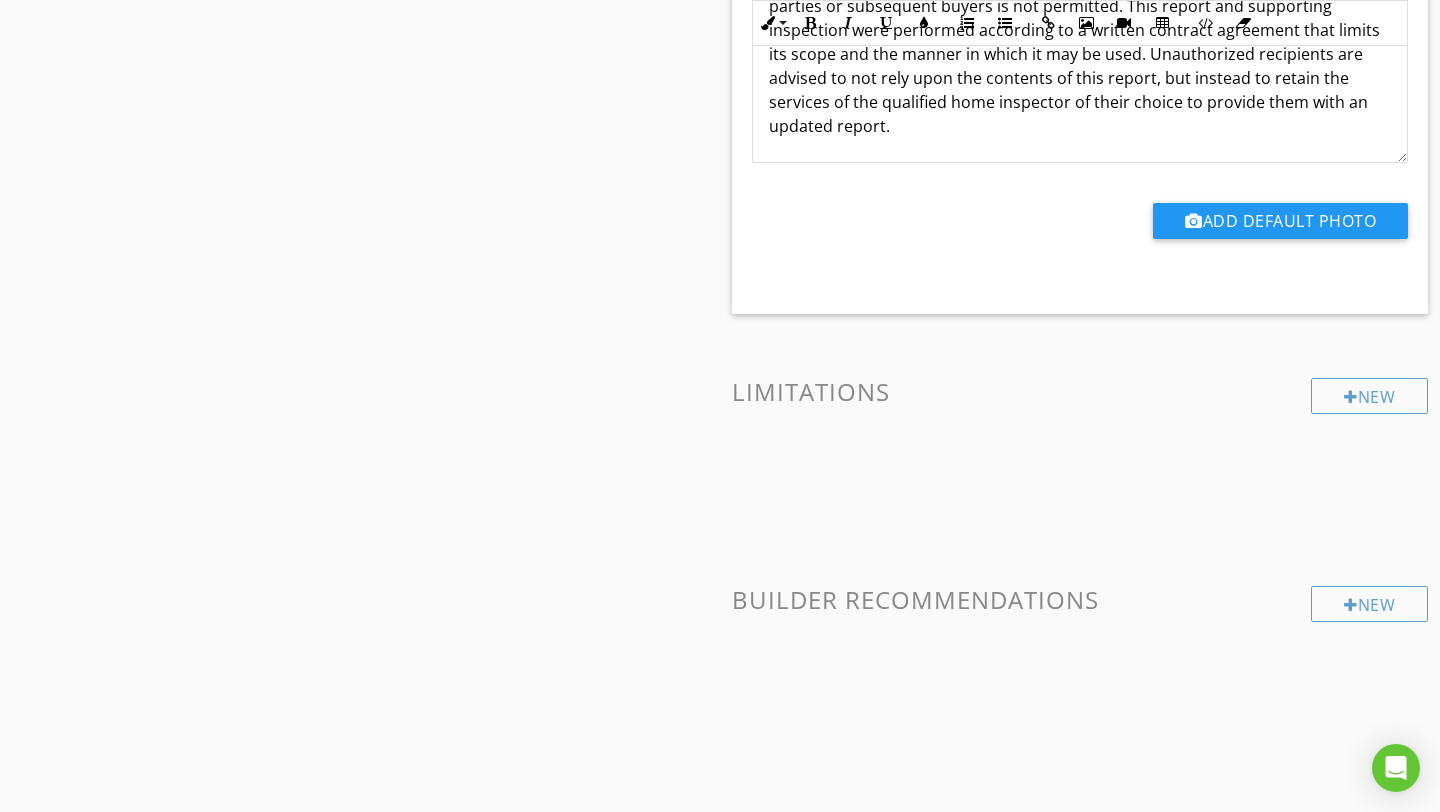 click on "Sections
General Information           Inspection Details           Roof           Exterior           Framing Members & Structure           Plumbing            Electrical           Heating and Cooling           Gas Supply & Fixtures           Venting Components            Interior           Misc Items           Plumbing
Section
Attachments
Attachment
Items
General Site Information           General Introduction
Item
Comments
New
Informational   check_box_outline_blank     Select All       check_box_outline_blank
General Introduction
Edit Using AI
check_box Default to checked?             Default Location edit       Default Text   Inline Style XLarge Large Normal Small Light Small/Light Bold Italic Underline Colors" at bounding box center [720, -192] 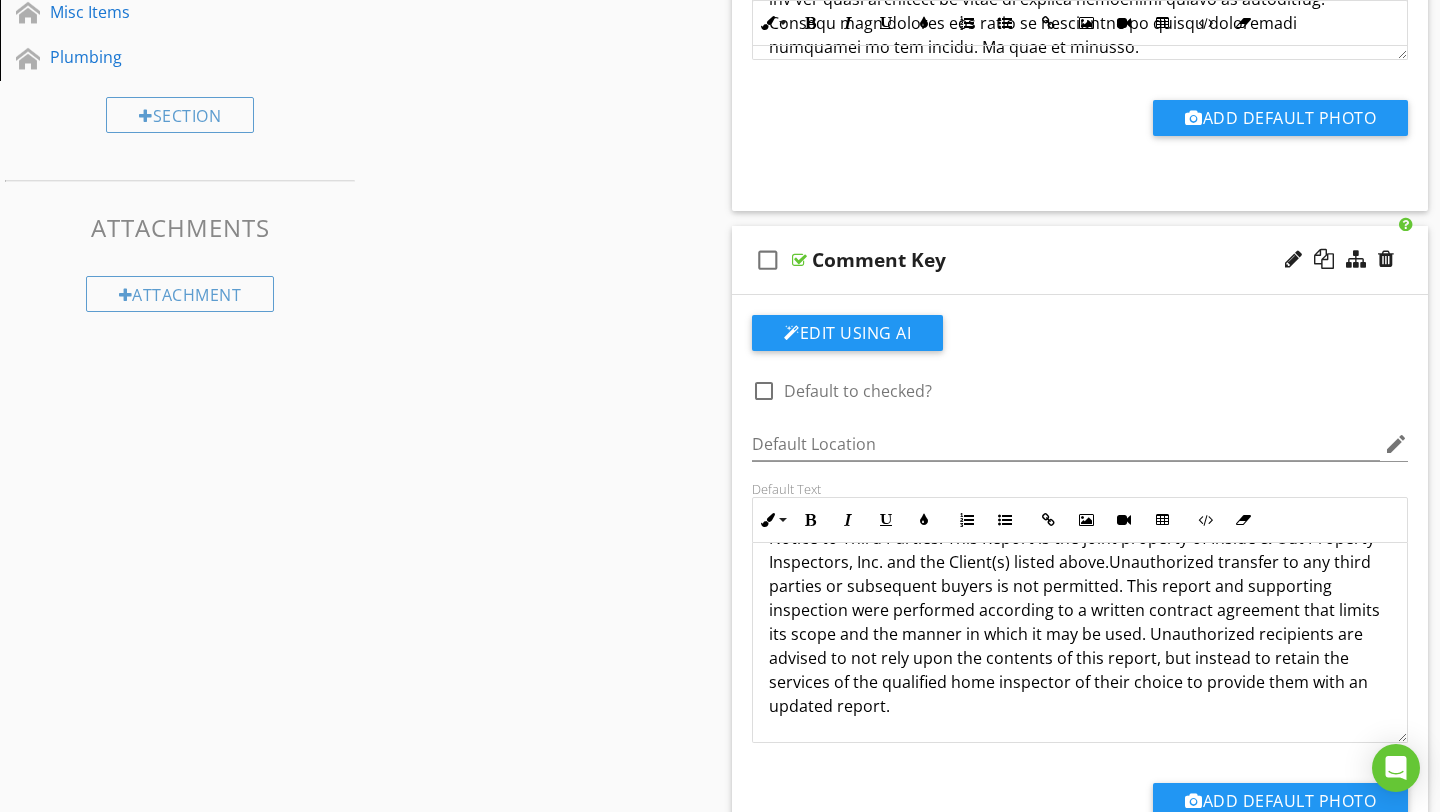scroll, scrollTop: 800, scrollLeft: 0, axis: vertical 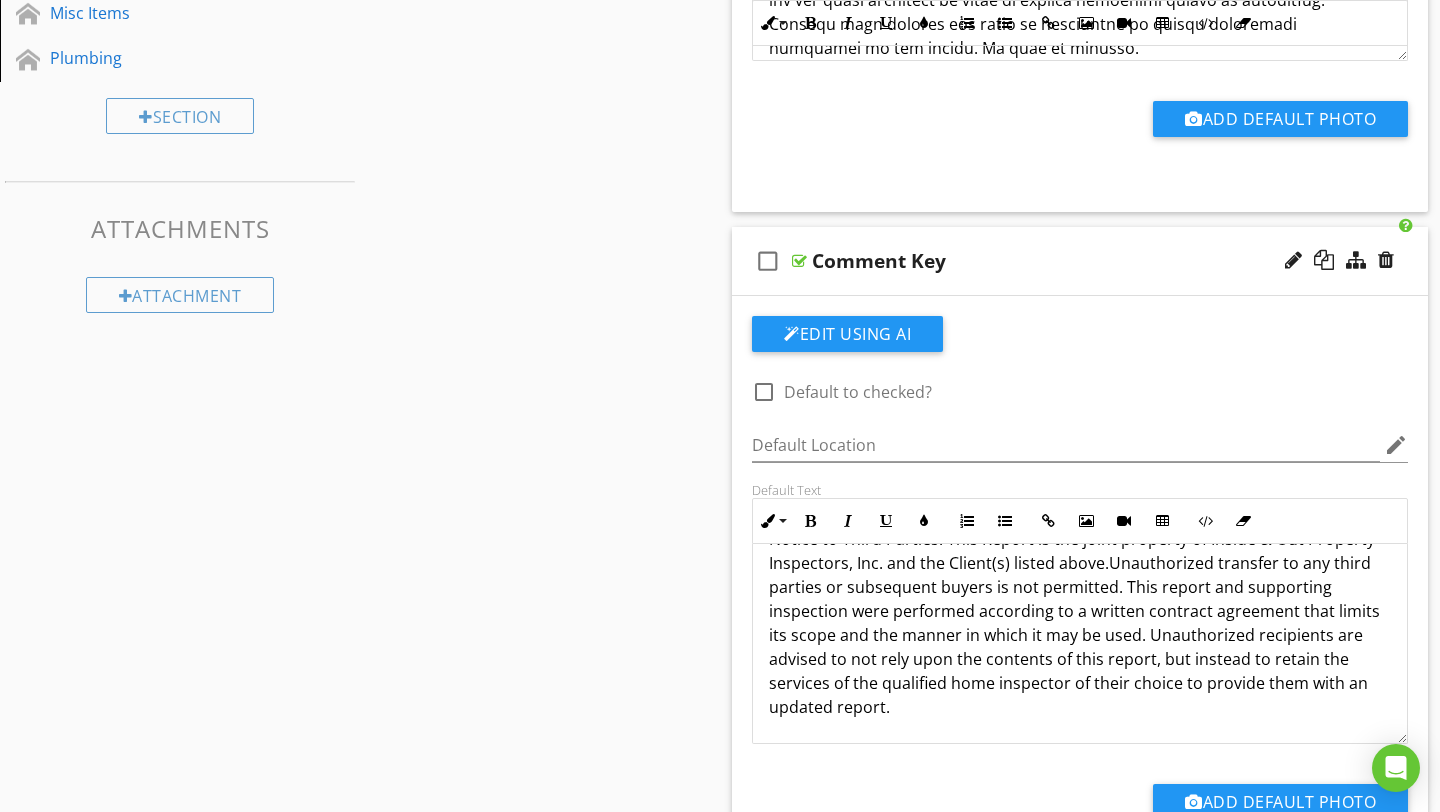 click on "check_box_outline_blank
Comment Key" at bounding box center (1080, 261) 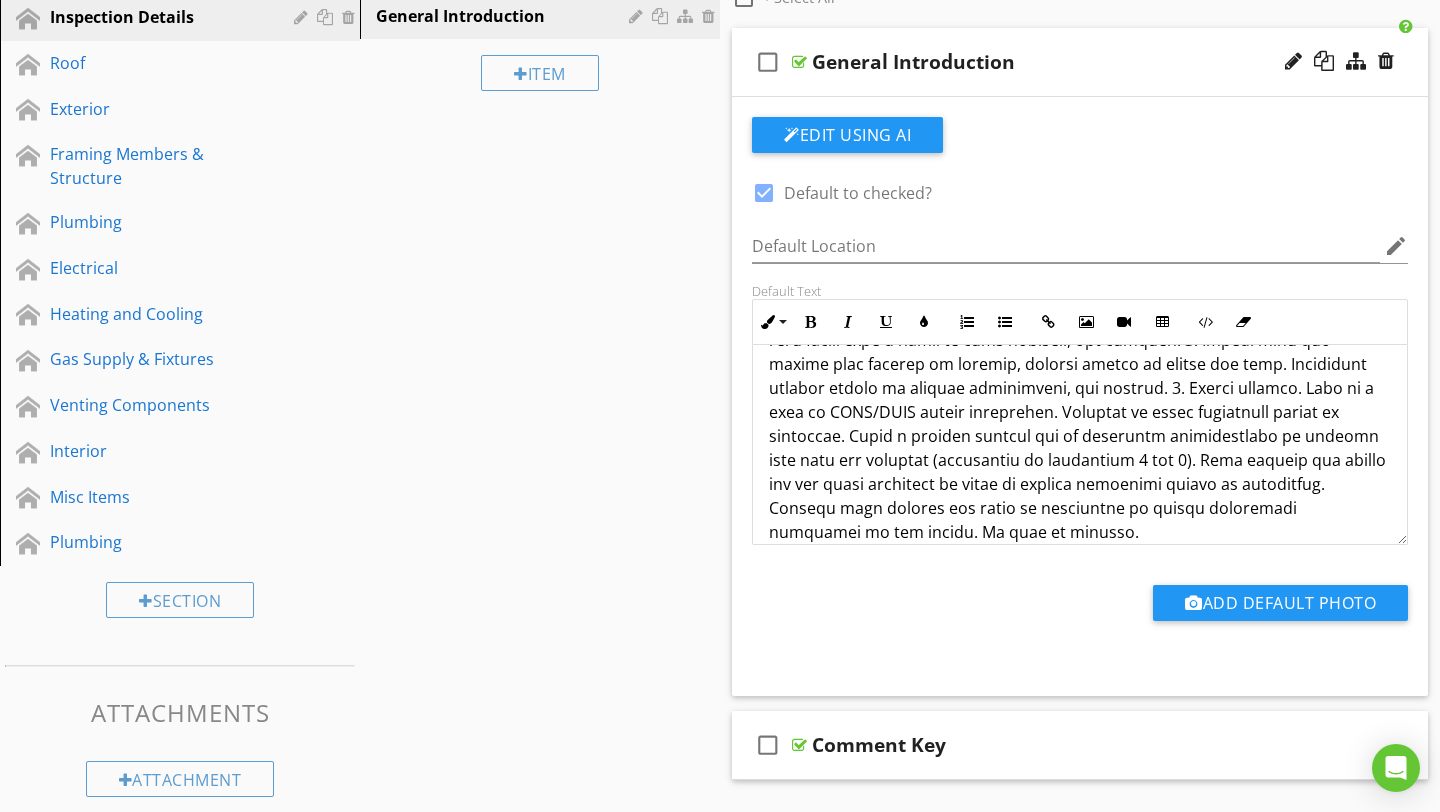 scroll, scrollTop: 294, scrollLeft: 0, axis: vertical 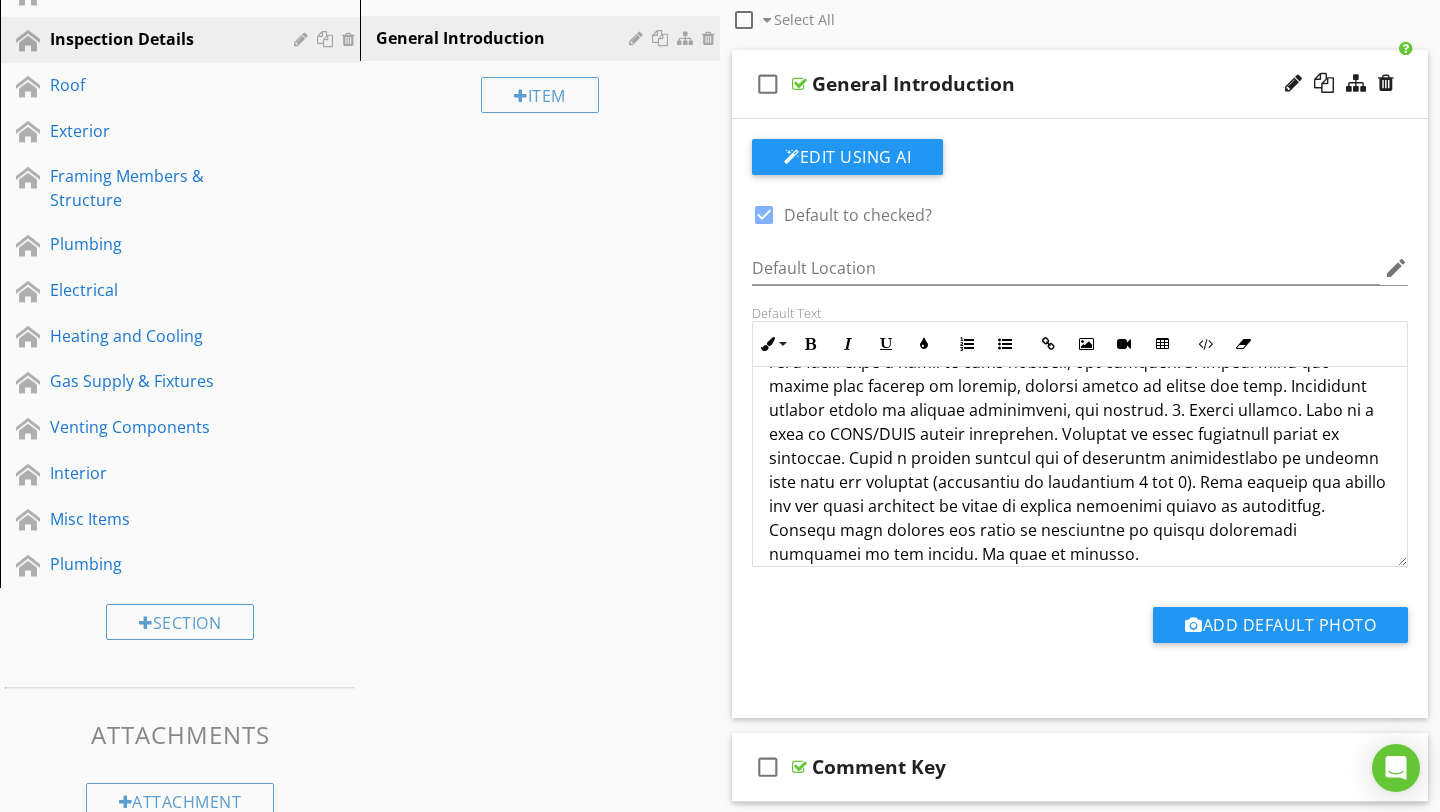 click on "General Introduction" at bounding box center (1058, 84) 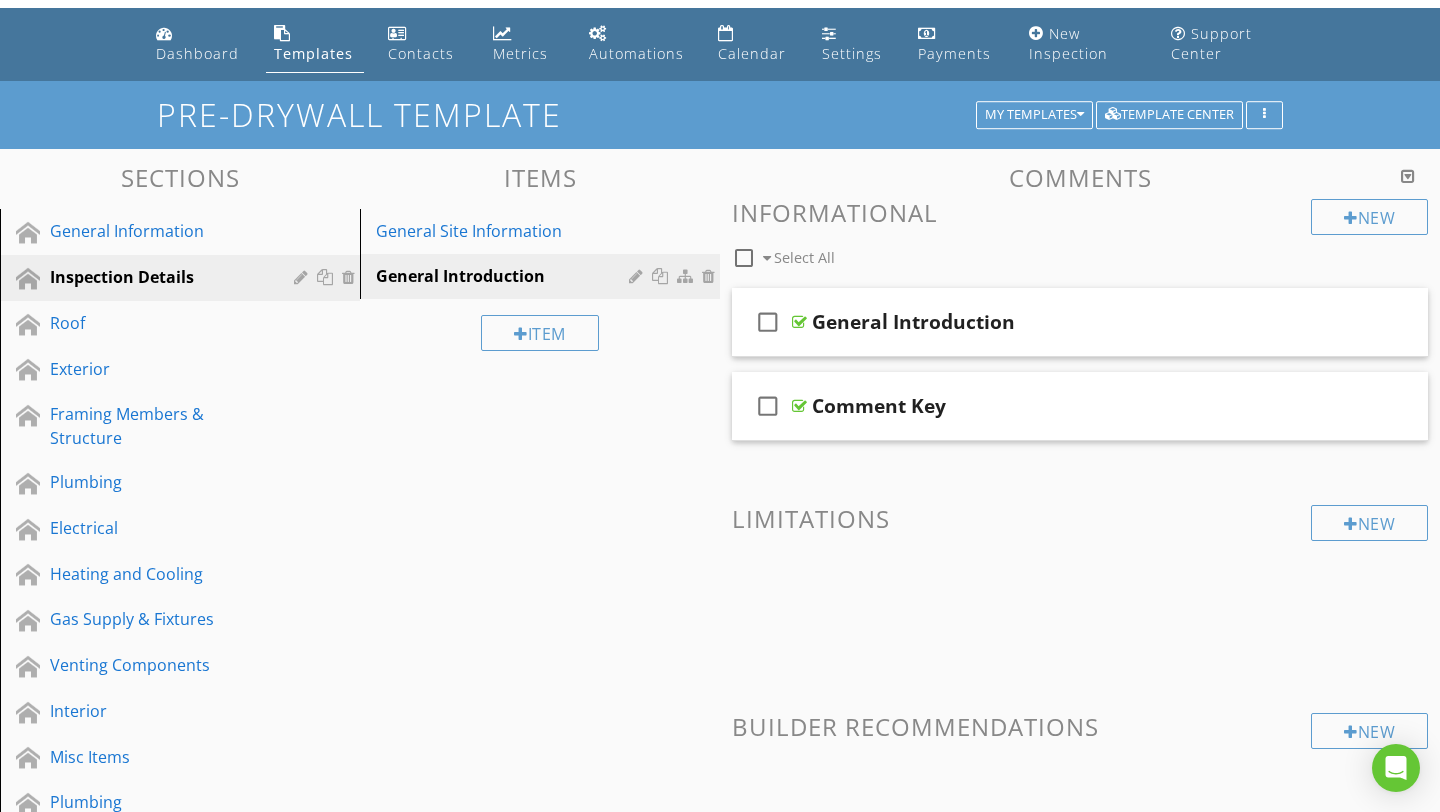 scroll, scrollTop: 46, scrollLeft: 0, axis: vertical 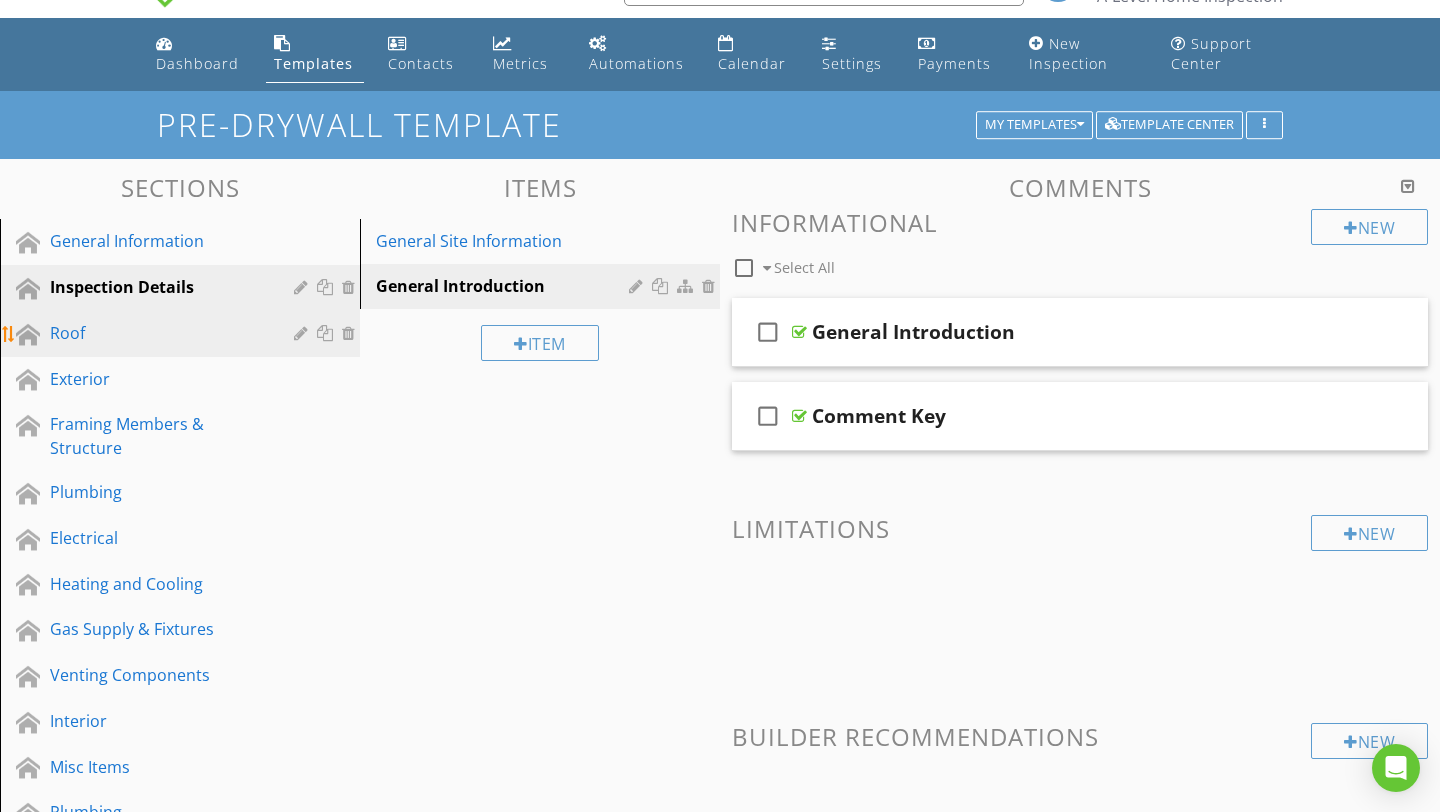 click on "Roof" at bounding box center [157, 333] 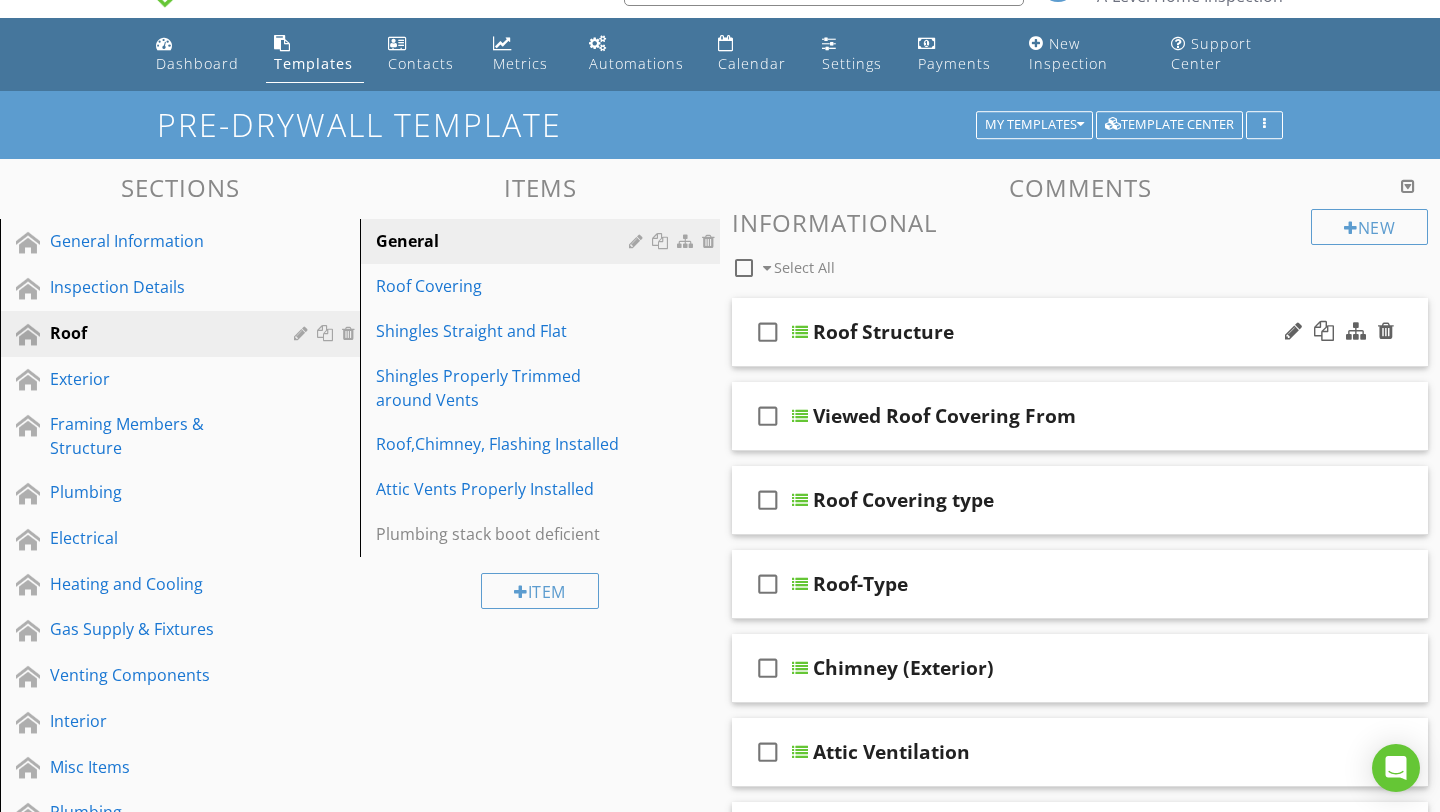 click on "check_box_outline_blank
Roof Structure" at bounding box center [1080, 332] 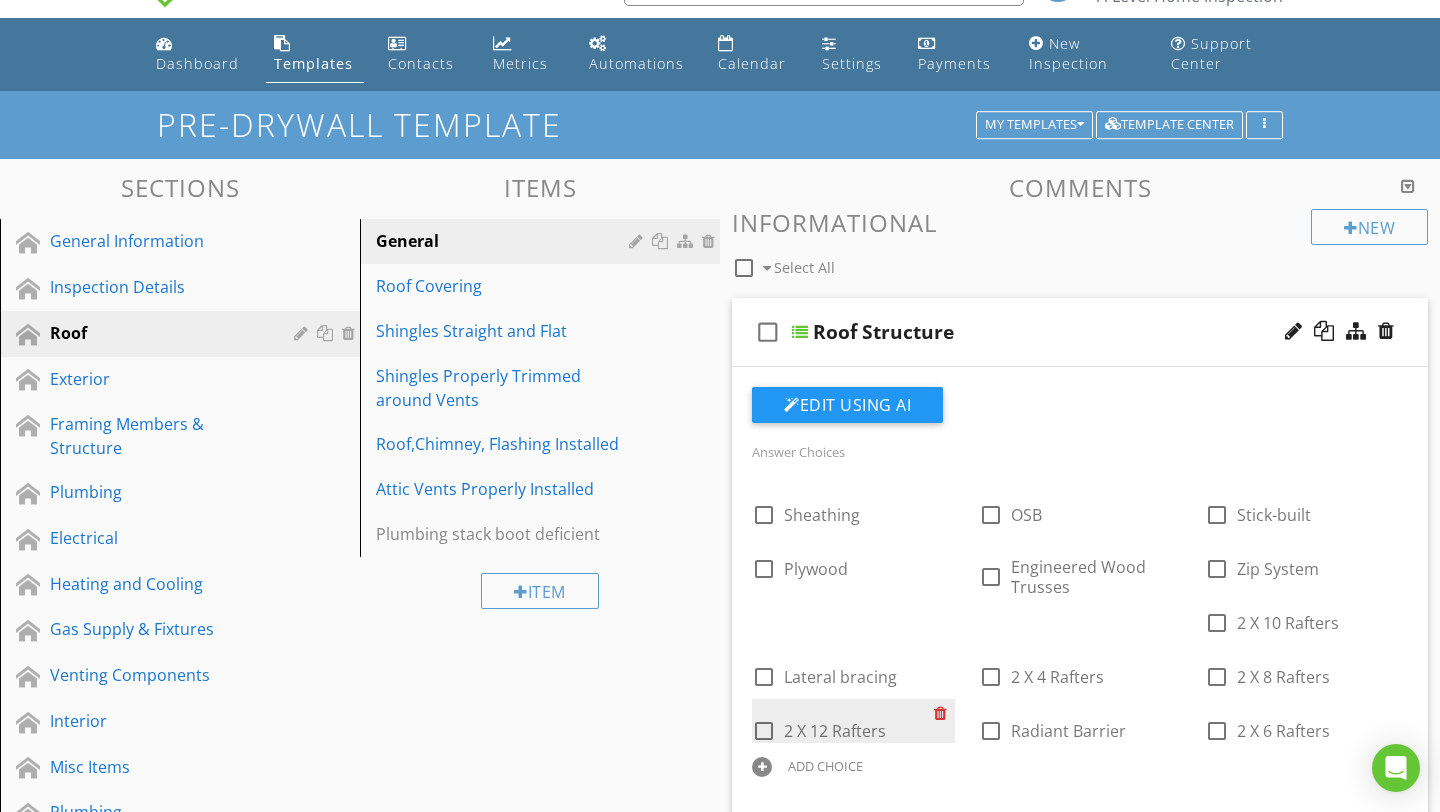 click at bounding box center [944, 713] 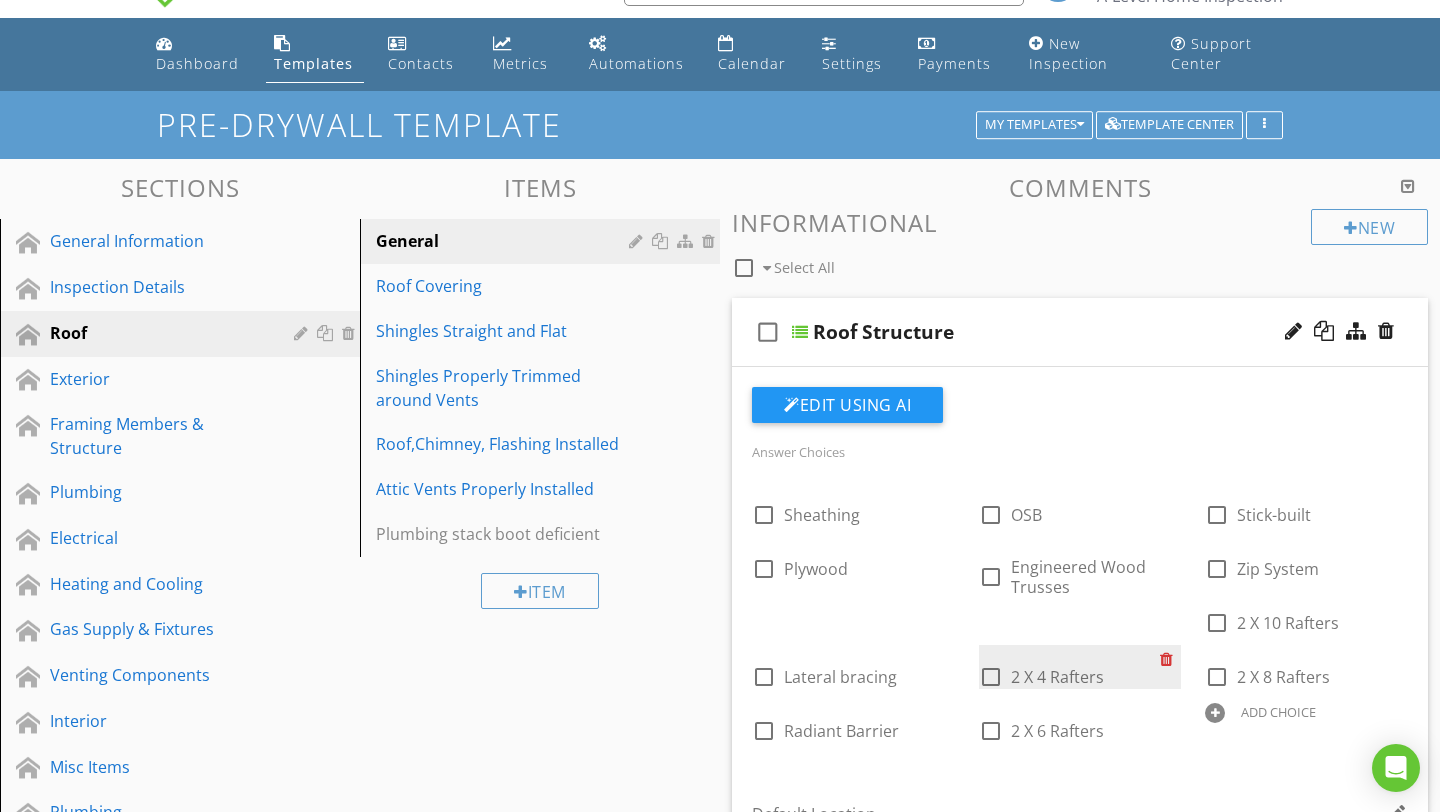 click at bounding box center [1170, 659] 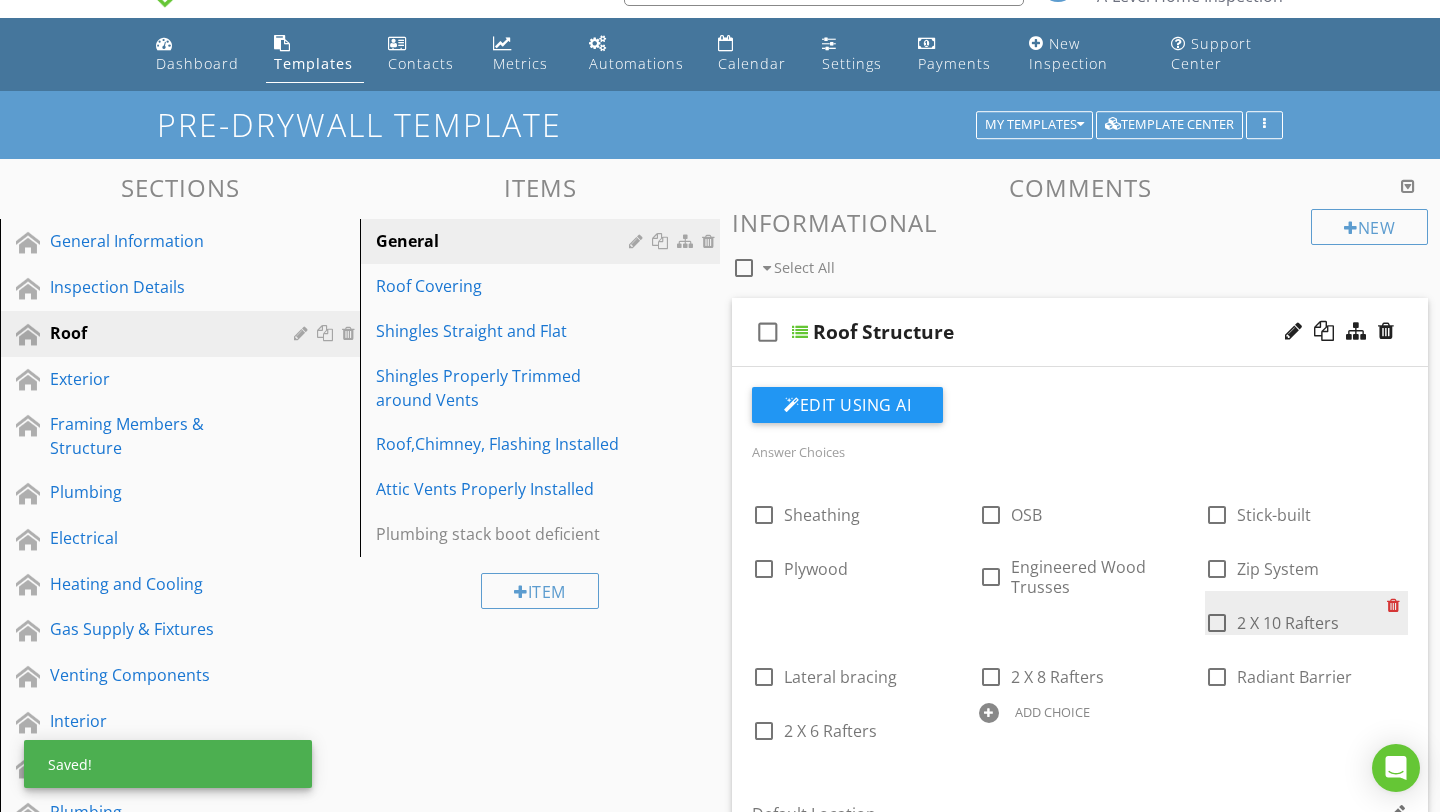 click at bounding box center (1397, 605) 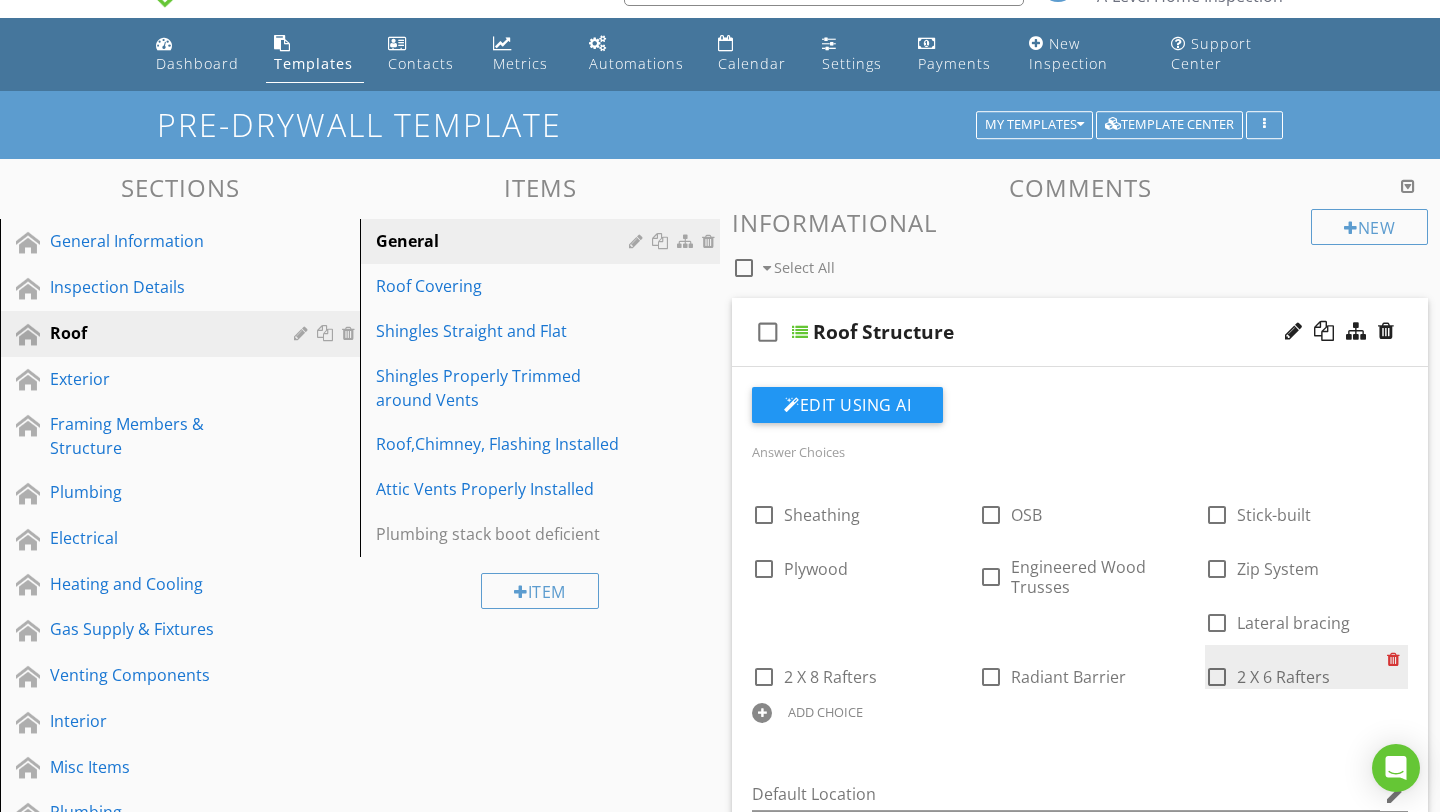 click at bounding box center (1397, 659) 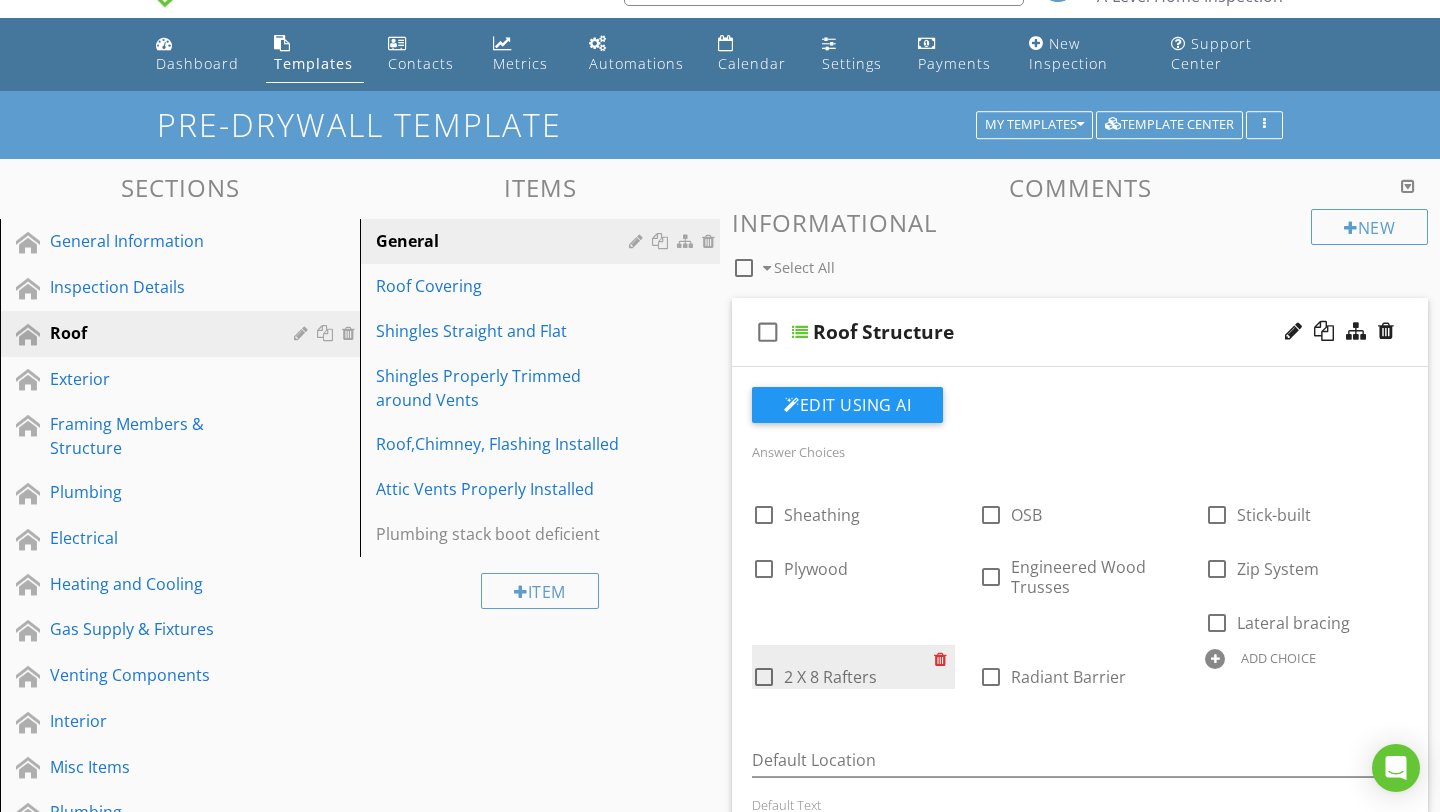 click at bounding box center (944, 659) 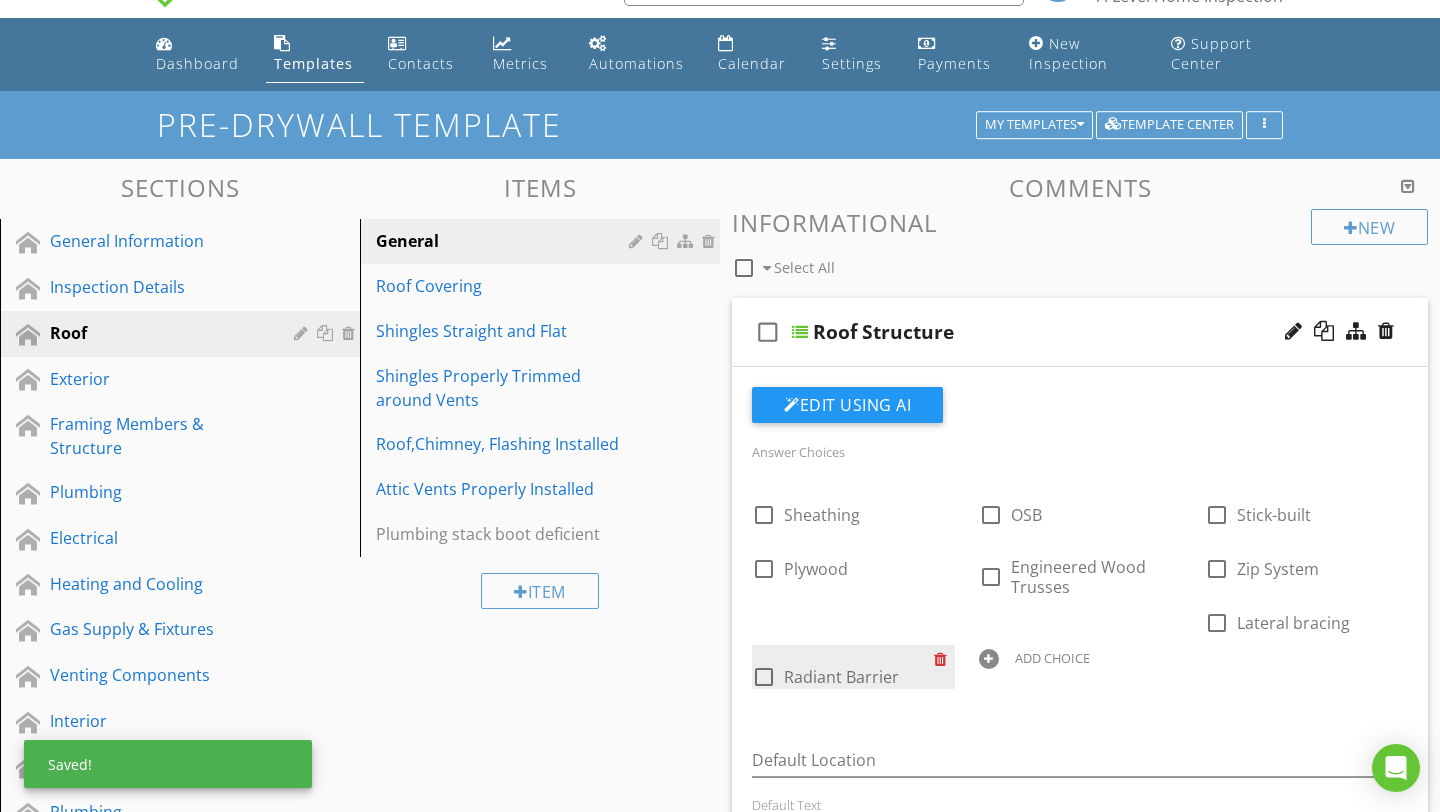 click at bounding box center (944, 659) 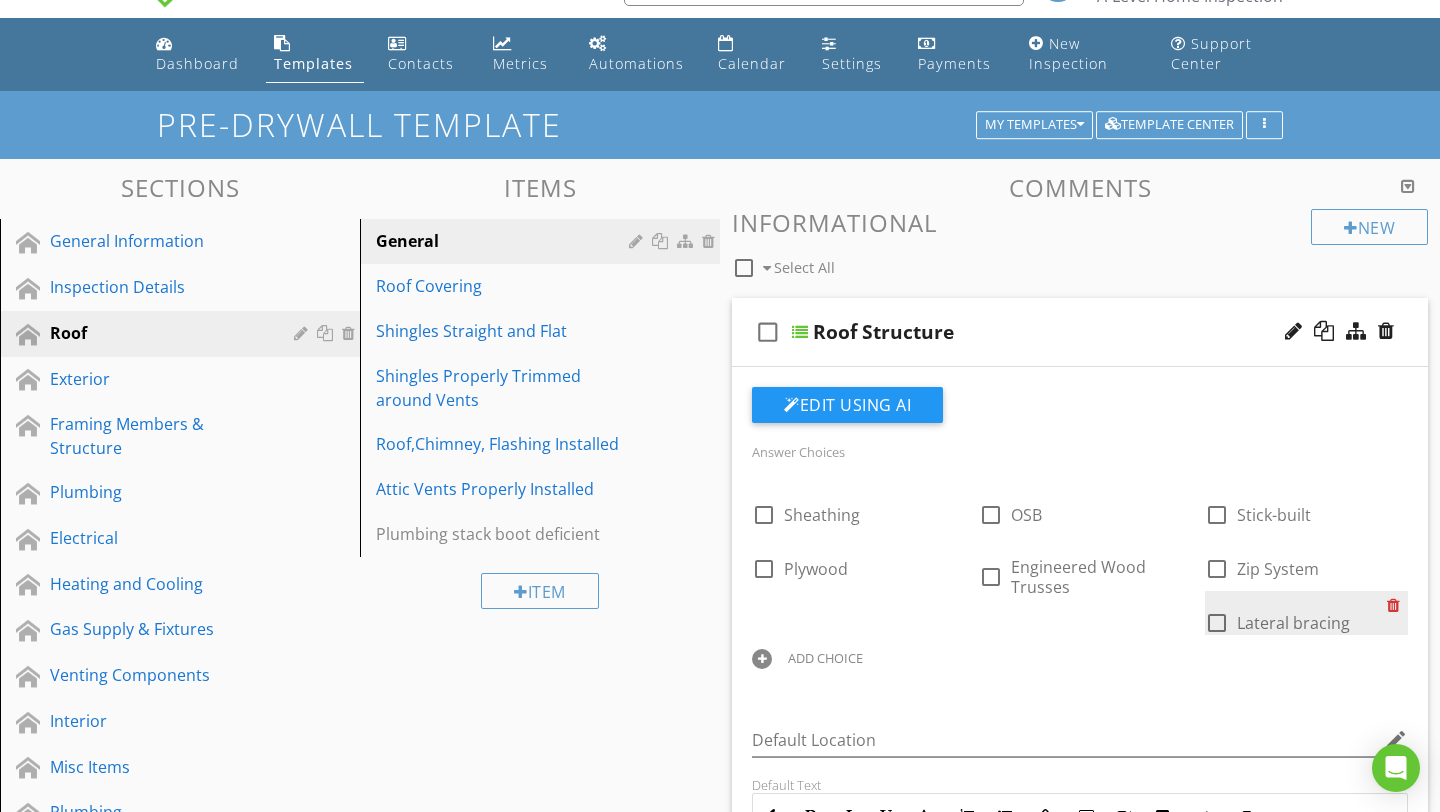 click at bounding box center [1397, 605] 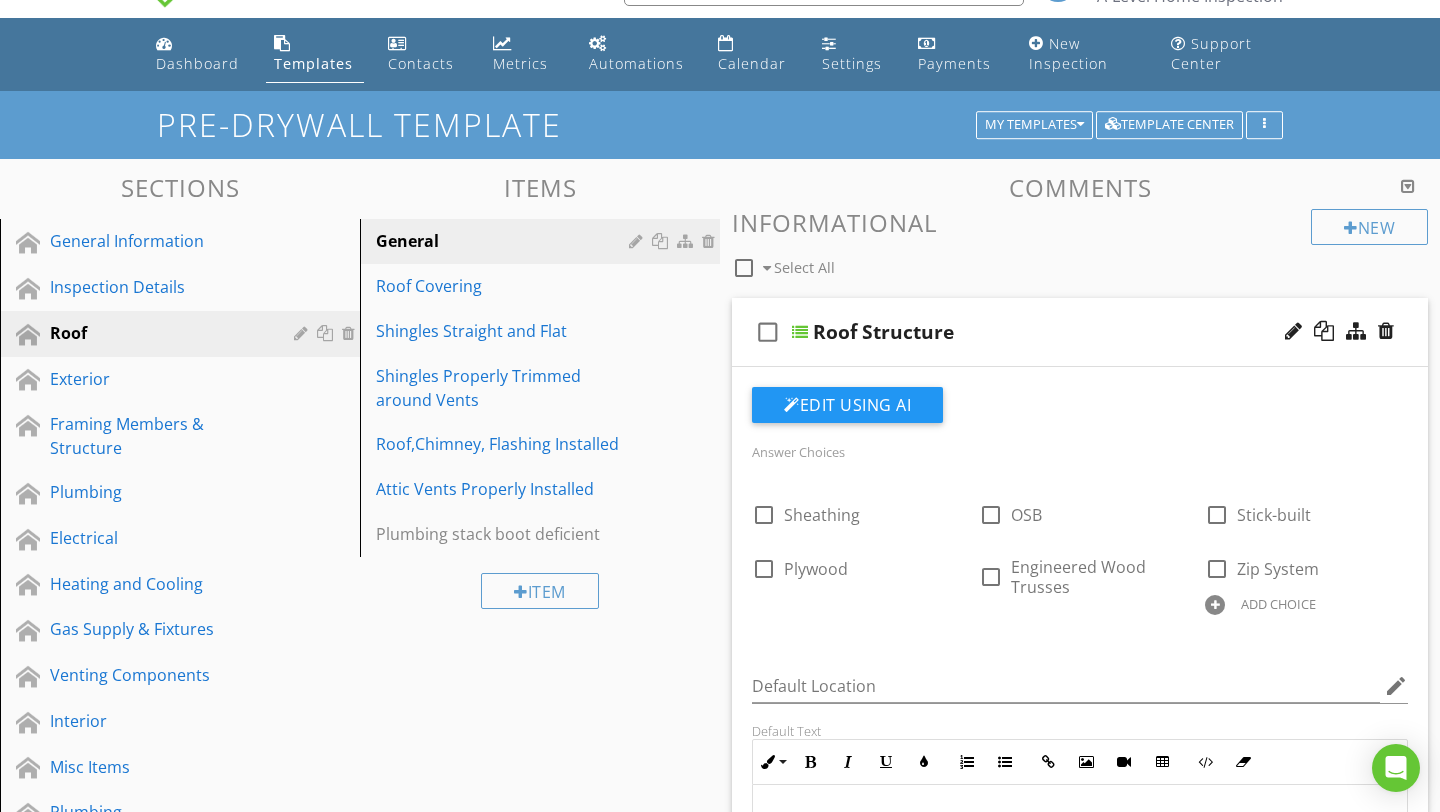 click at bounding box center (1215, 605) 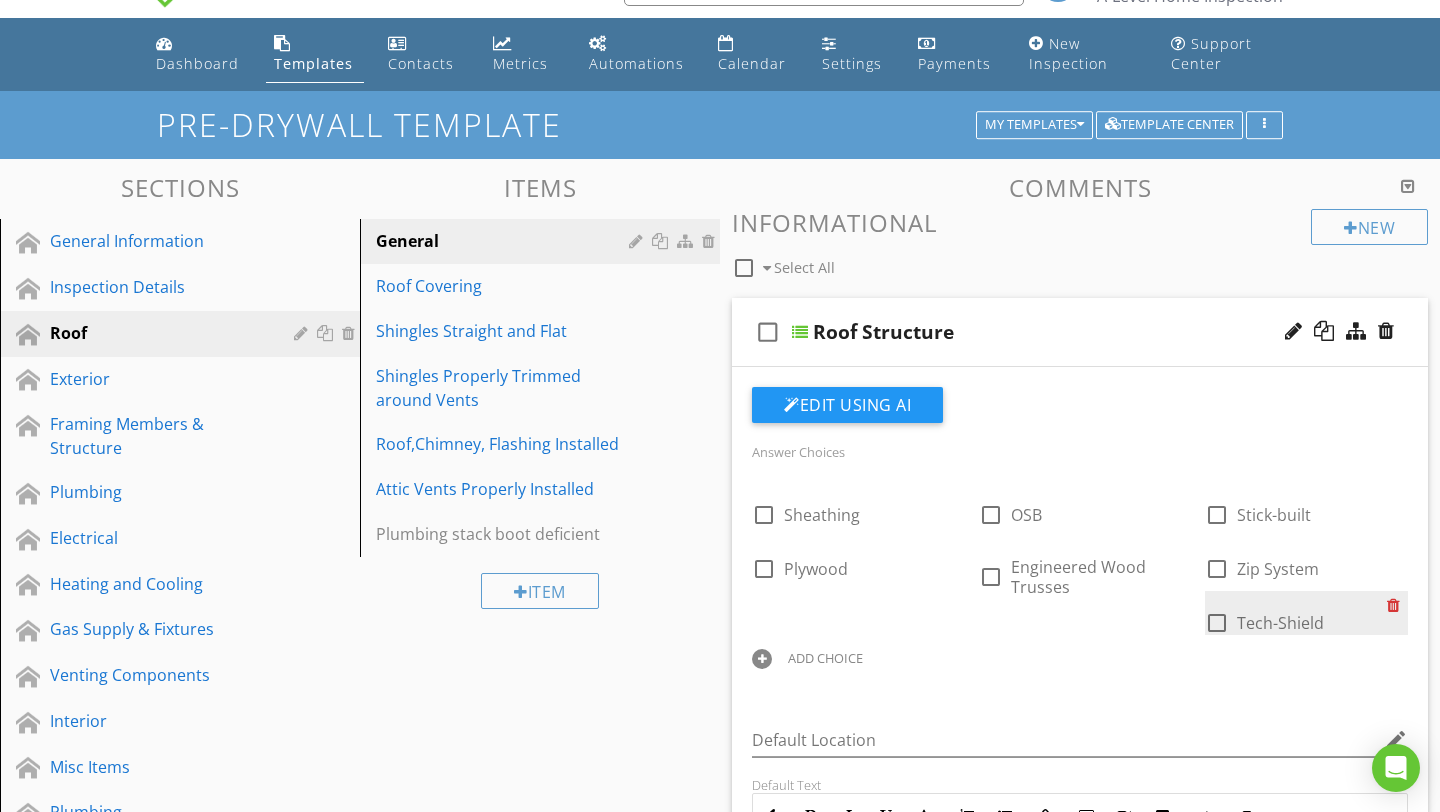 click at bounding box center (1397, 605) 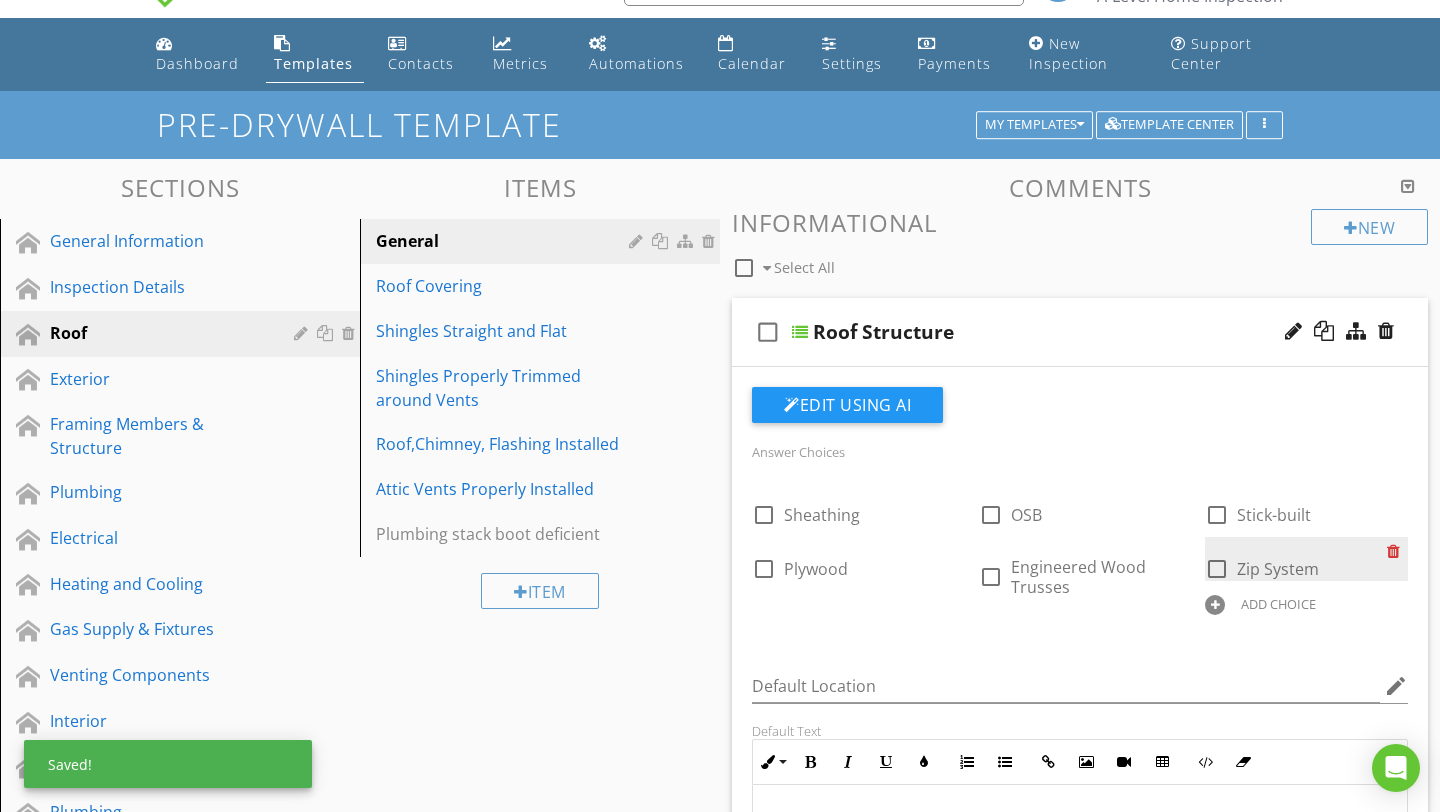 click at bounding box center (1397, 551) 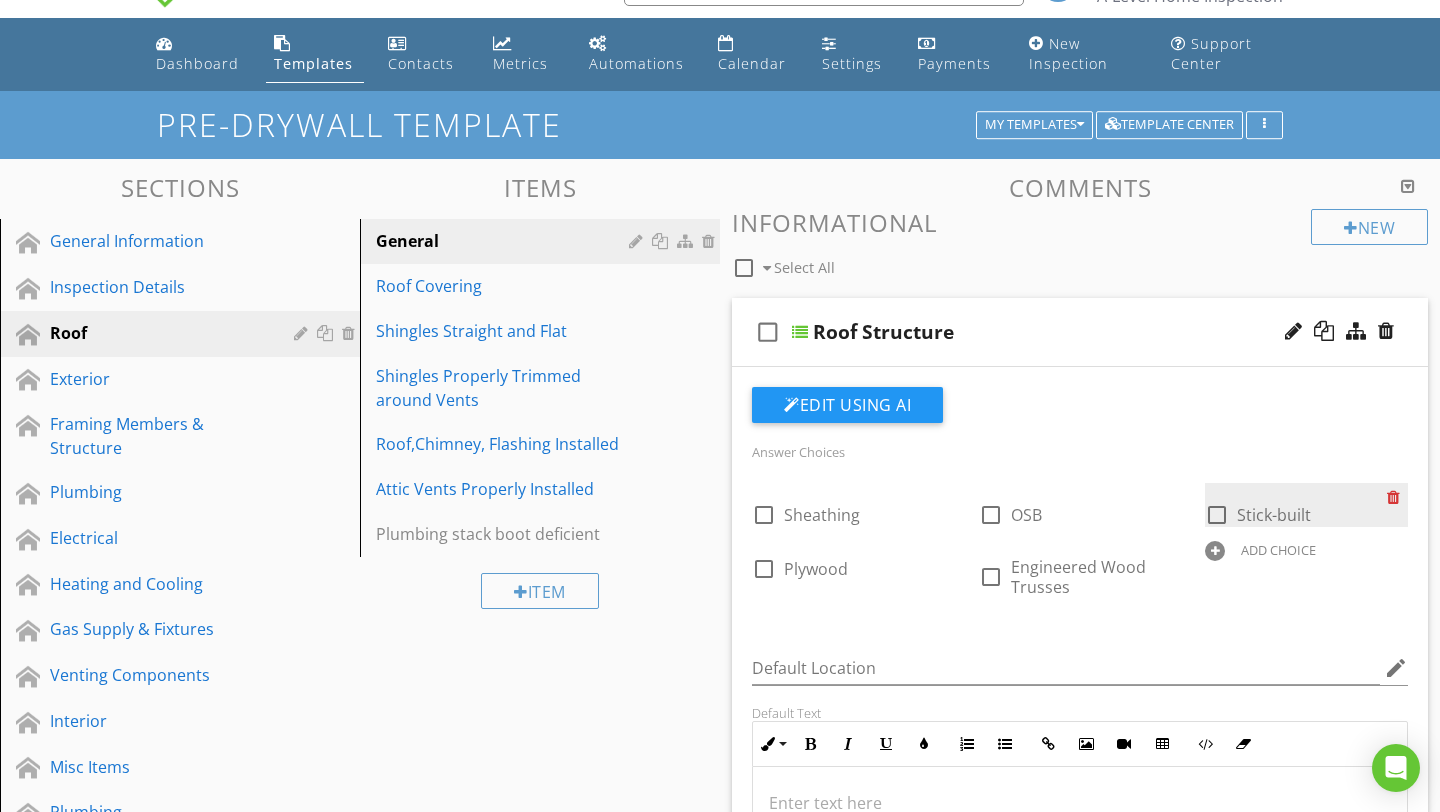 click at bounding box center [1397, 497] 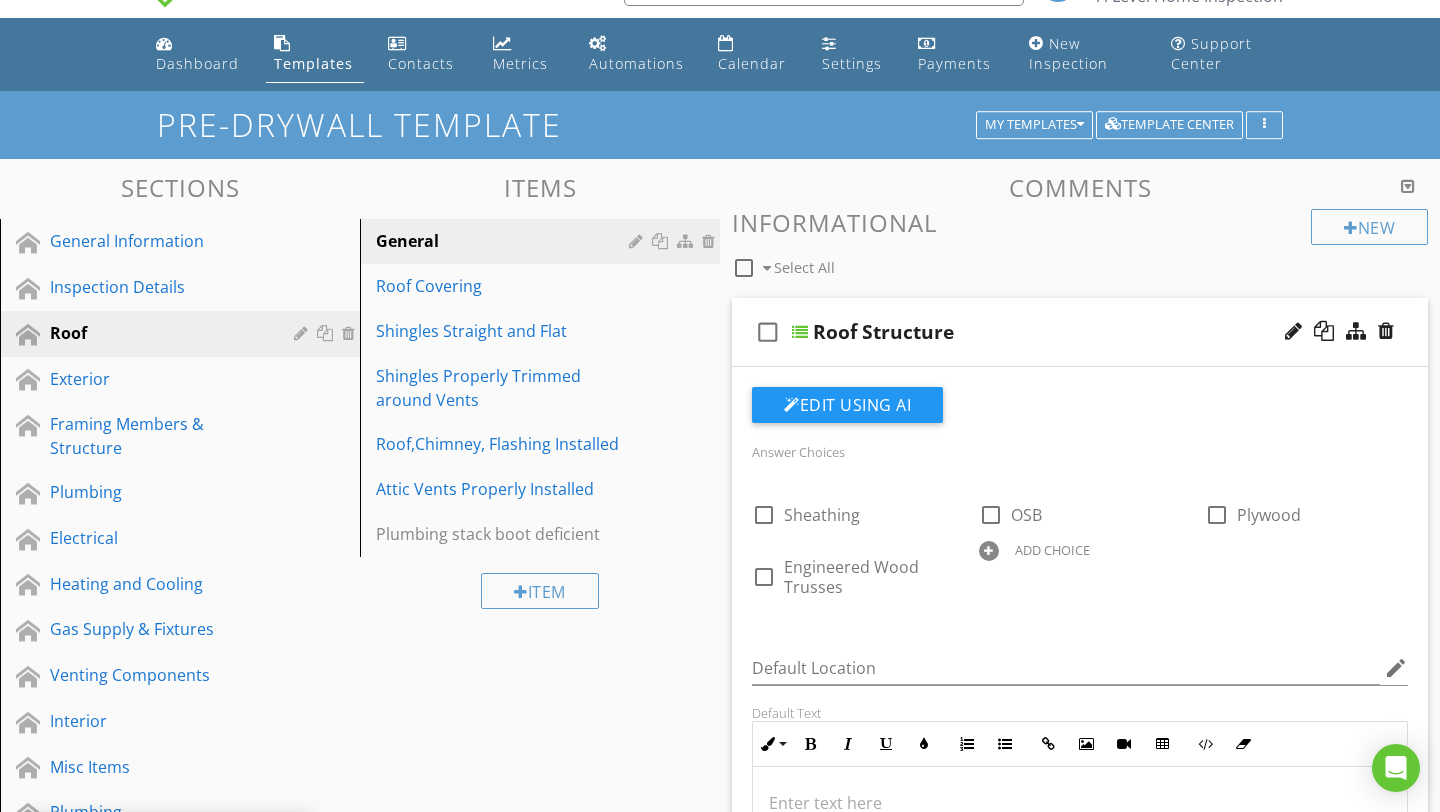 click at bounding box center (989, 551) 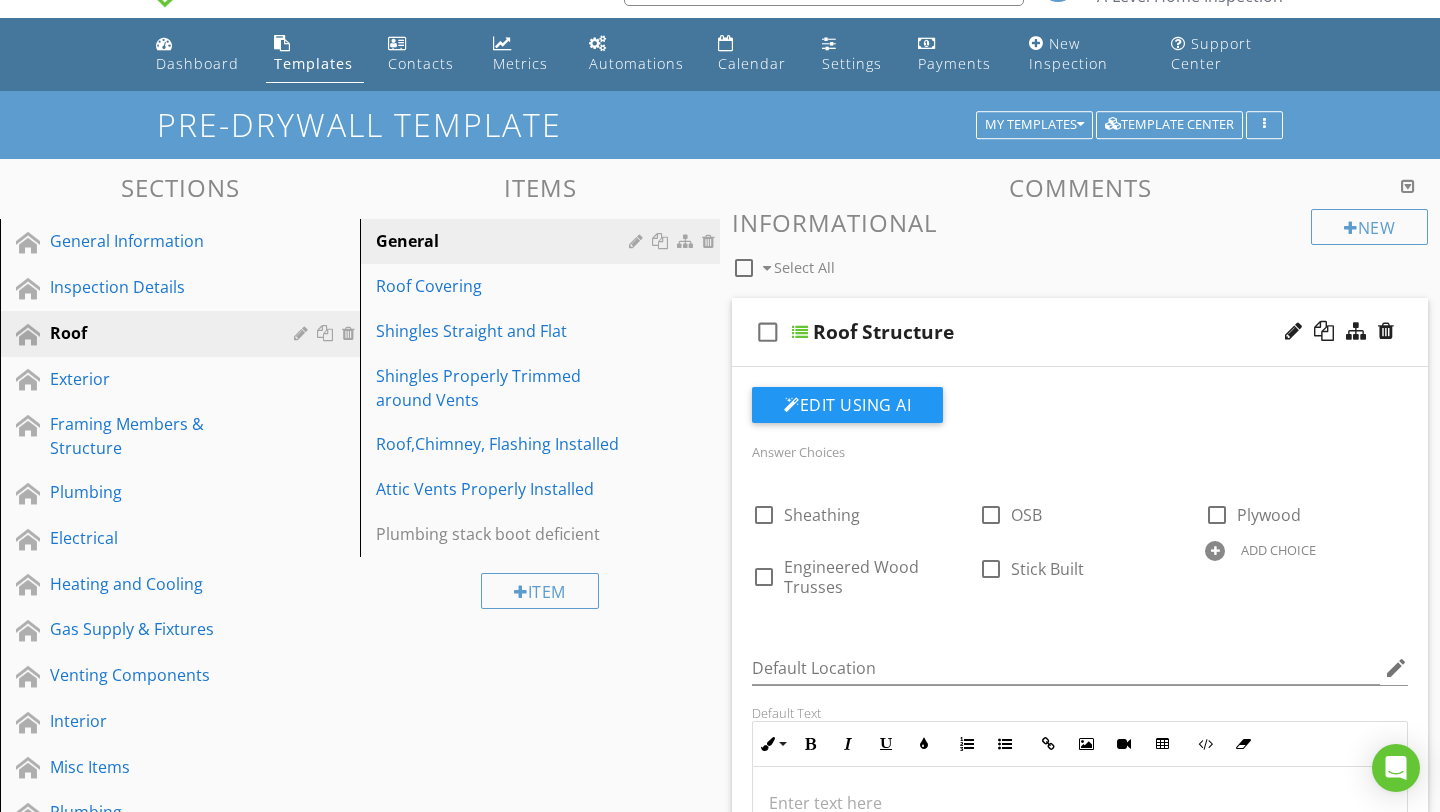 click at bounding box center (1215, 551) 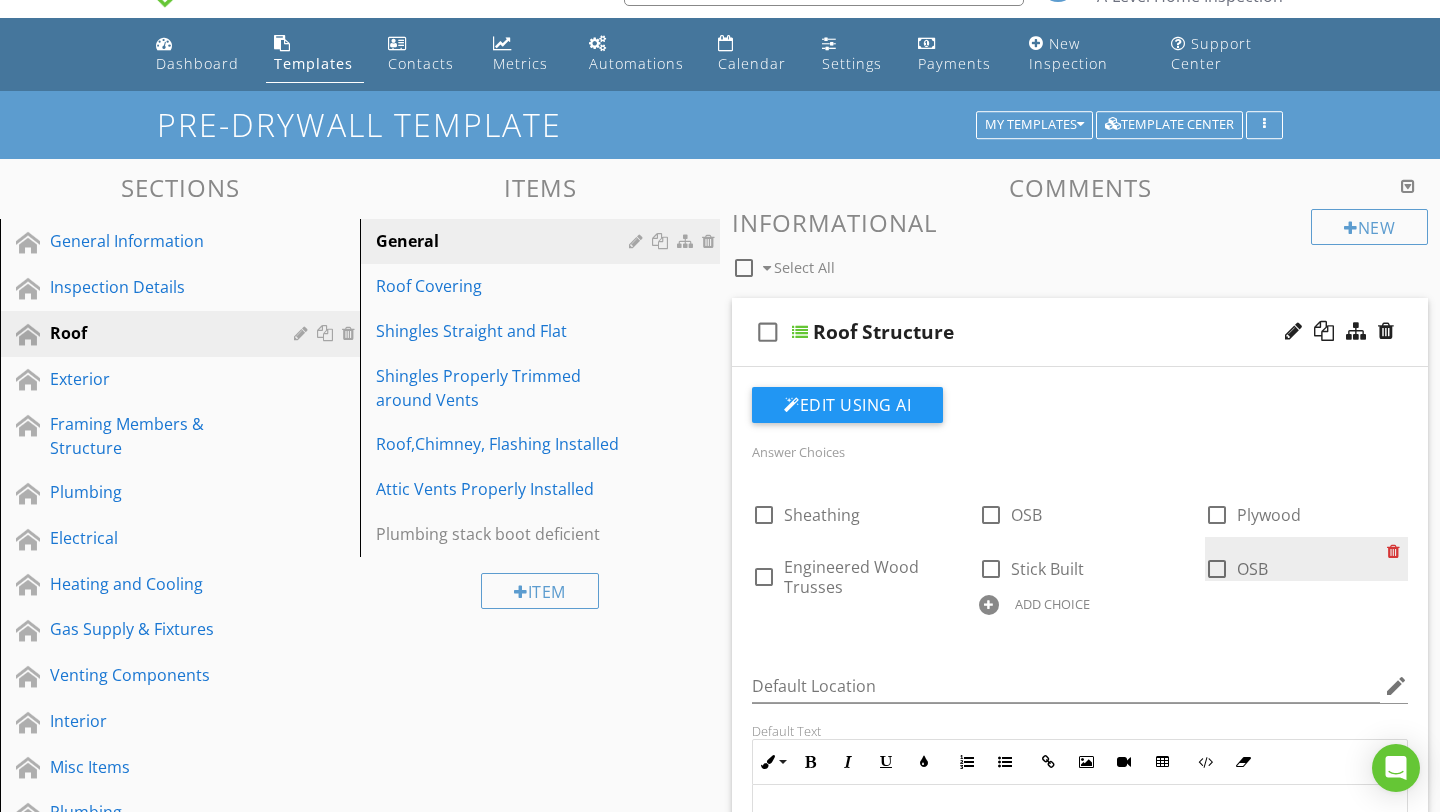 click at bounding box center [1397, 551] 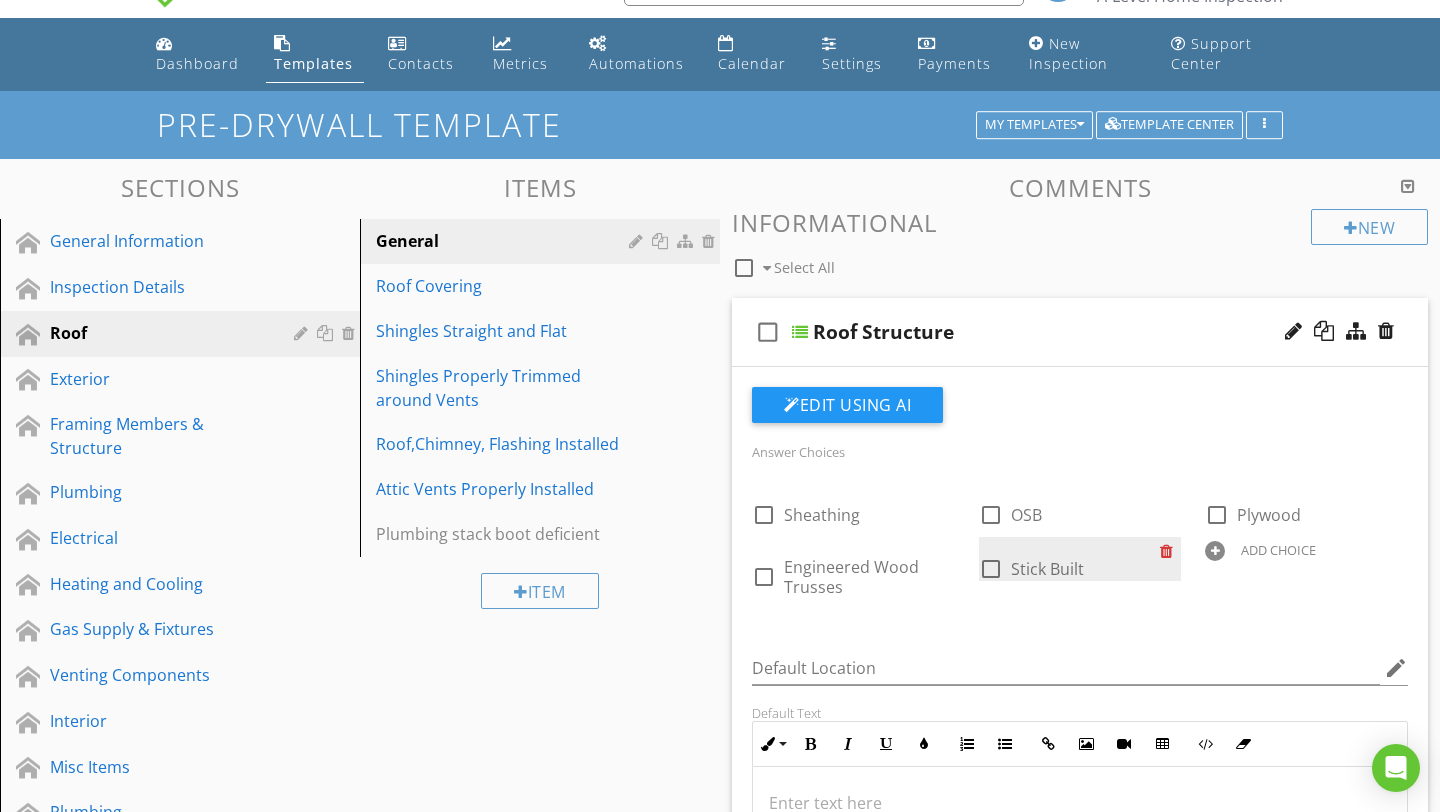 click at bounding box center [1170, 551] 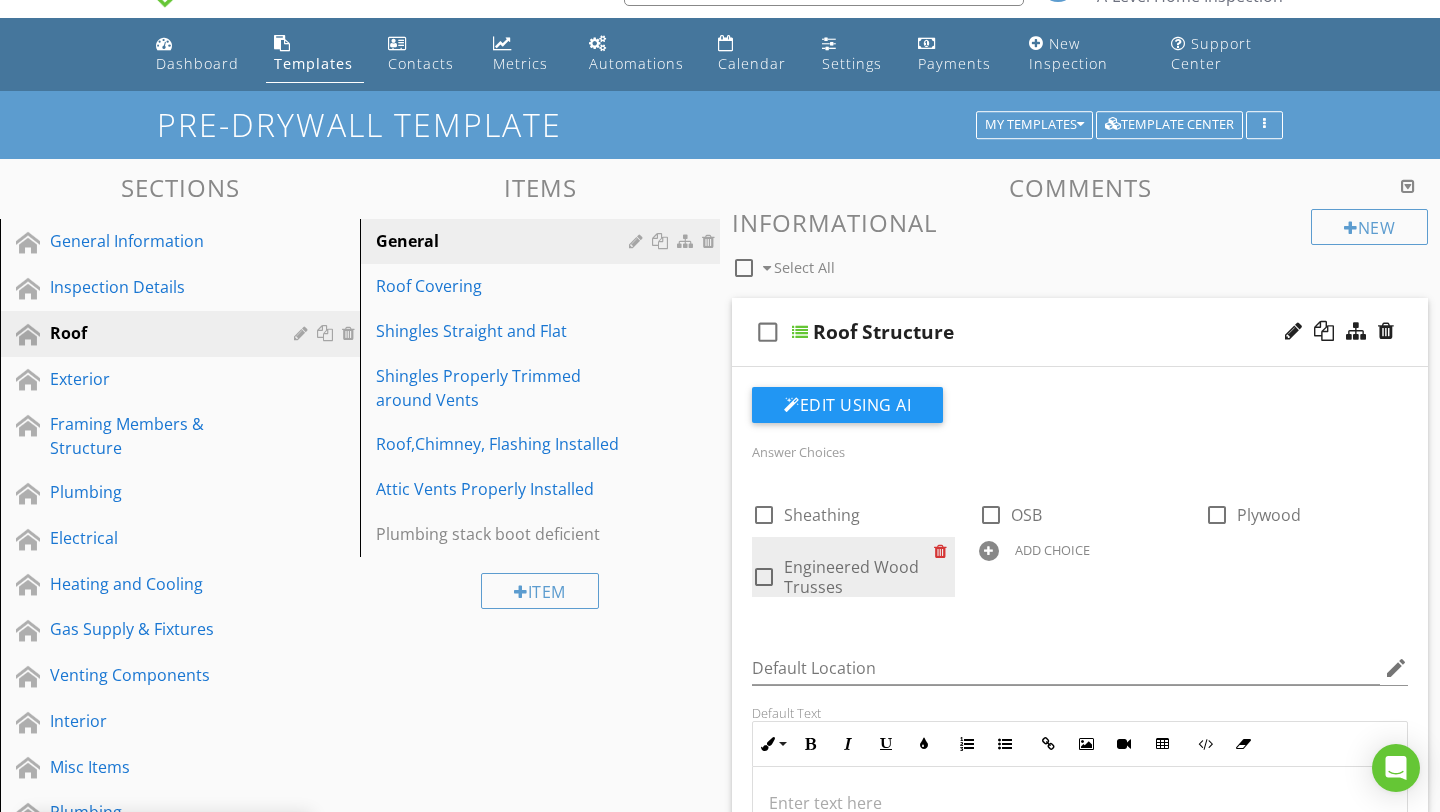 click at bounding box center [944, 551] 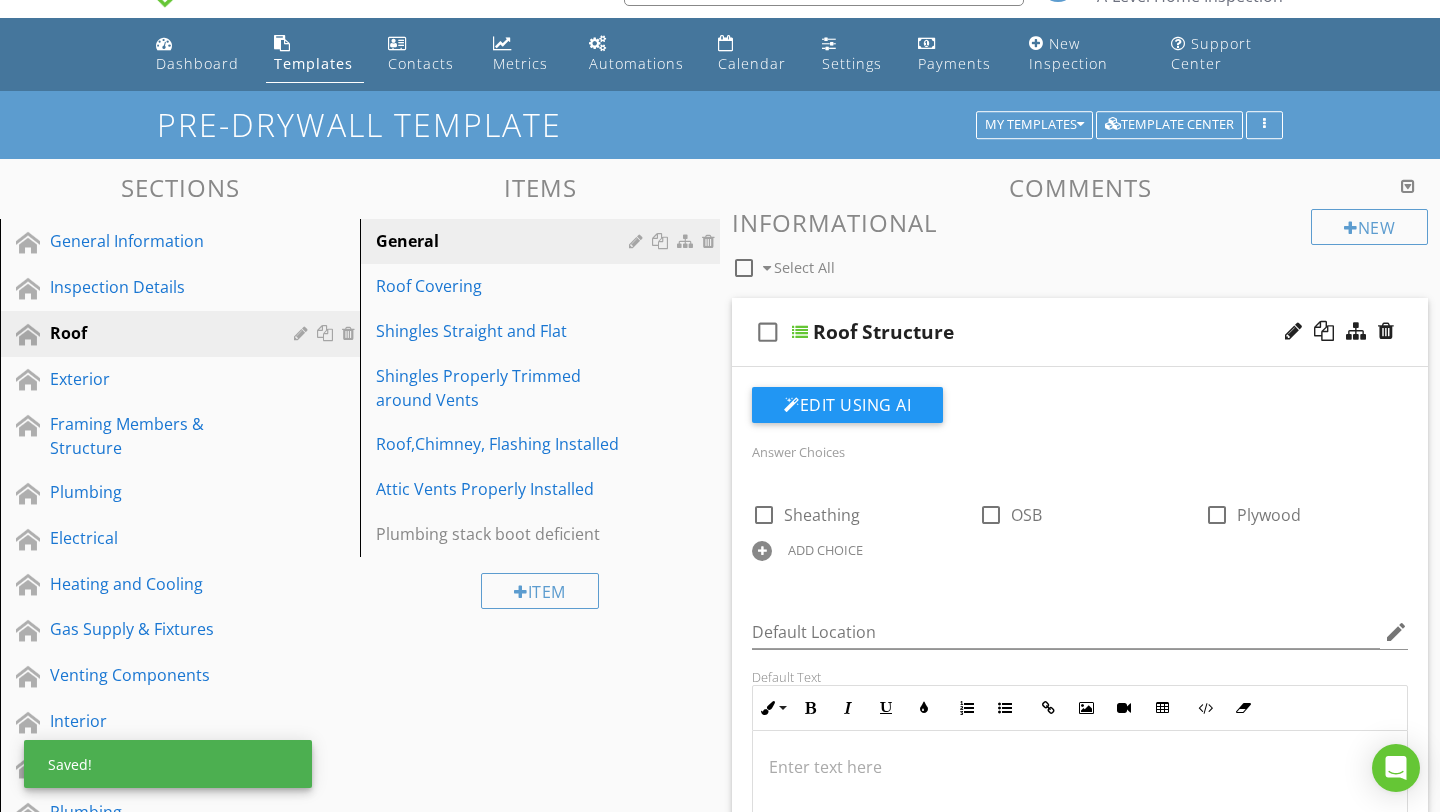 click at bounding box center [762, 551] 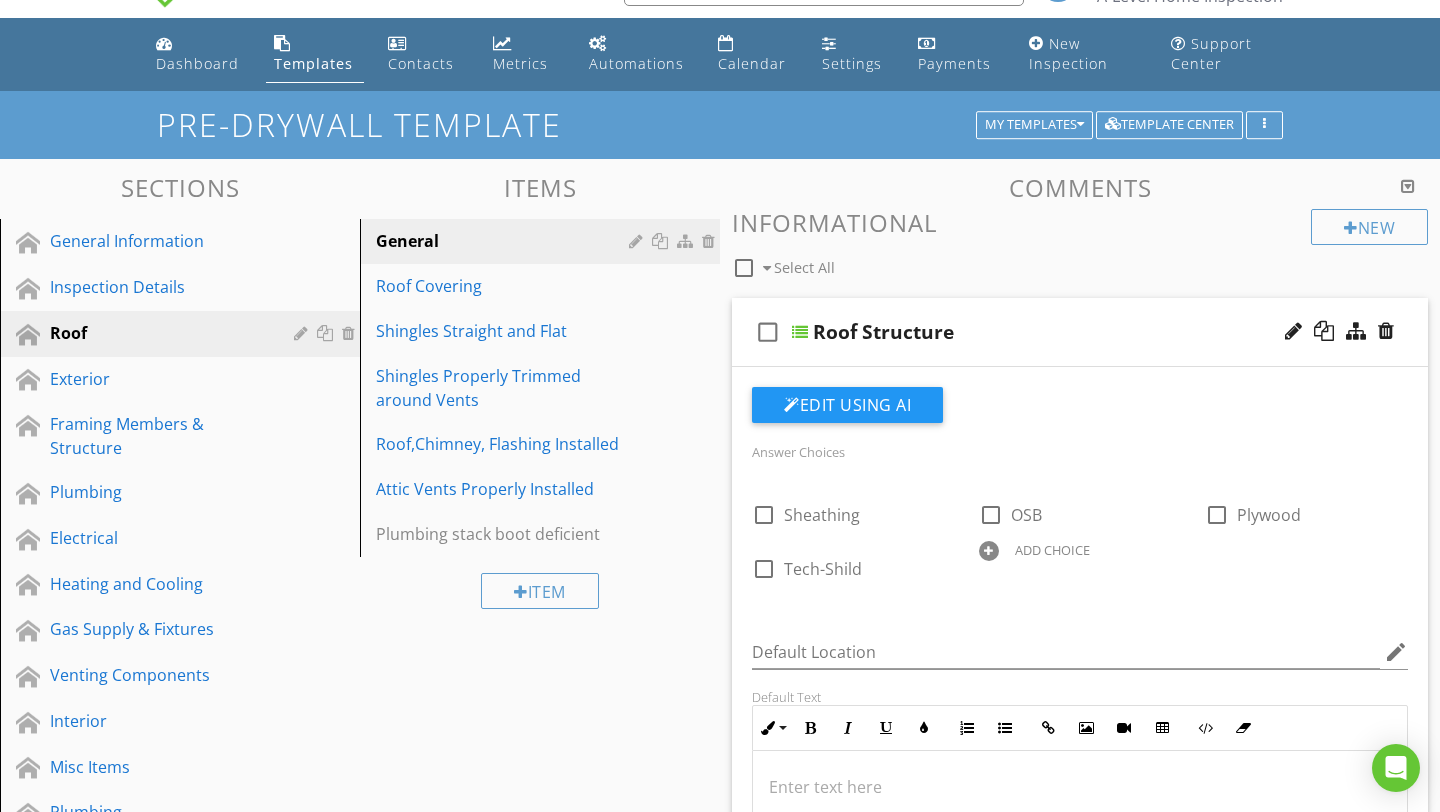 click at bounding box center (989, 551) 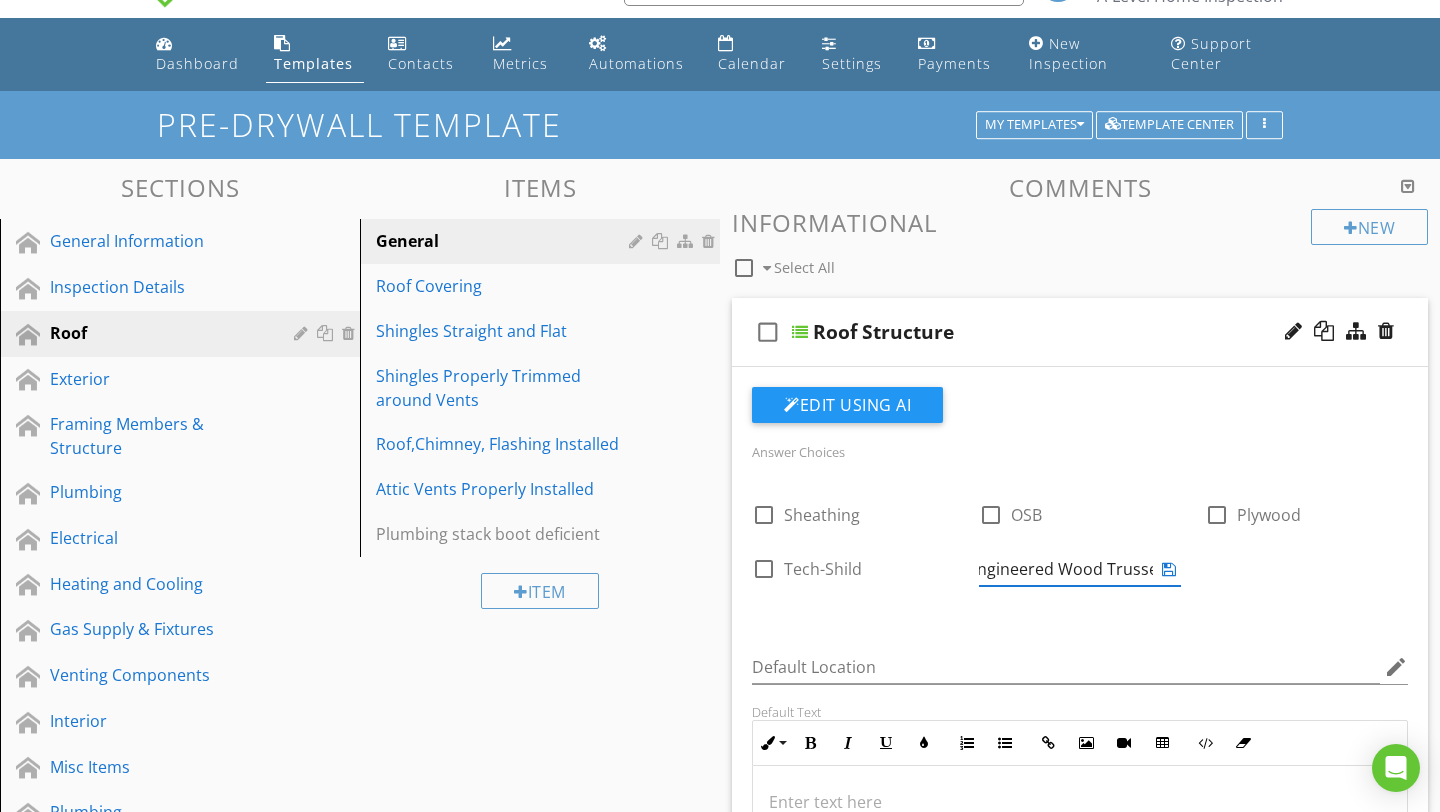 scroll, scrollTop: 0, scrollLeft: 19, axis: horizontal 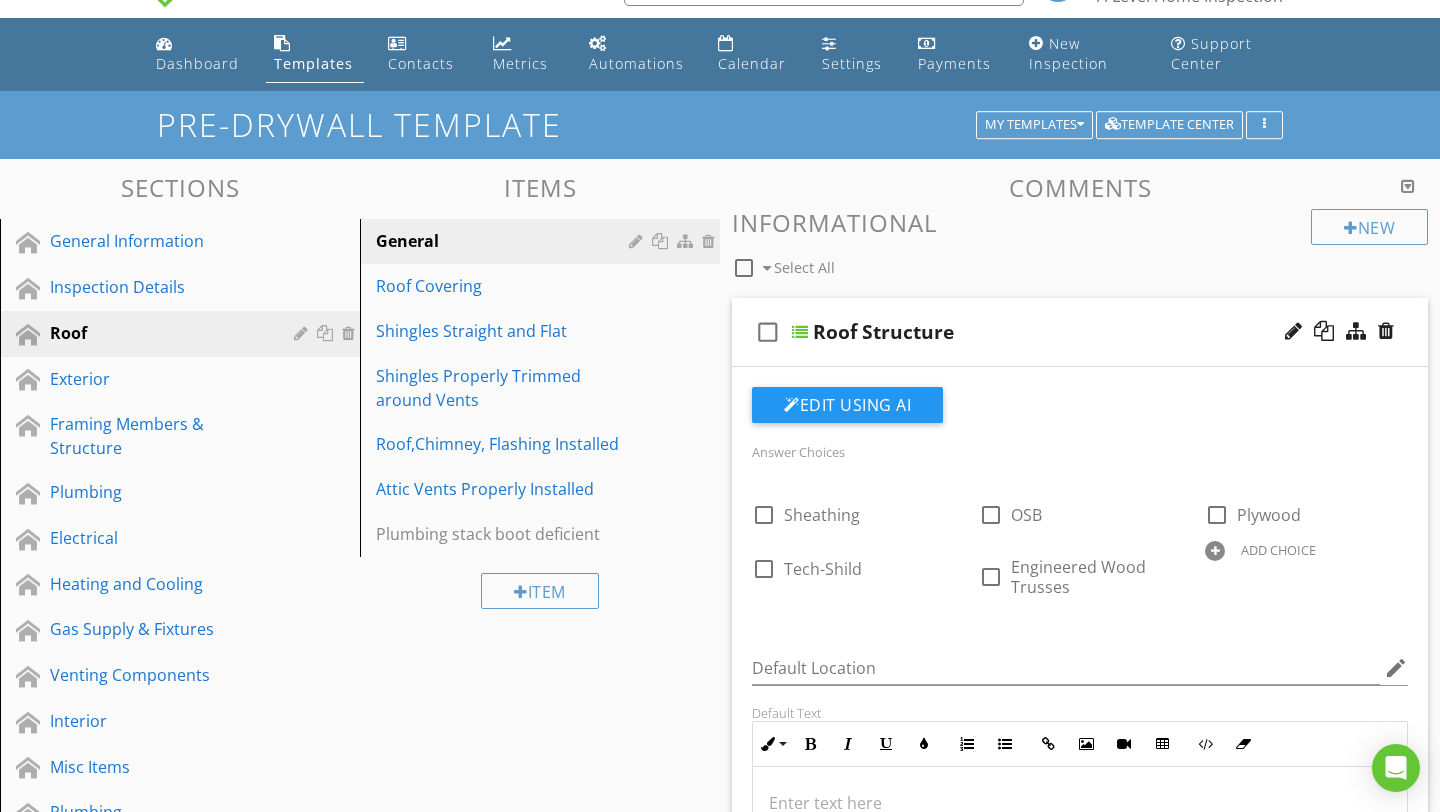 click at bounding box center (1215, 551) 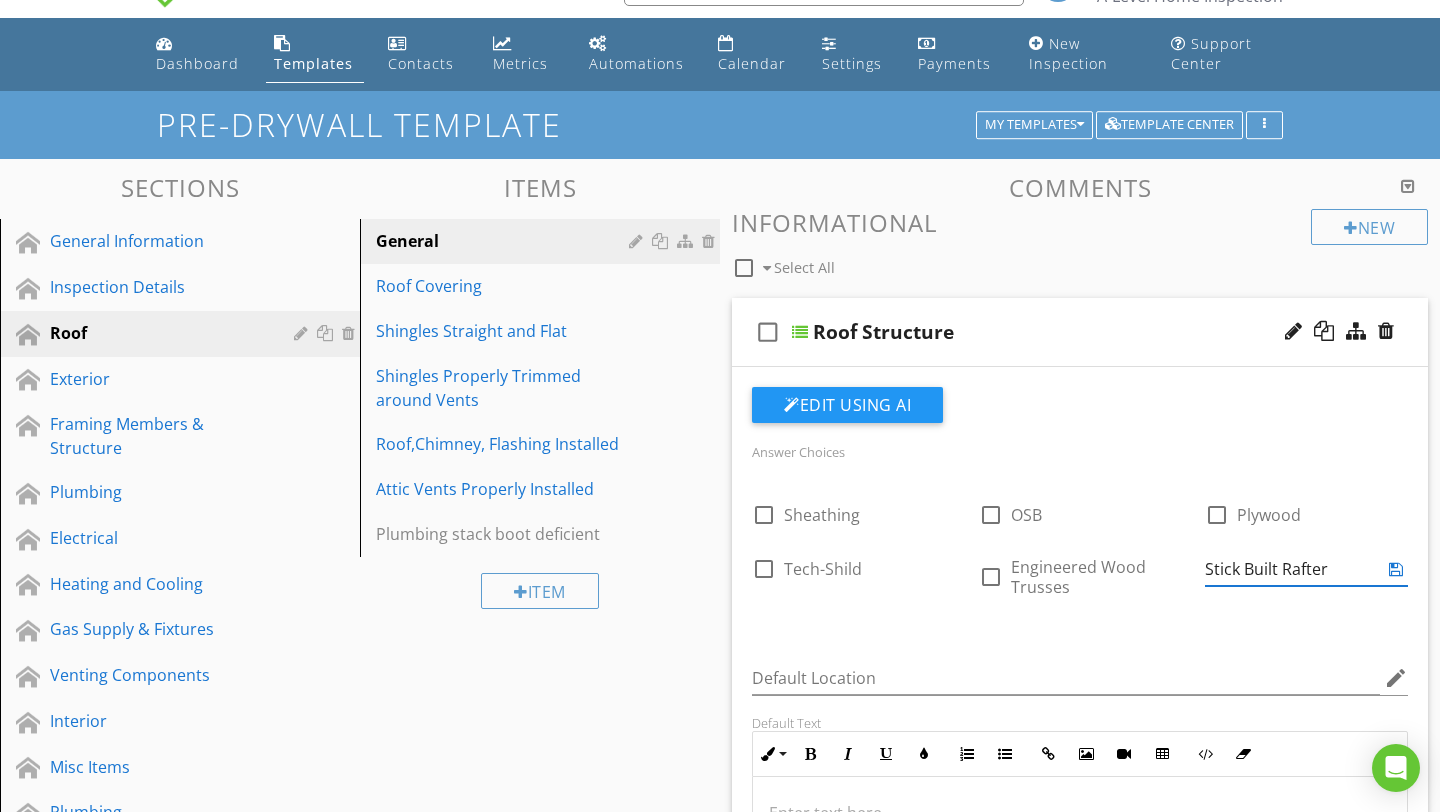 type on "Stick Built Rafters" 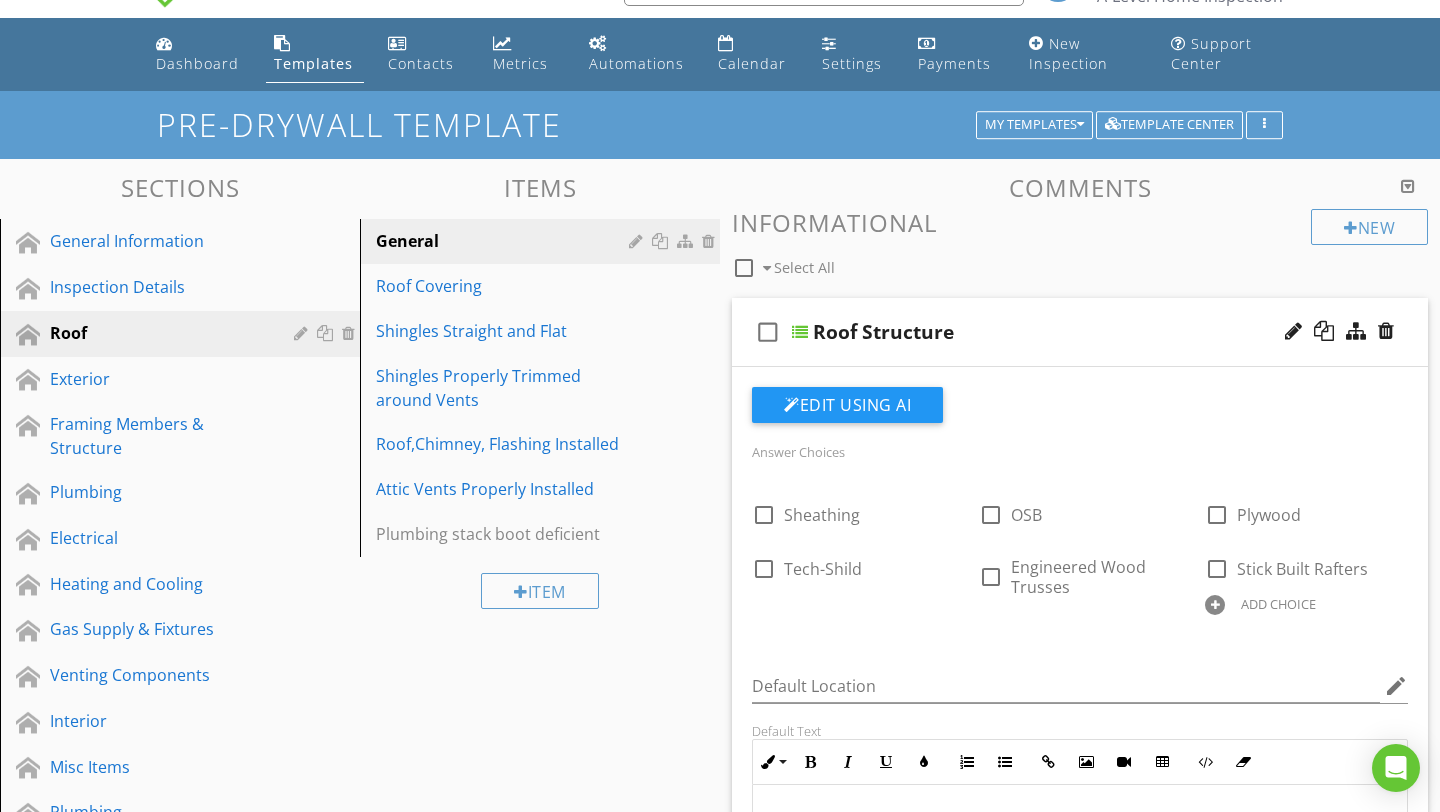 click on "Sections
General Information           Inspection Details           Roof           Exterior           Framing Members & Structure           Plumbing            Electrical           Heating and Cooling           Gas Supply & Fixtures           Venting Components            Interior           Misc Items           Plumbing
Section
Attachments
Attachment
Items
General           Roof Covering           Shingles Straight and Flat           Shingles Properly Trimmed around Vents           Roof,Chimney, Flashing Installed           Attic Vents Properly Installed           Plumbing stack boot deficient
Item
Comments
New
Informational   check_box_outline_blank     Select All       check_box_outline_blank
Roof Structure
Edit Using AI" at bounding box center [720, 1035] 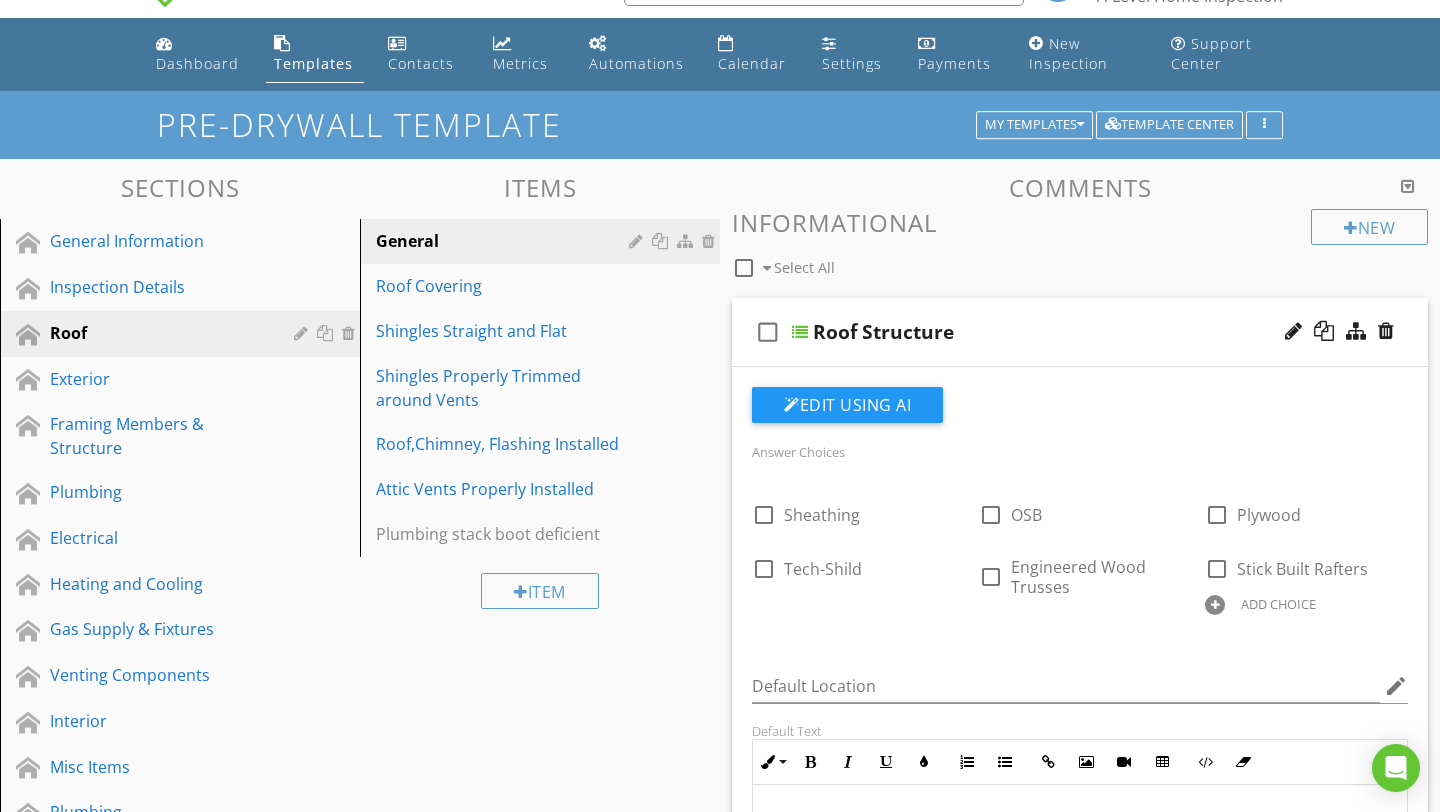click on "Roof Structure" at bounding box center [1059, 332] 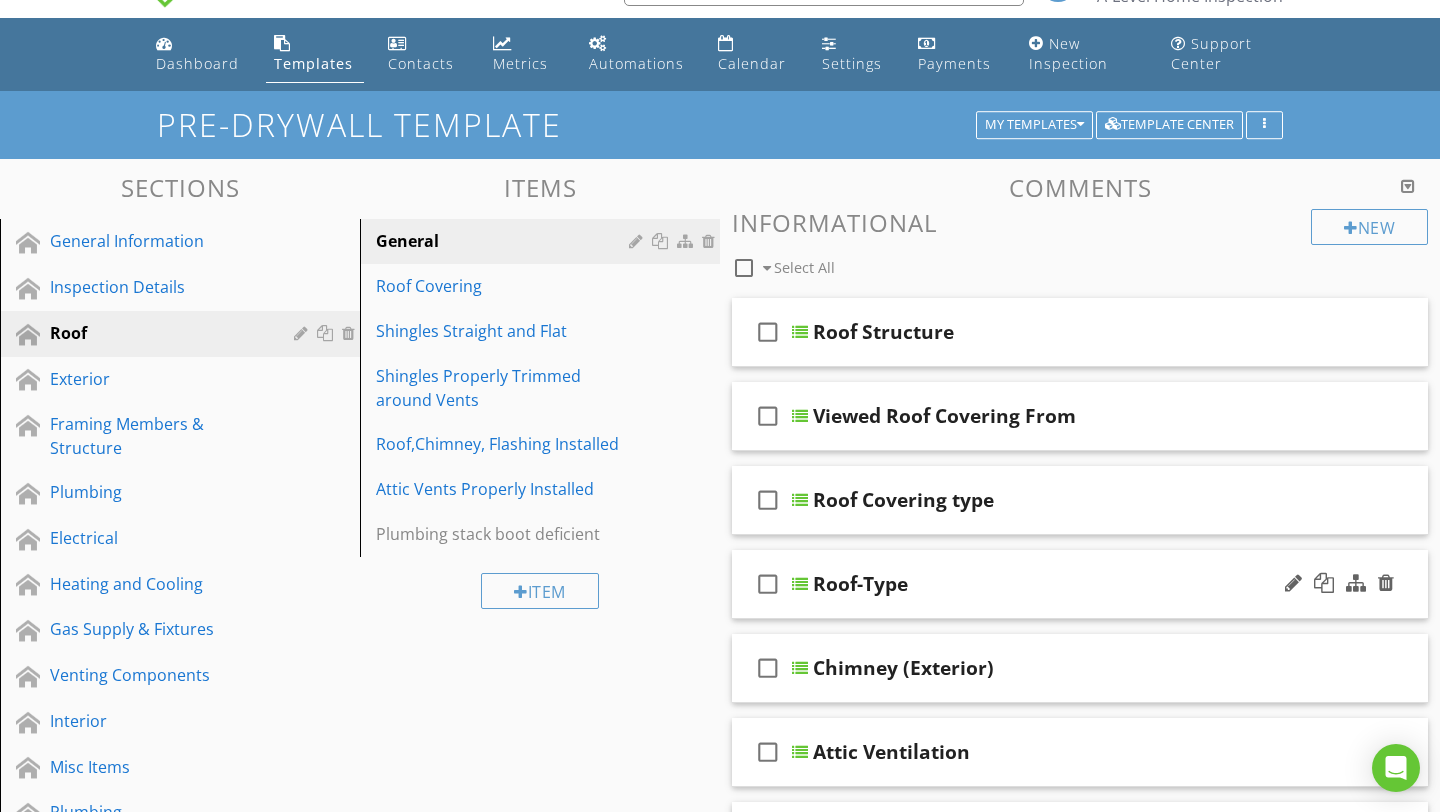 click on "check_box_outline_blank
Roof-Type" at bounding box center [1080, 584] 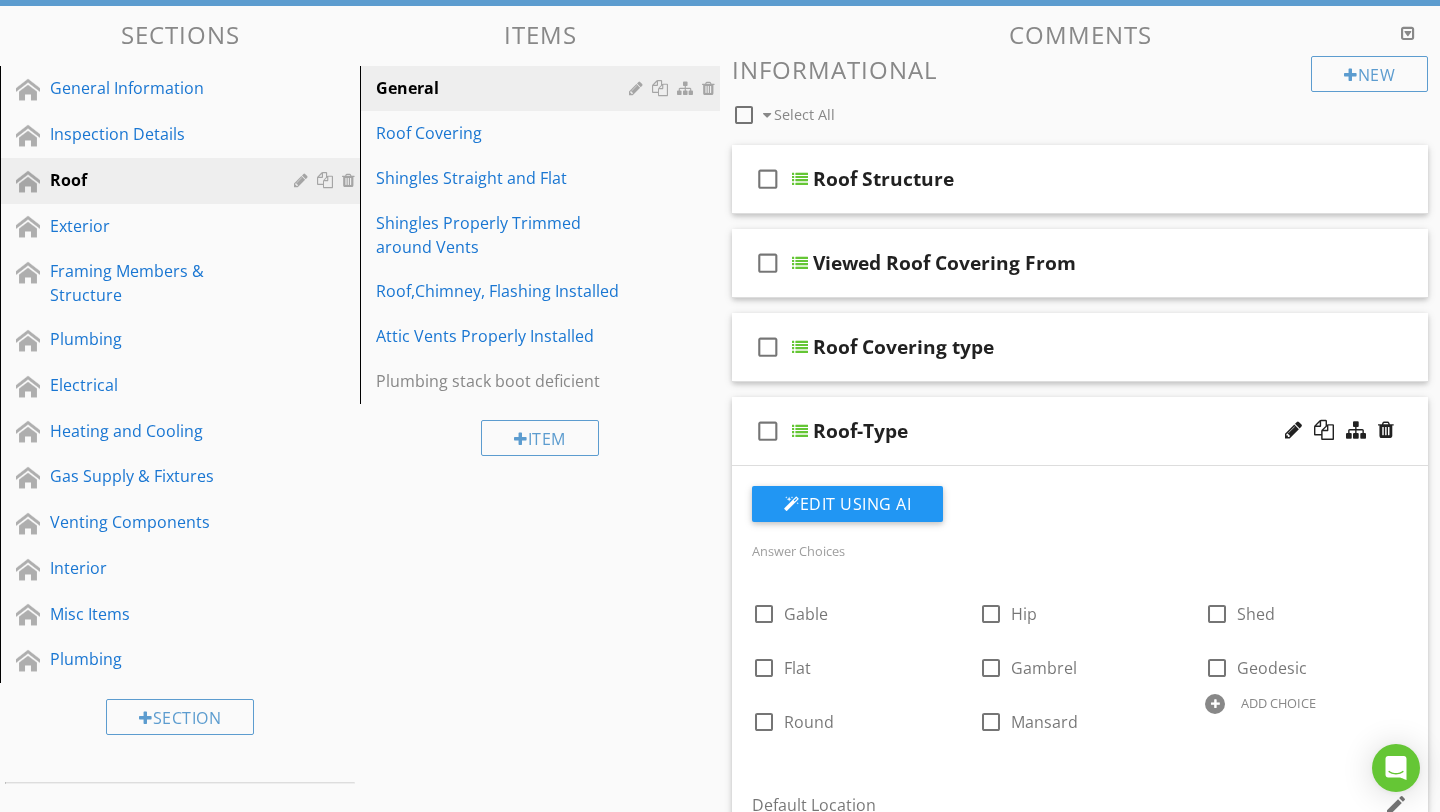 scroll, scrollTop: 218, scrollLeft: 0, axis: vertical 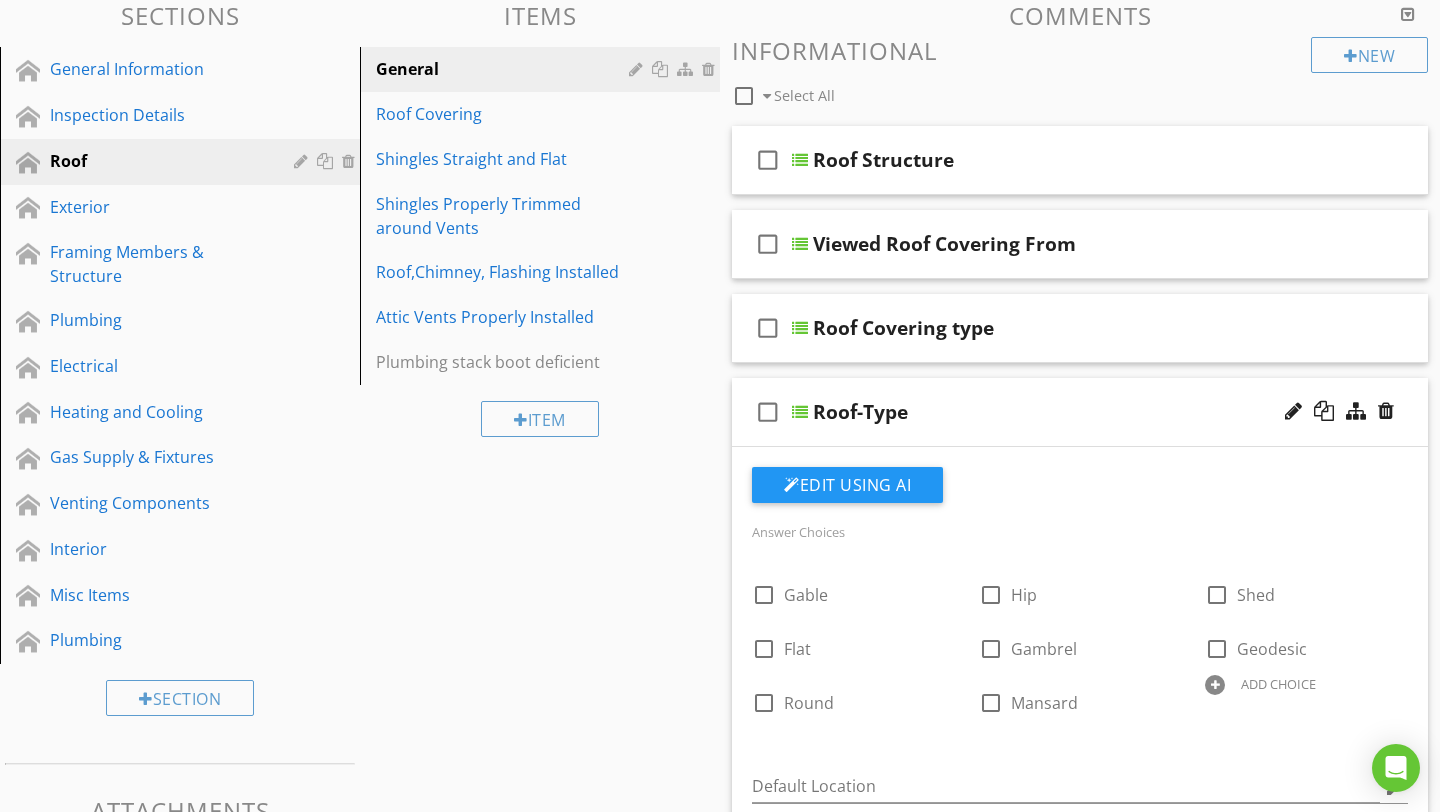 click on "check_box_outline_blank
Roof-Type" at bounding box center (1080, 412) 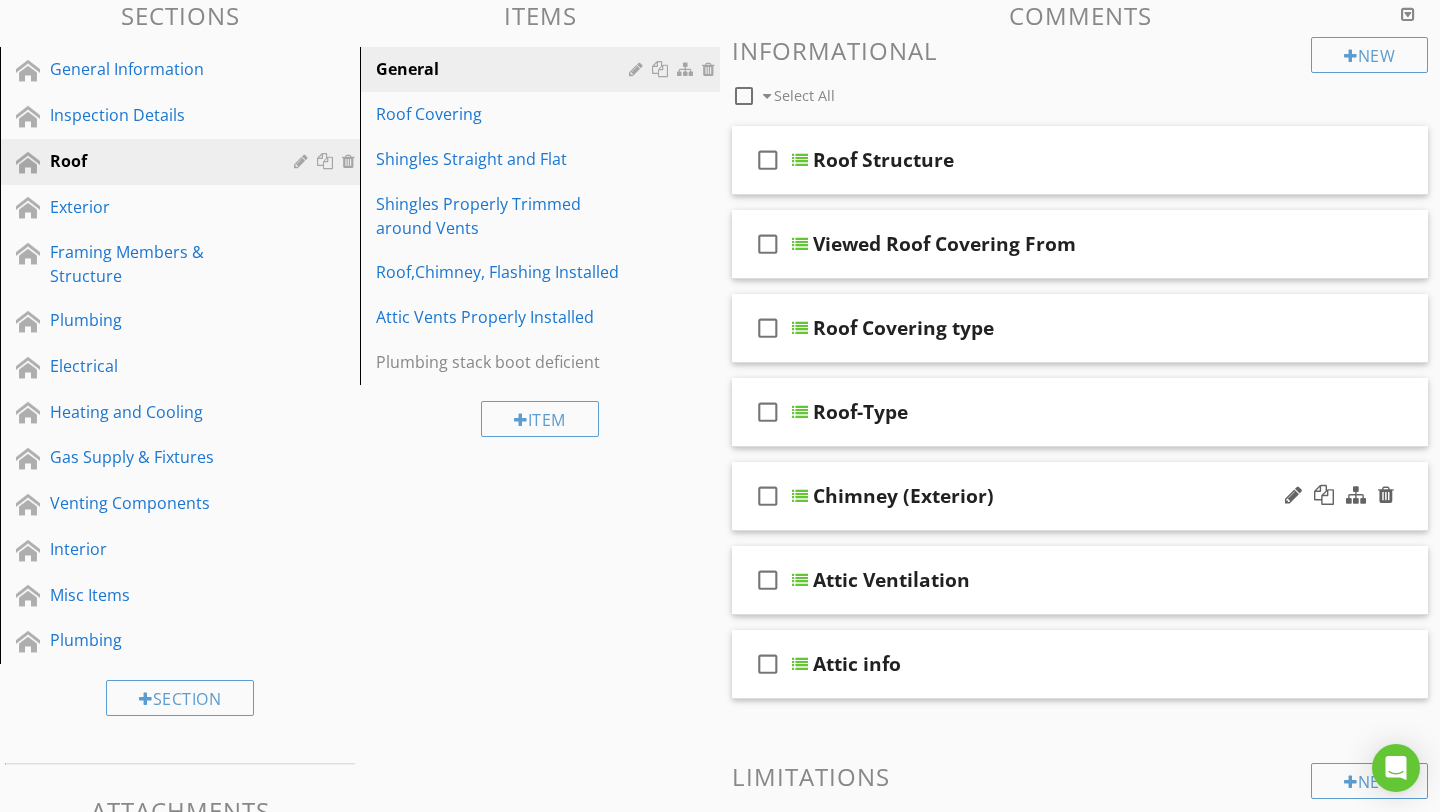 click on "check_box_outline_blank
Chimney (Exterior)" at bounding box center [1080, 496] 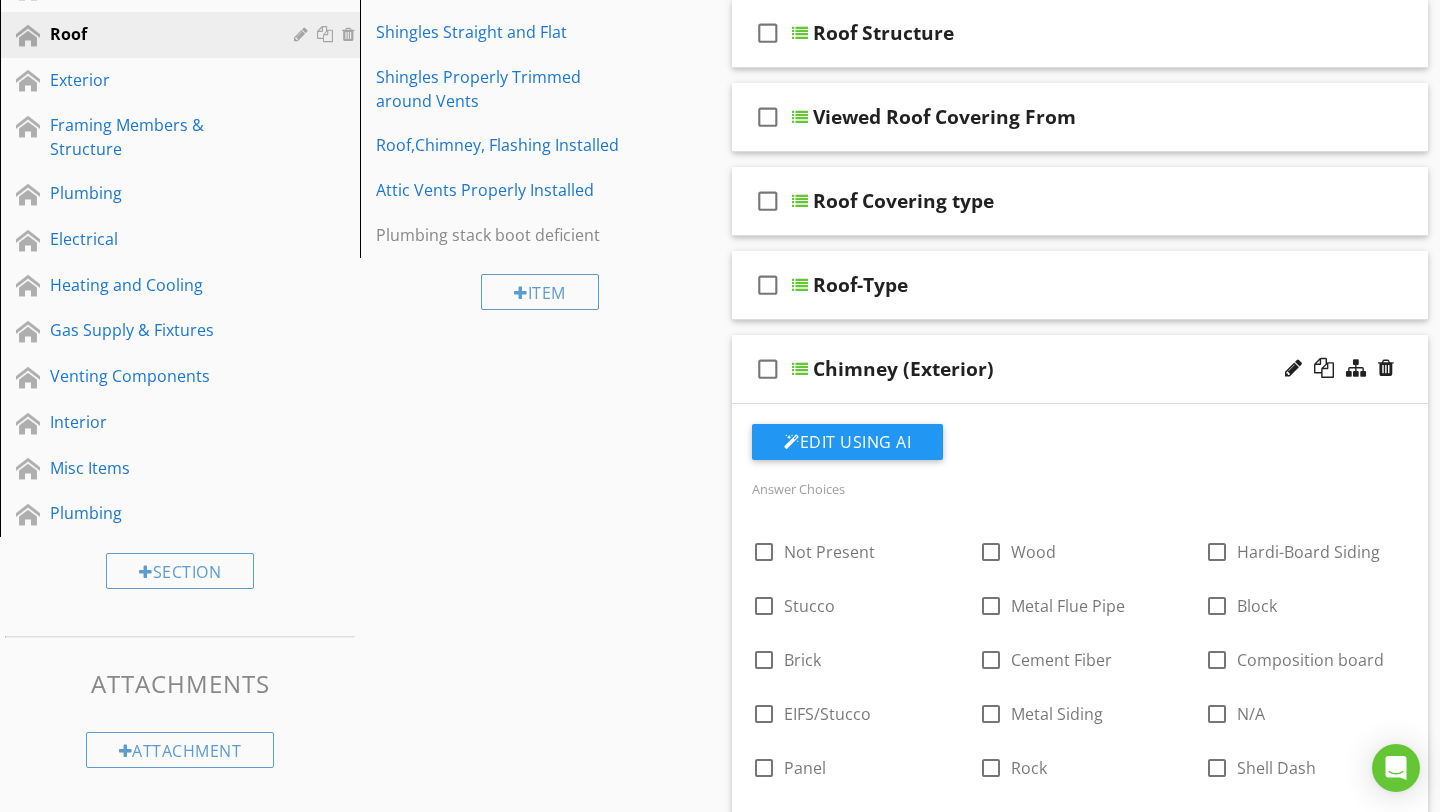 scroll, scrollTop: 274, scrollLeft: 0, axis: vertical 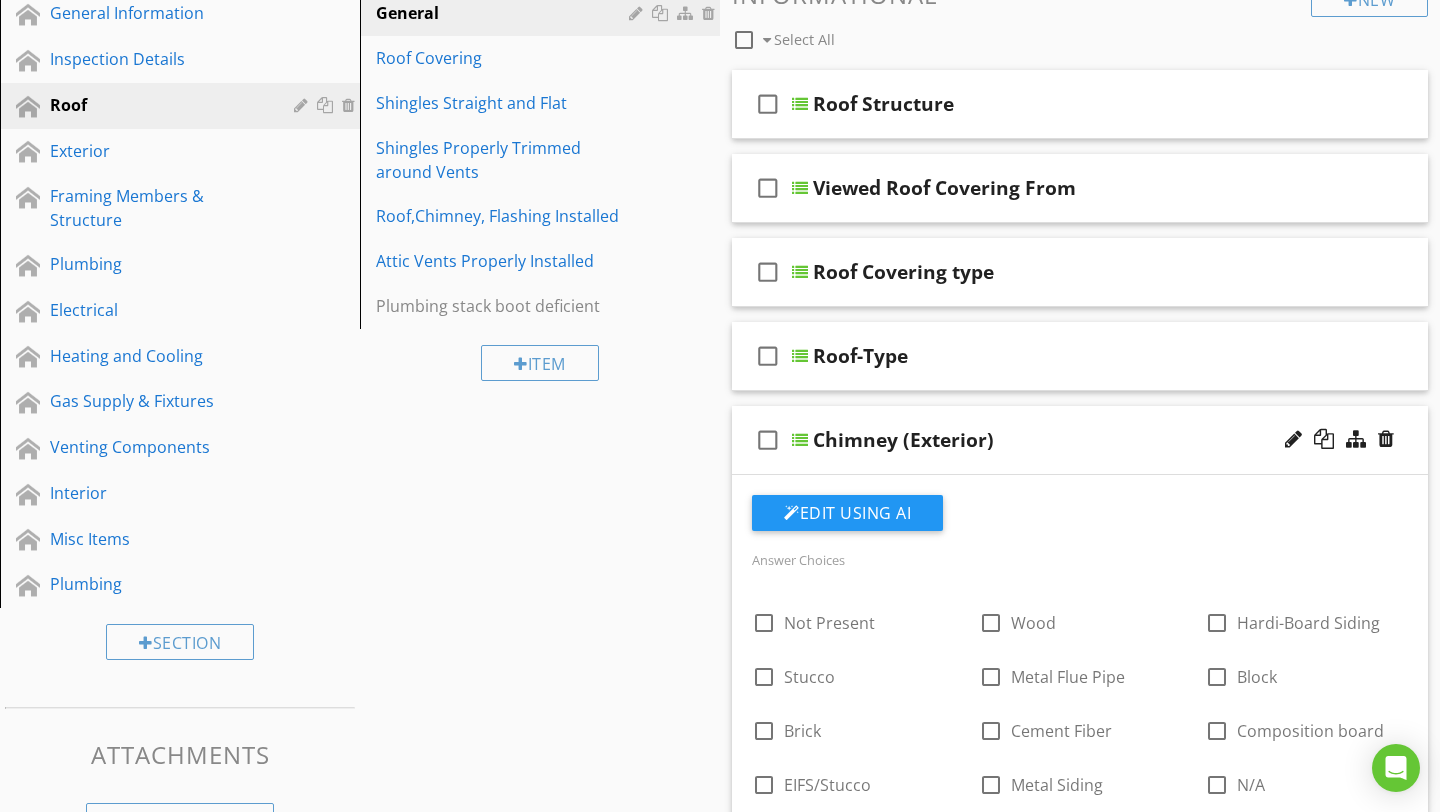 click on "check_box_outline_blank
Chimney (Exterior)" at bounding box center (1080, 440) 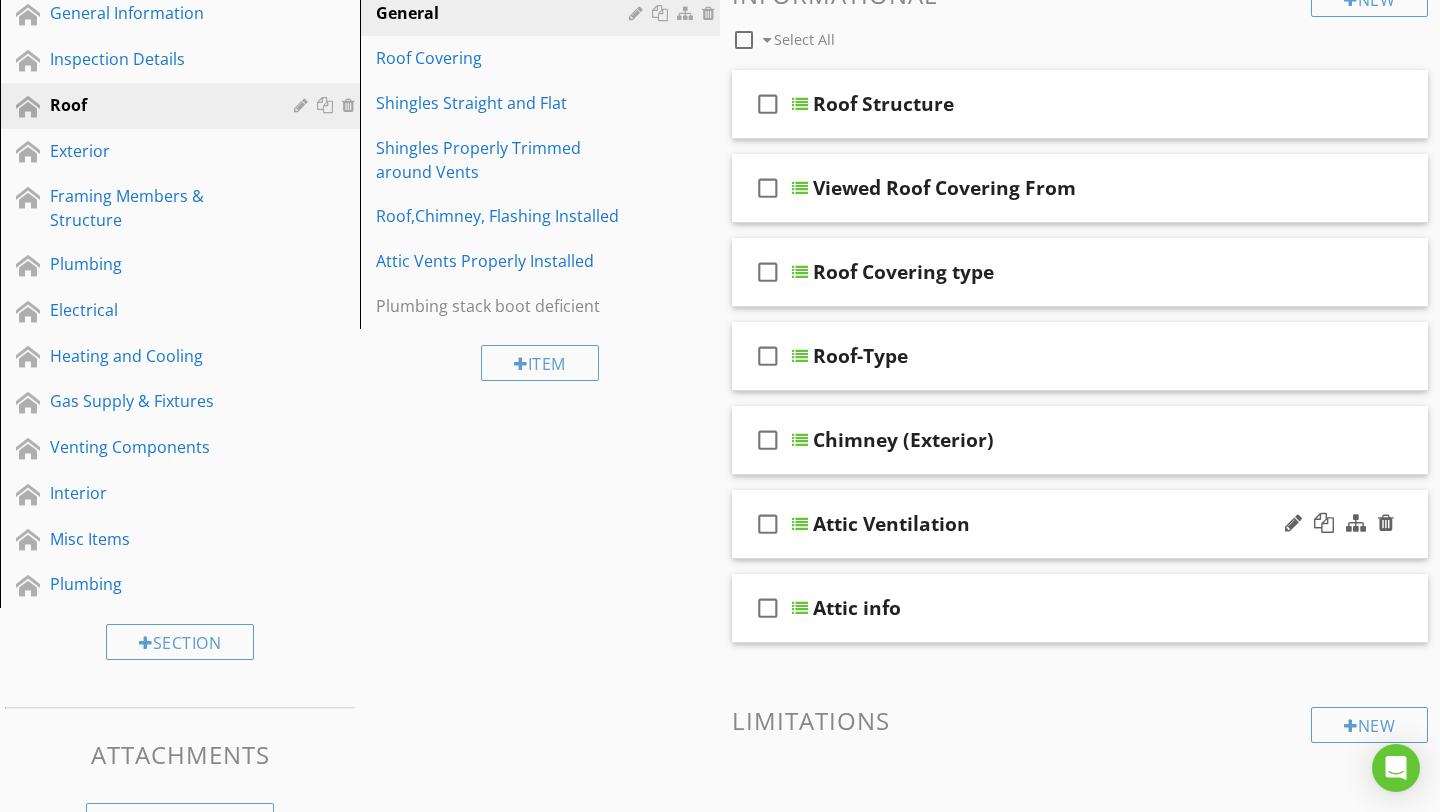 click on "Attic Ventilation" at bounding box center [1059, 524] 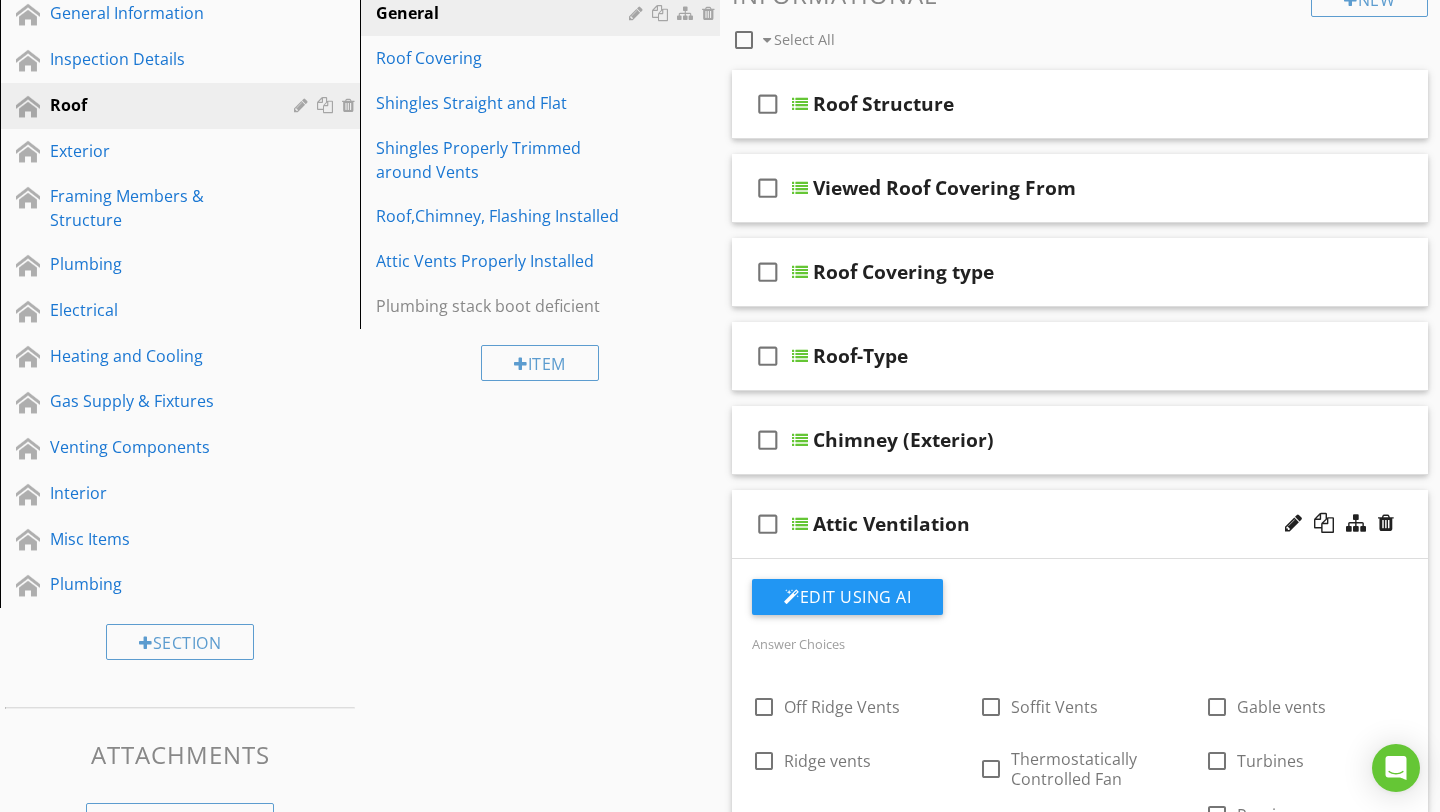 click on "Attic Ventilation" at bounding box center [1059, 524] 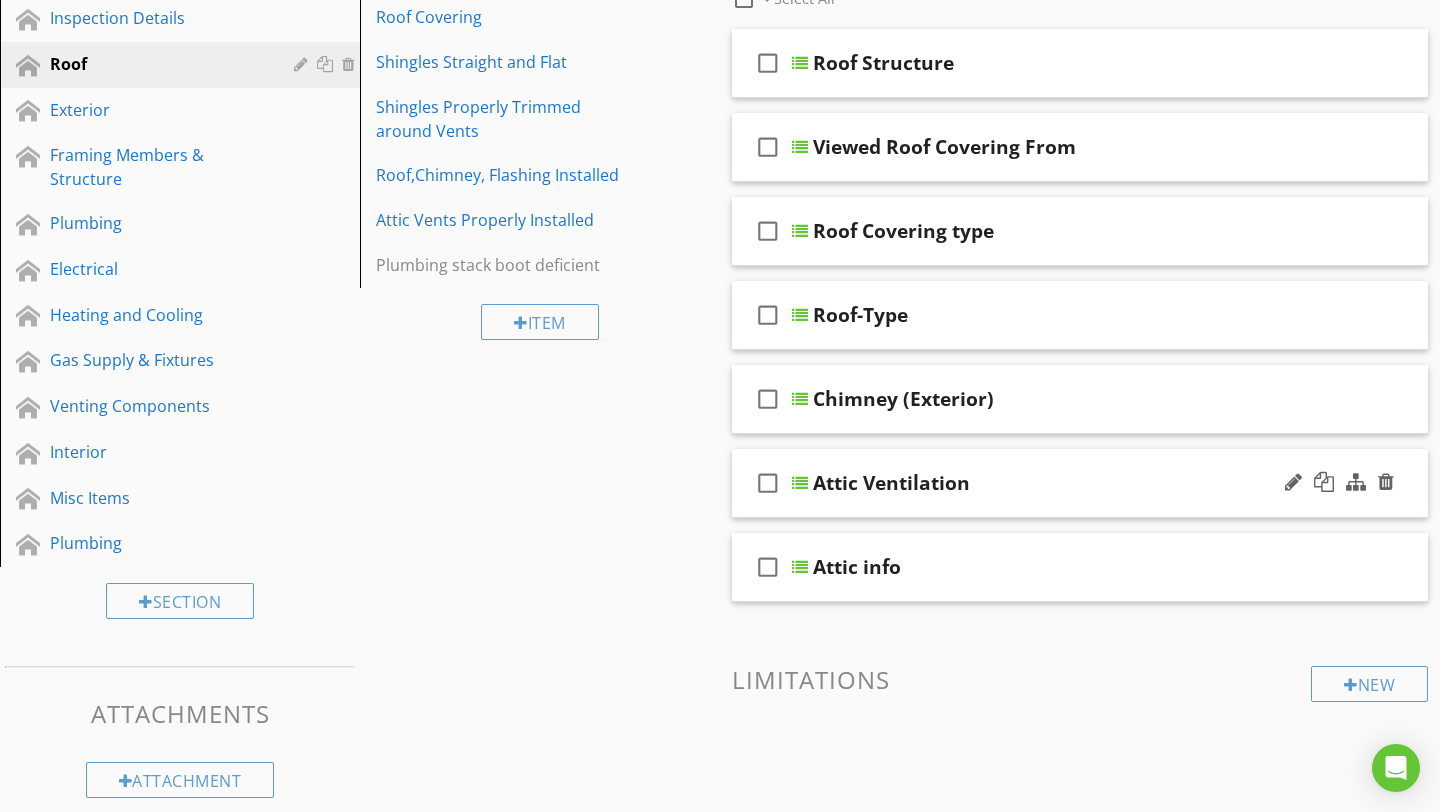 scroll, scrollTop: 317, scrollLeft: 0, axis: vertical 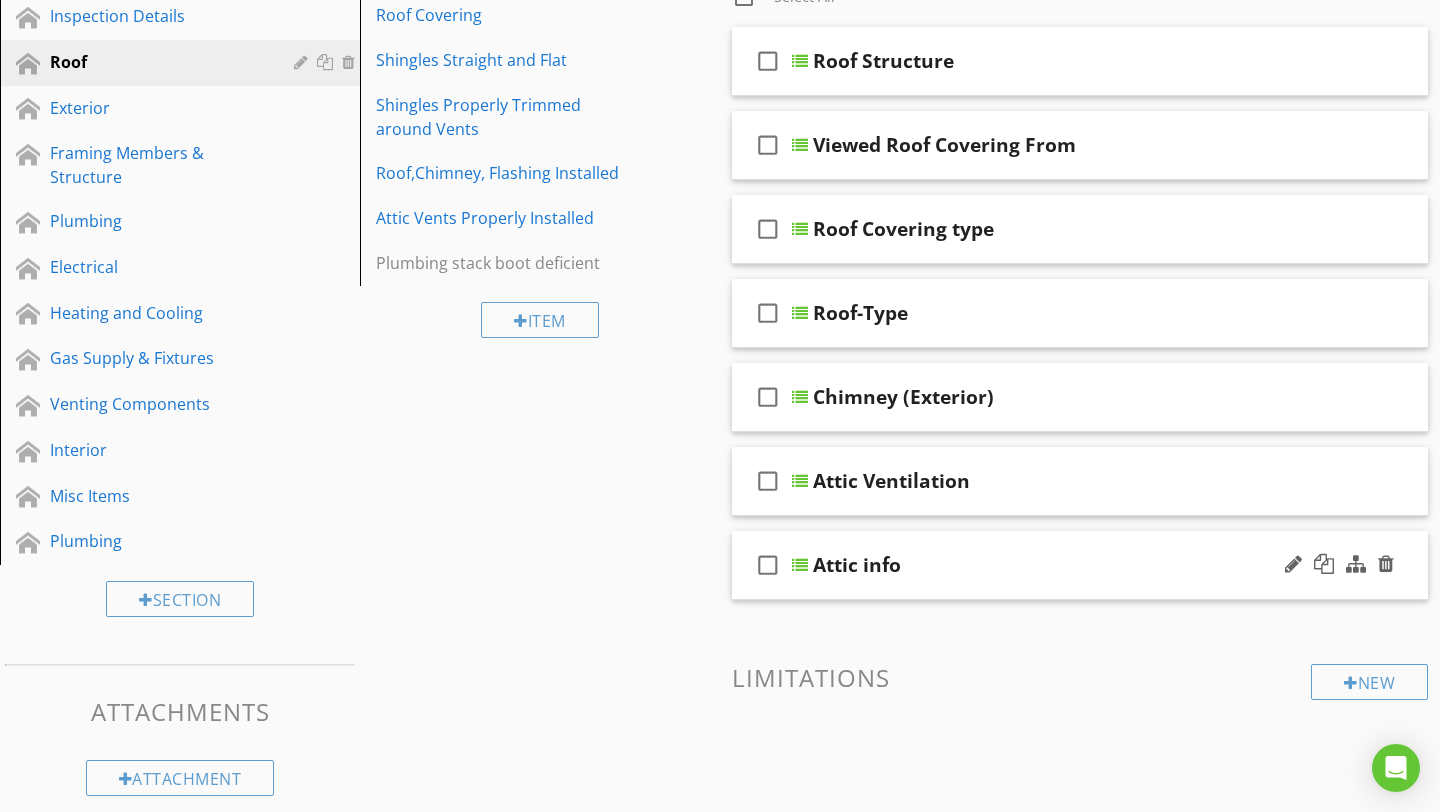 click on "Attic info" at bounding box center [1059, 565] 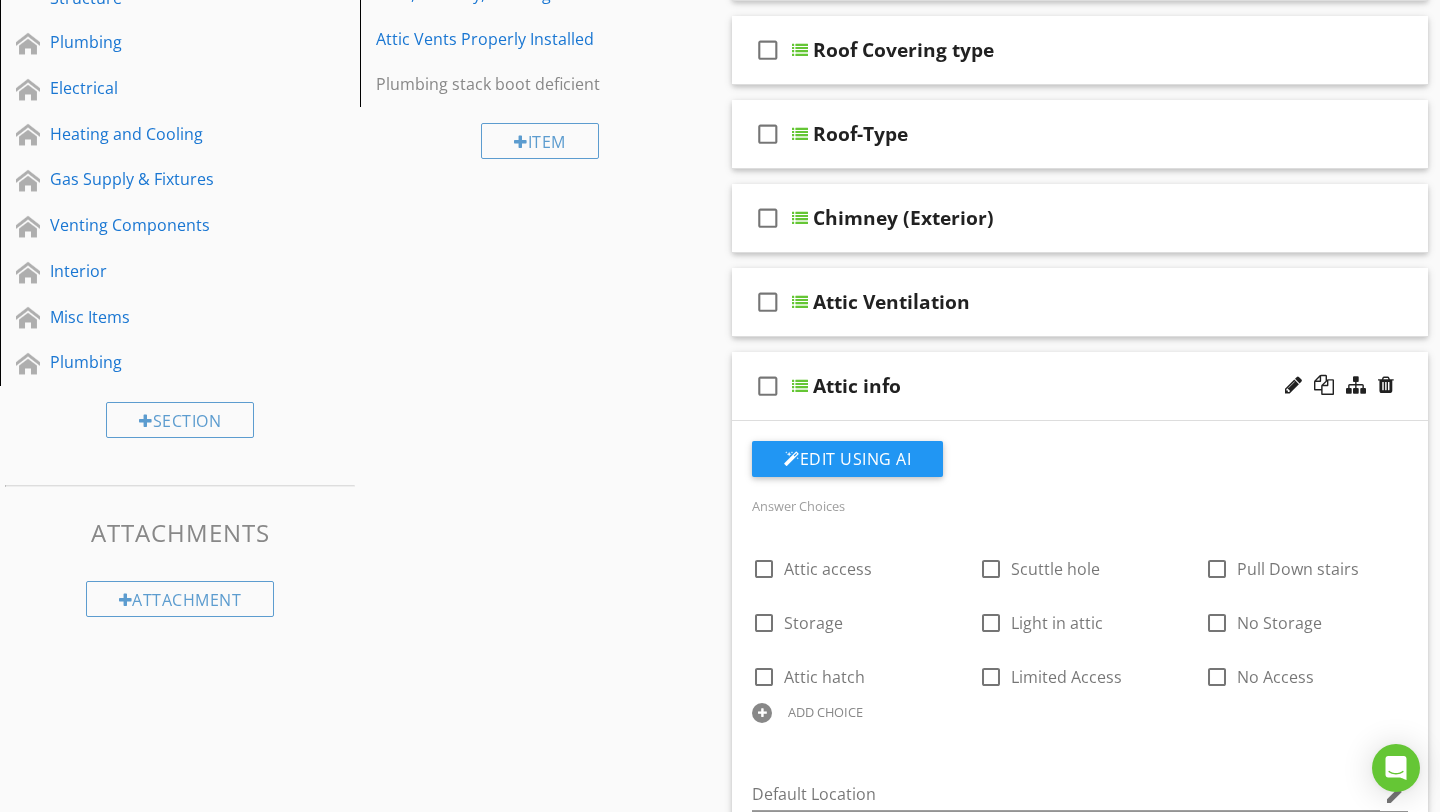 scroll, scrollTop: 499, scrollLeft: 0, axis: vertical 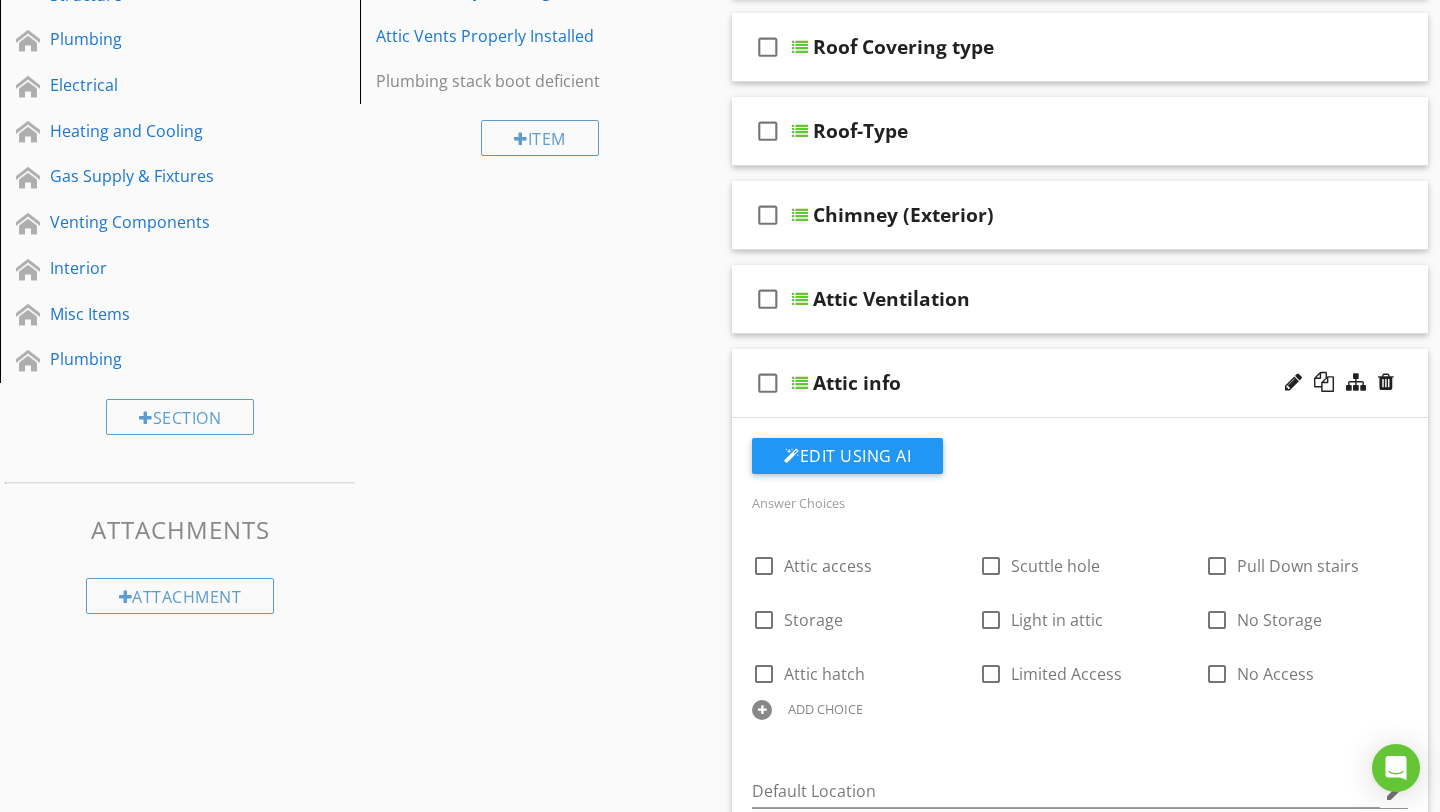 click on "check_box_outline_blank
Attic info" at bounding box center [1080, 383] 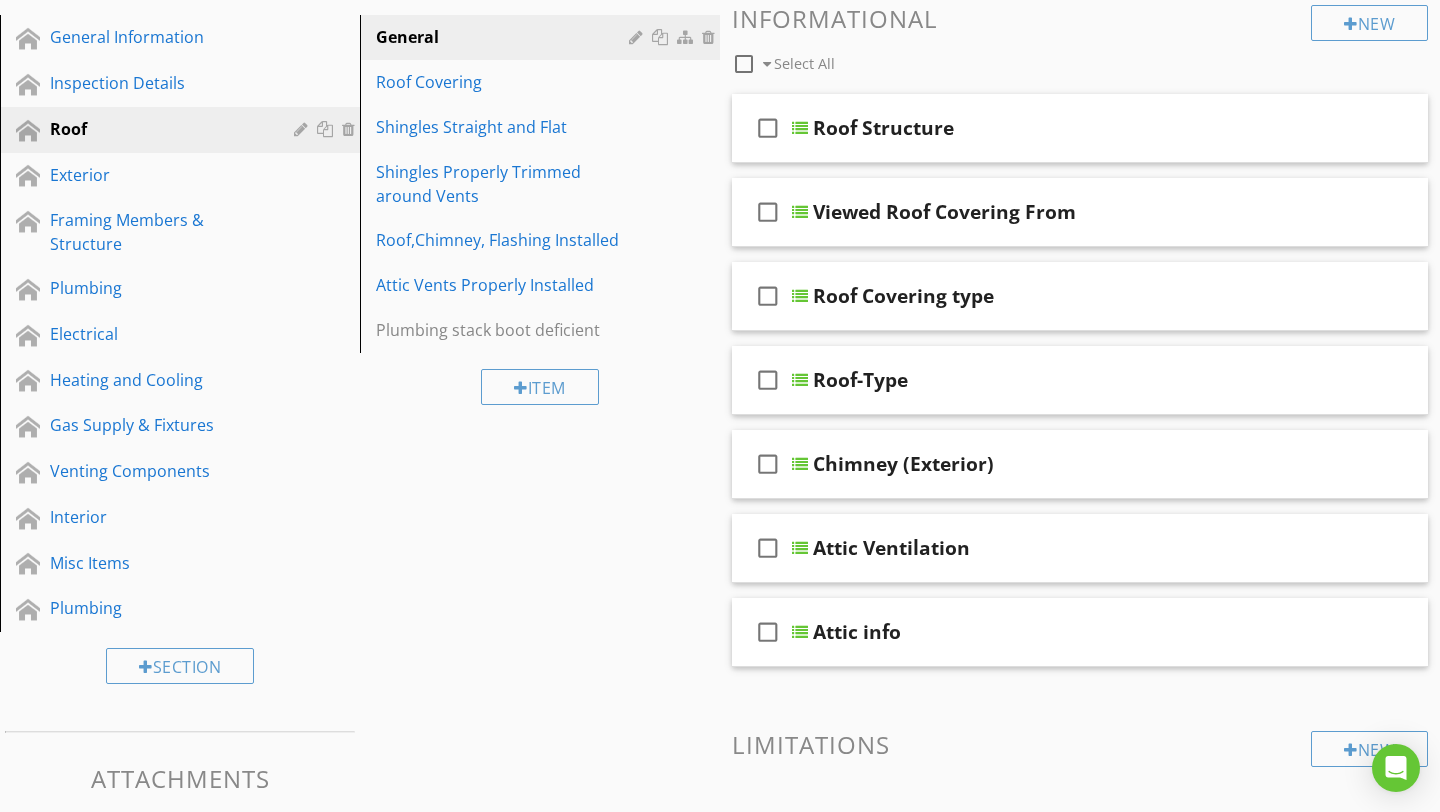 scroll, scrollTop: 247, scrollLeft: 0, axis: vertical 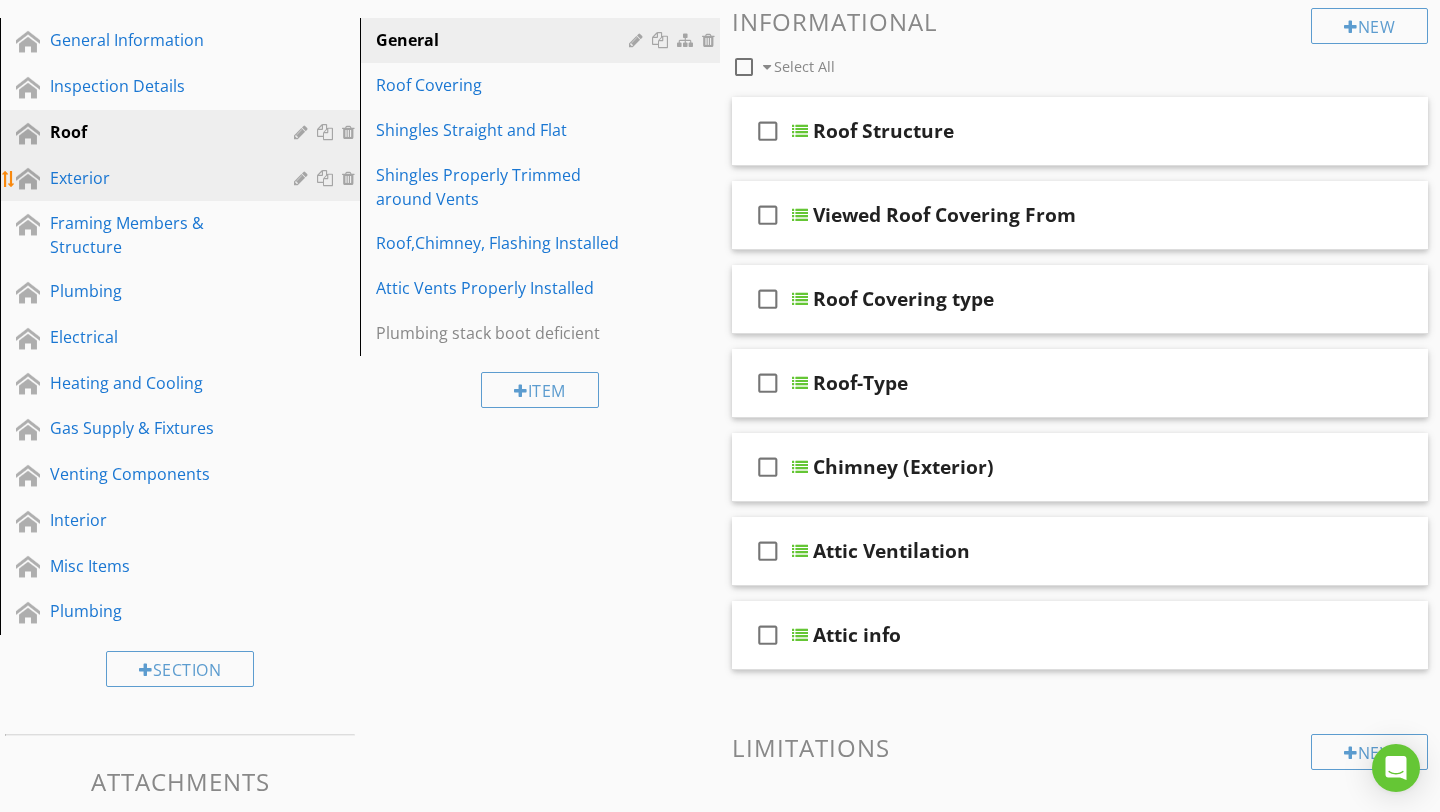 click on "Exterior" at bounding box center (157, 178) 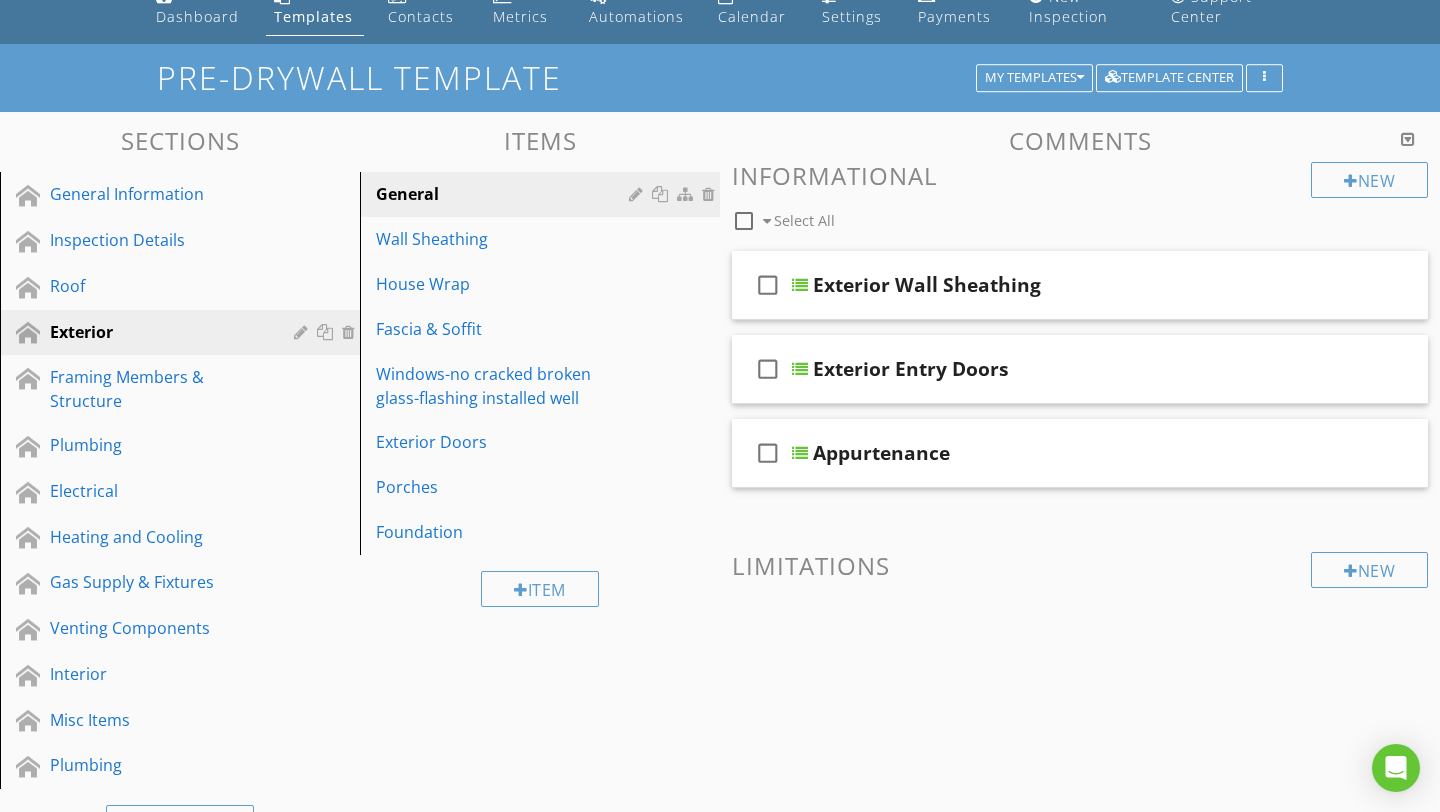 scroll, scrollTop: 0, scrollLeft: 0, axis: both 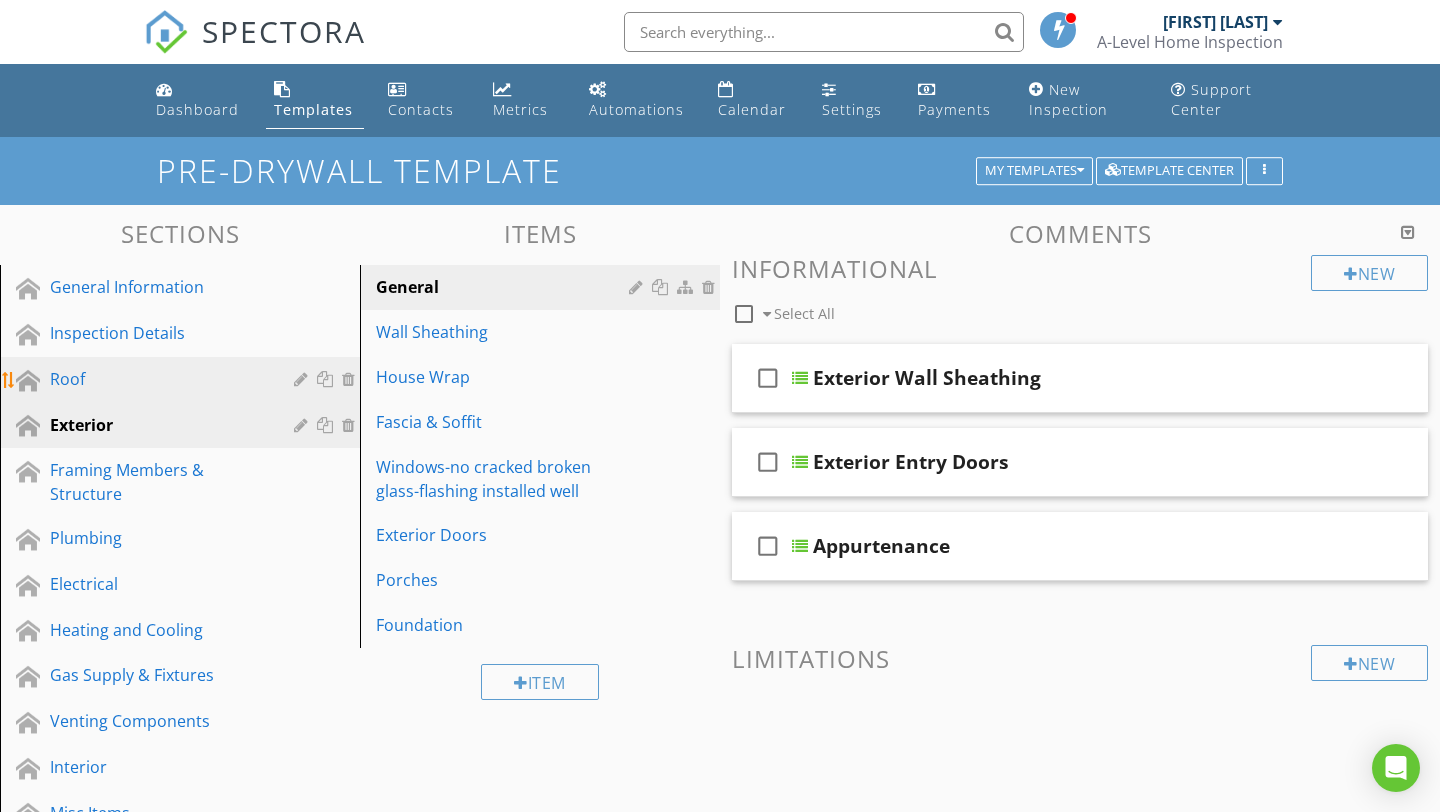 click on "Roof" at bounding box center [157, 379] 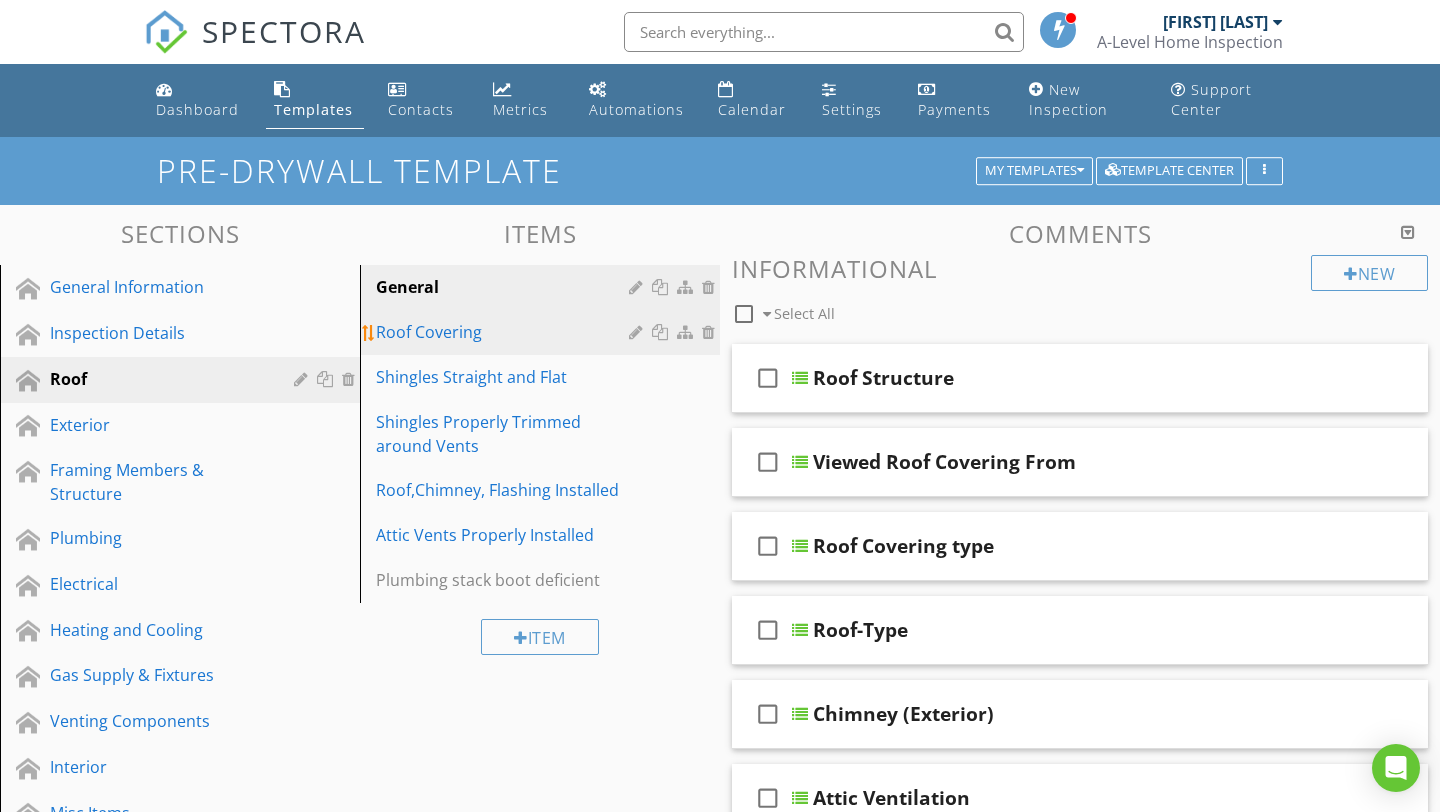click on "Roof Covering" at bounding box center [505, 332] 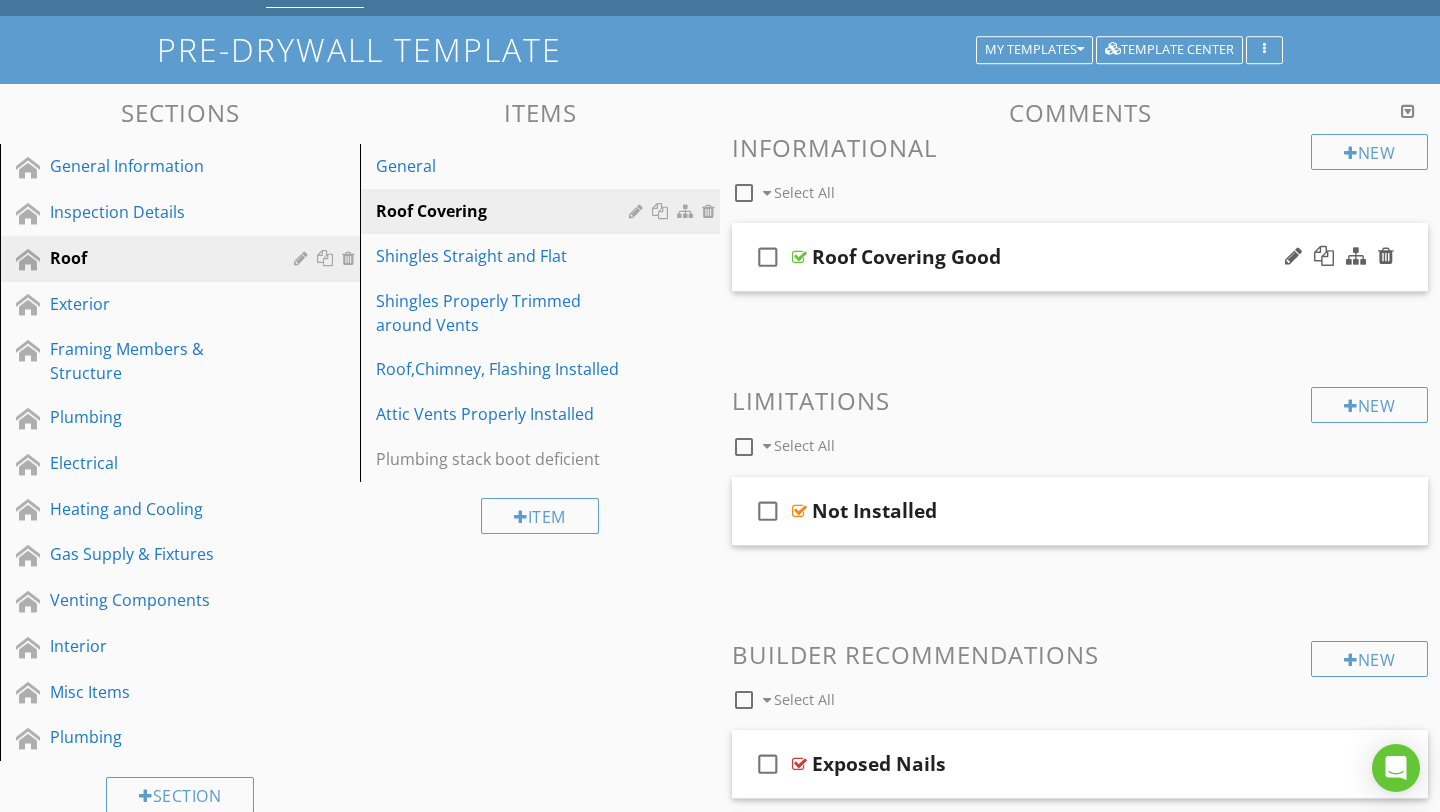 scroll, scrollTop: 0, scrollLeft: 0, axis: both 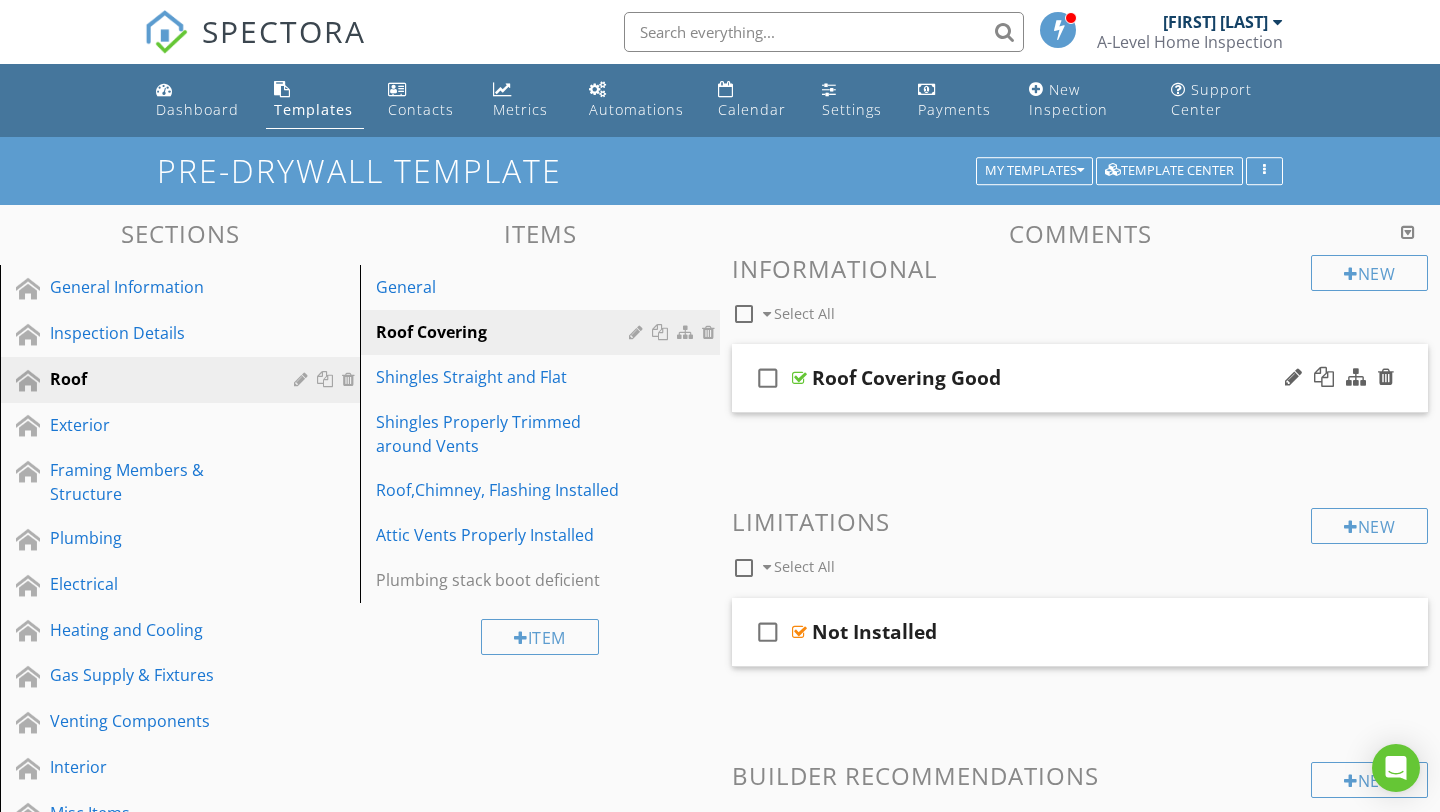 click on "check_box_outline_blank
Roof Covering Good" at bounding box center (1080, 378) 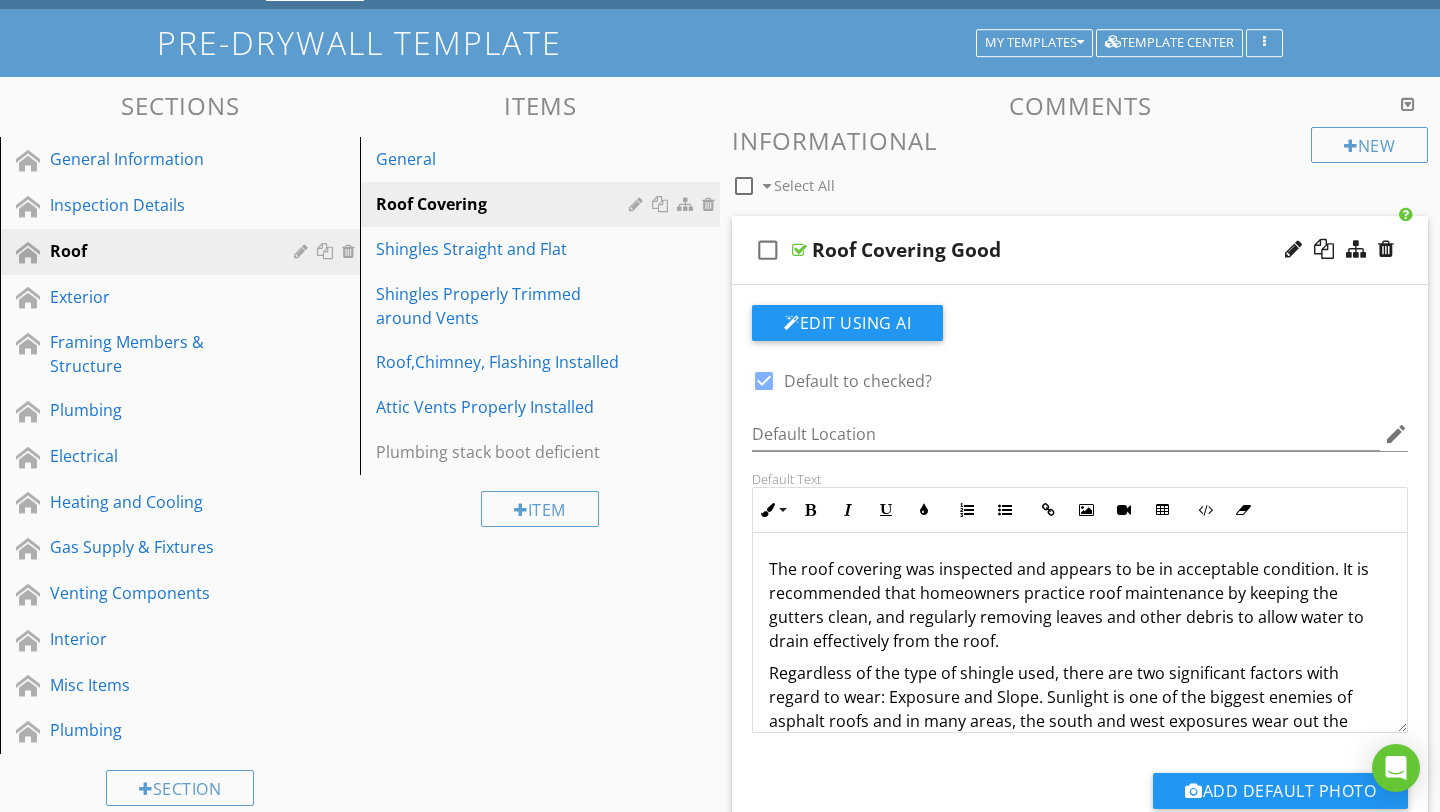 scroll, scrollTop: 86, scrollLeft: 0, axis: vertical 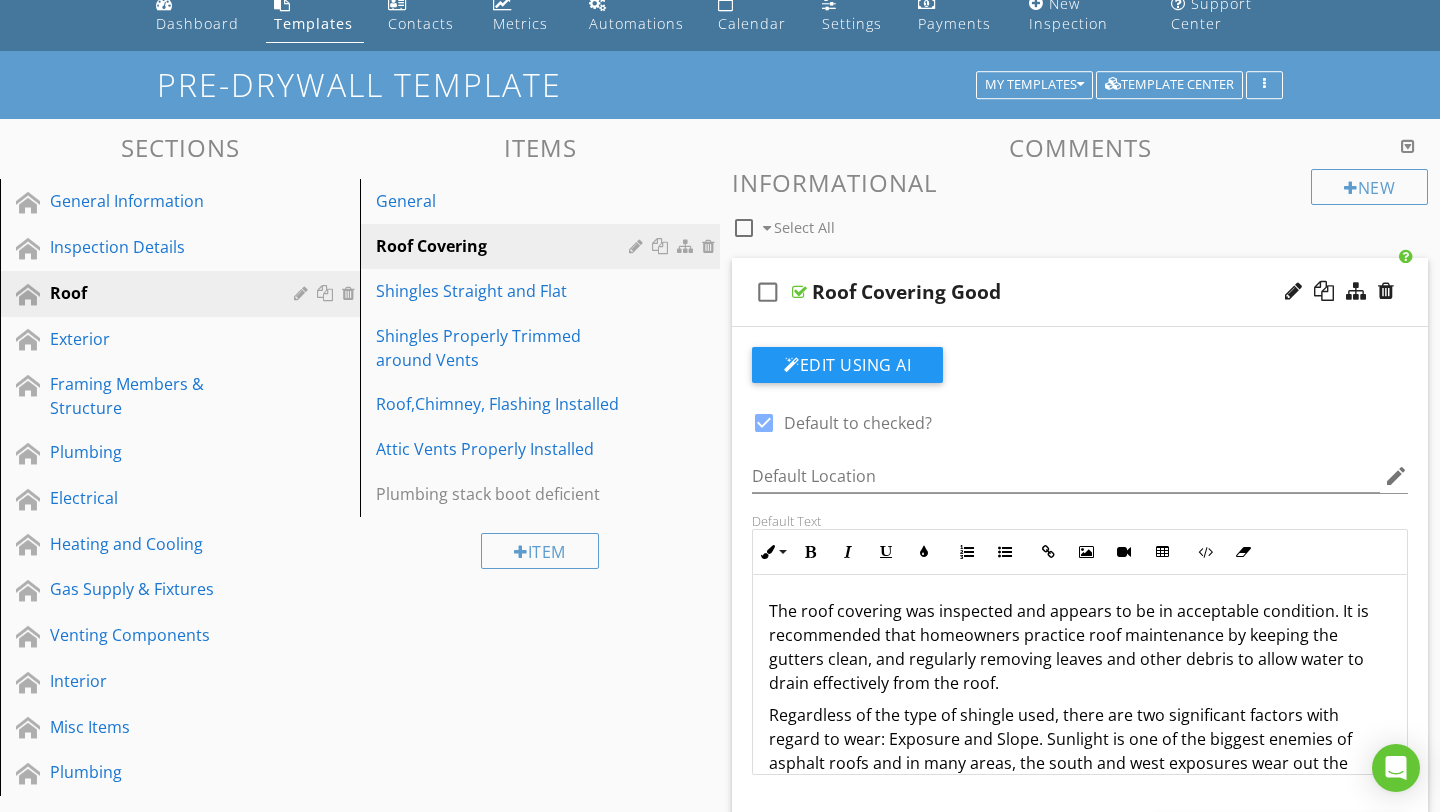 click on "Roof Covering Good" at bounding box center (1058, 292) 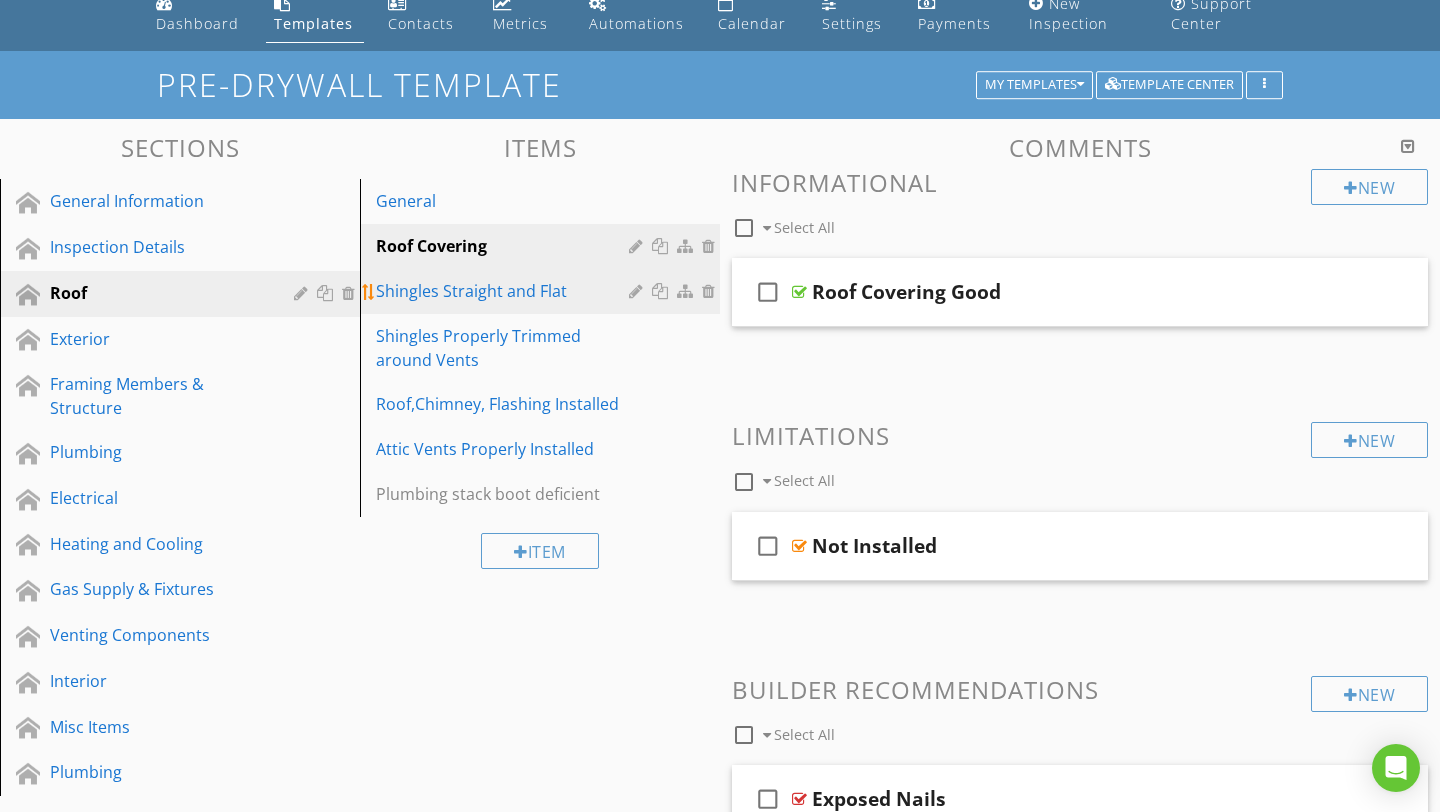 click on "Shingles Straight and Flat" at bounding box center (505, 291) 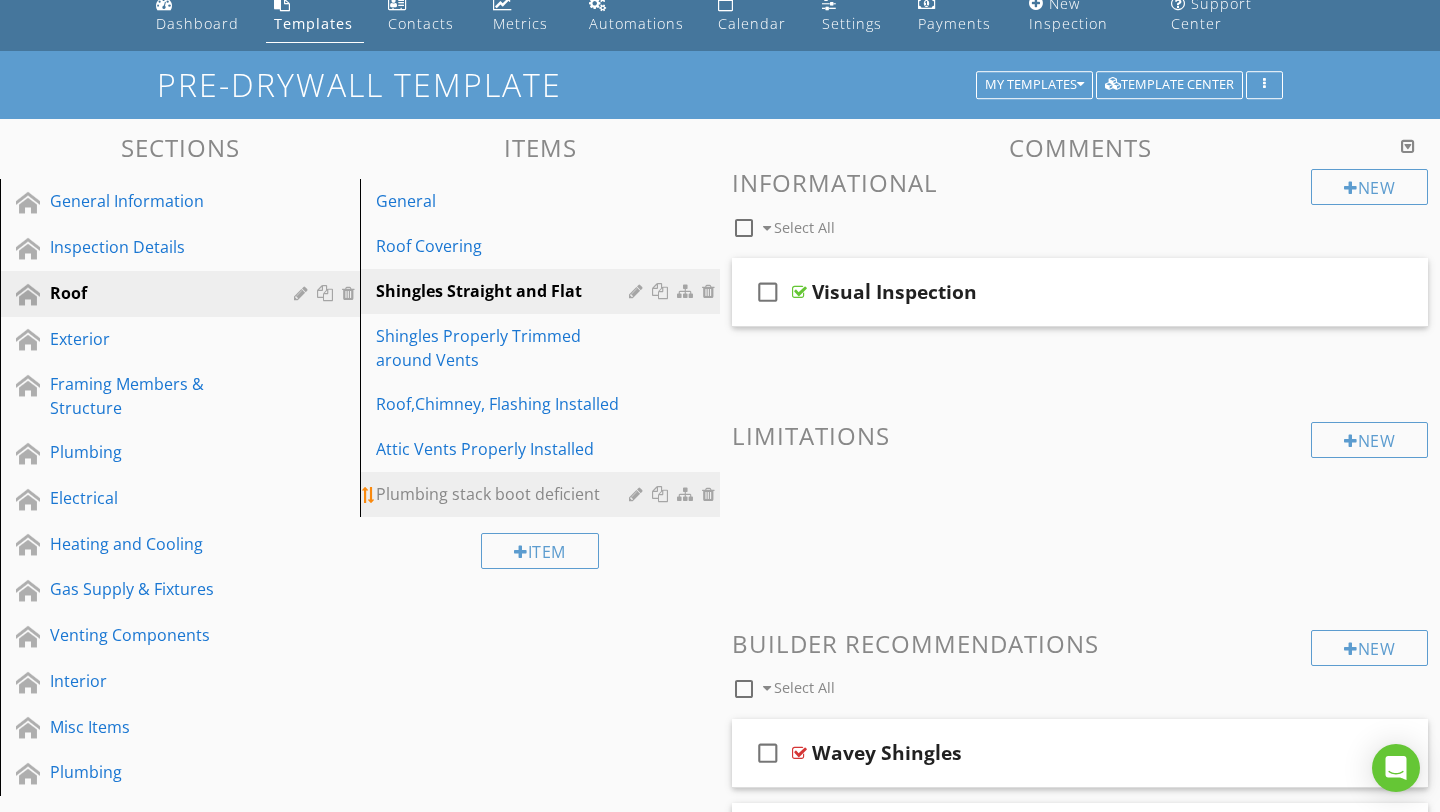 click on "Plumbing stack boot deficient" at bounding box center (505, 494) 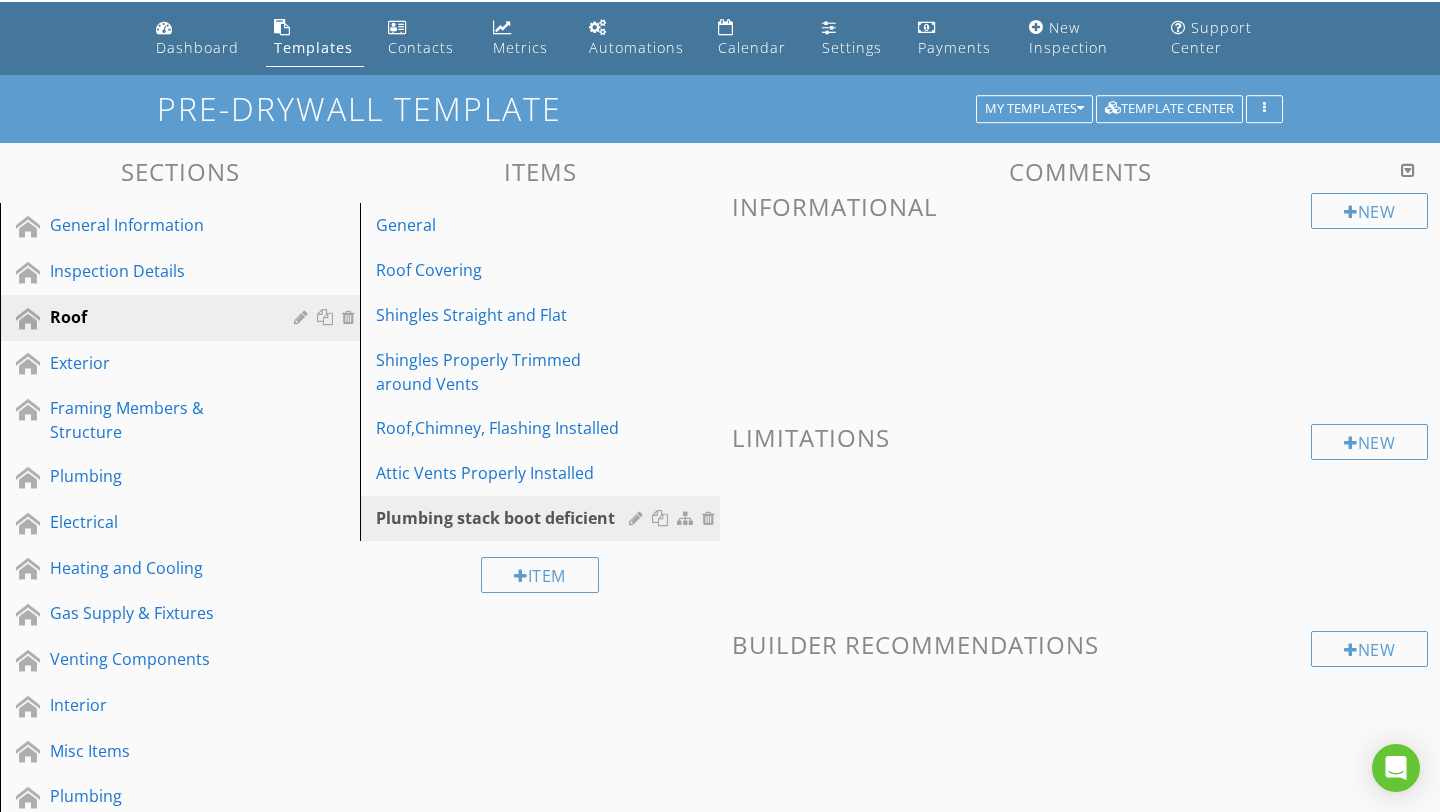 scroll, scrollTop: 0, scrollLeft: 0, axis: both 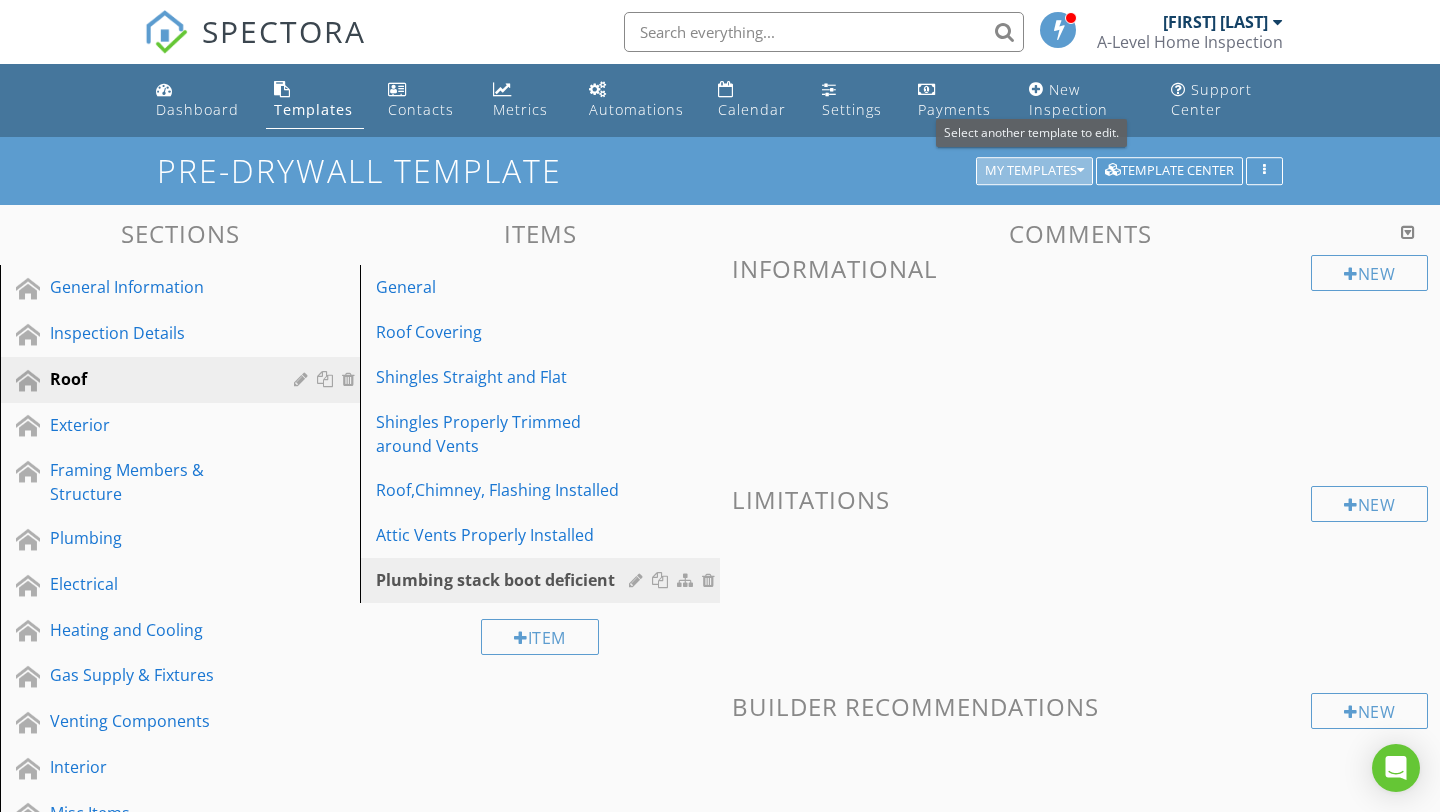 click on "My Templates" at bounding box center [1034, 171] 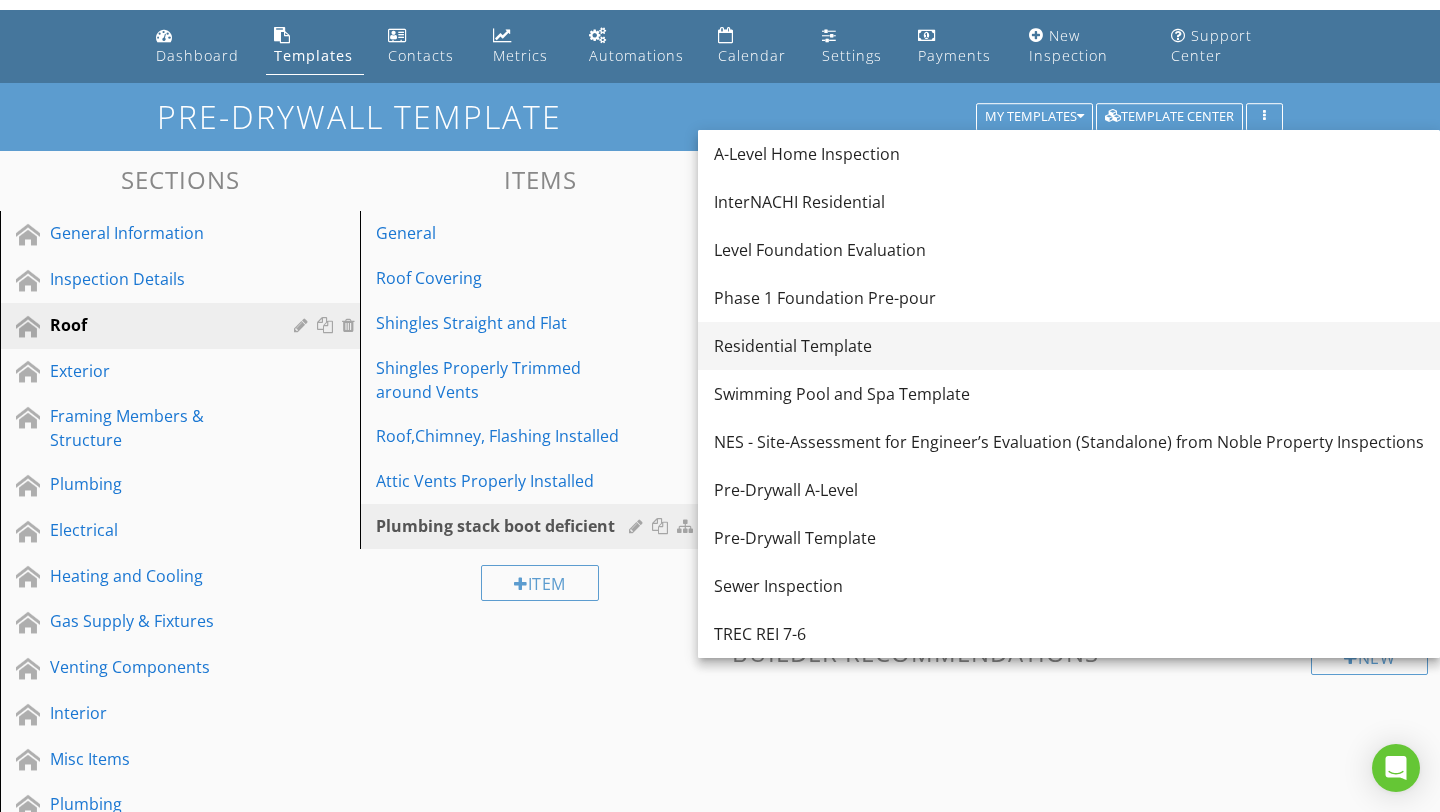 scroll, scrollTop: 53, scrollLeft: 0, axis: vertical 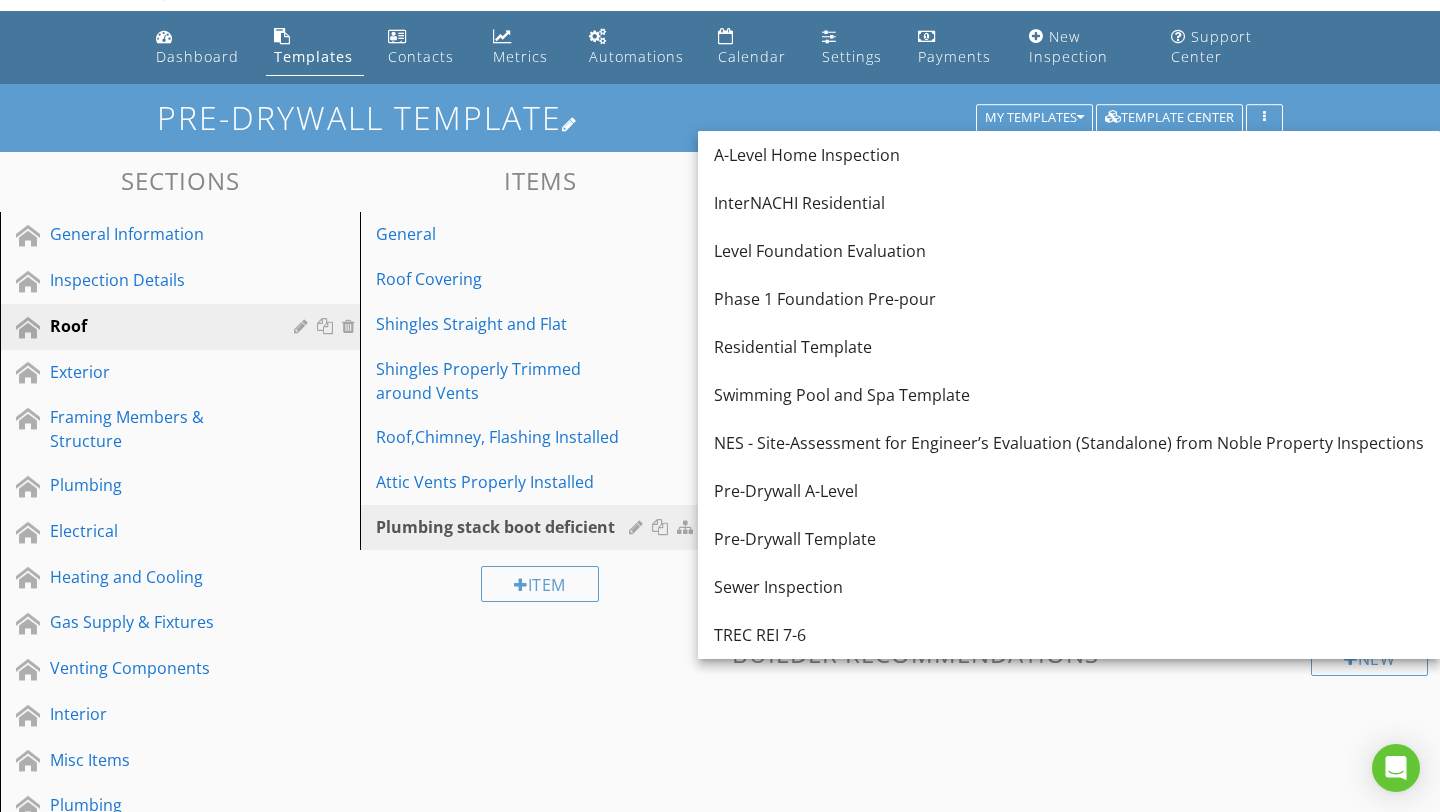 click on "Pre-Drywall Template" at bounding box center [720, 117] 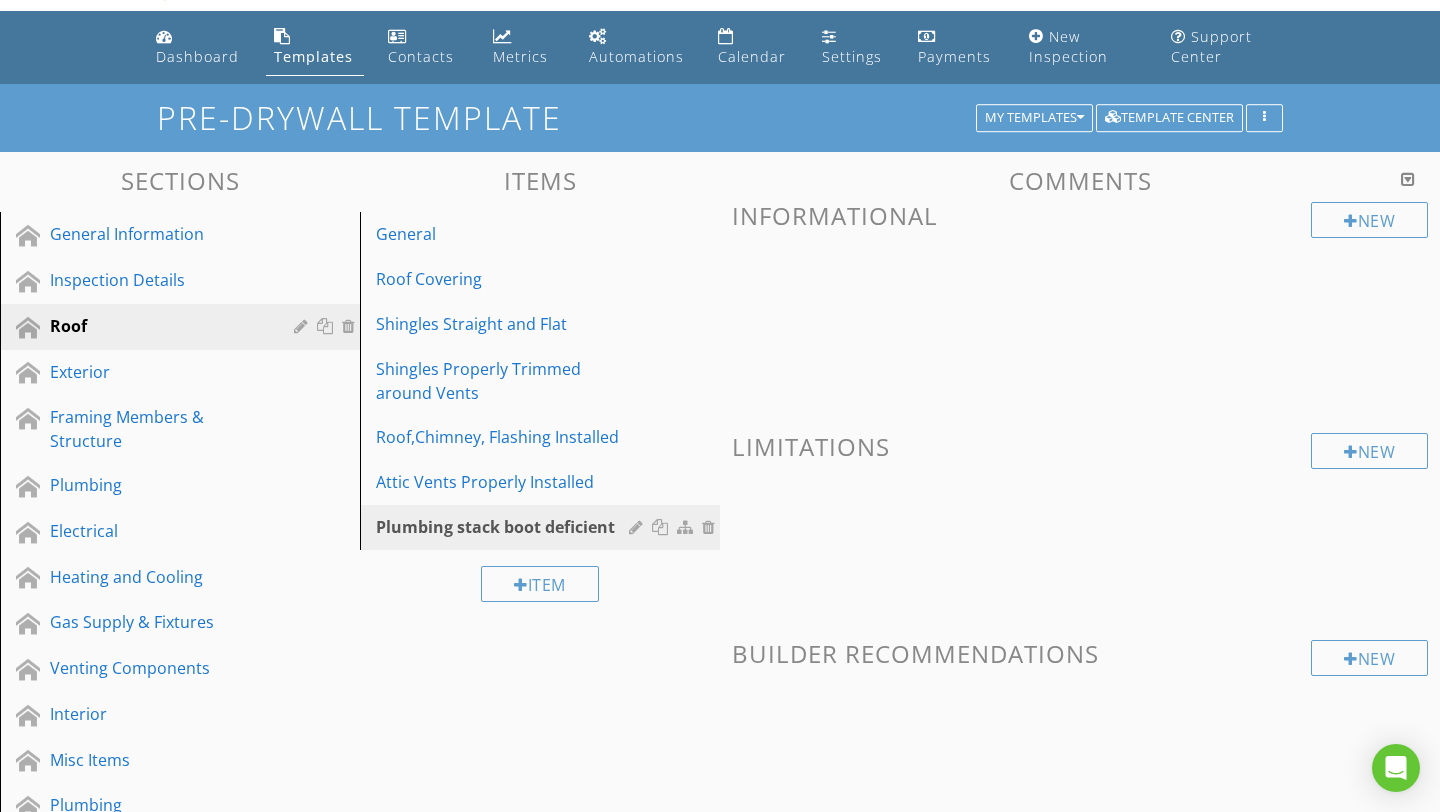 click on "Edit Template Settings   Changes to these settings only affect future reports.     Name Pre-Drywall Template     Friendly Display Name
Set as Company's Default Template
Your default template will be displayed first
automatically.
Header Text
keyboard_arrow_down   Full Report Header Text     Summary Header Text
Display Options
keyboard_arrow_down     check_box_outline_blank Display Category Counts Summary
What does this look like?
check_box_outline_blank Display 'Items Inspected' Count
With
vs
without
check_box_outline_blank Display Inspector Signature   Configure Signature
Where does this display?
check_box Display Standards of Practice
Set per-section by clicking the 'pencil' icon next to each
section.
What does this look like?
check_box           PDF Options" at bounding box center (720, 406) 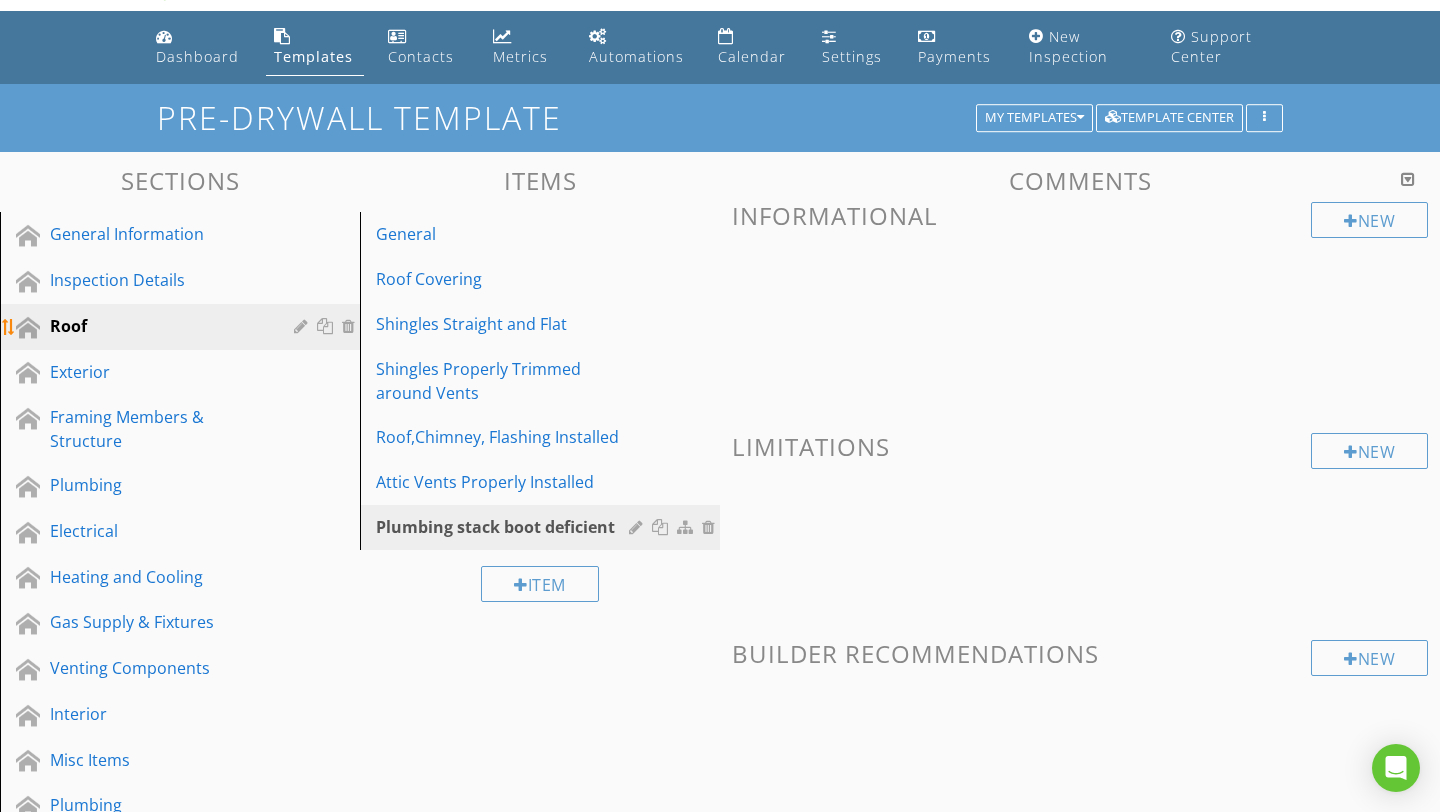 click on "Roof" at bounding box center (157, 326) 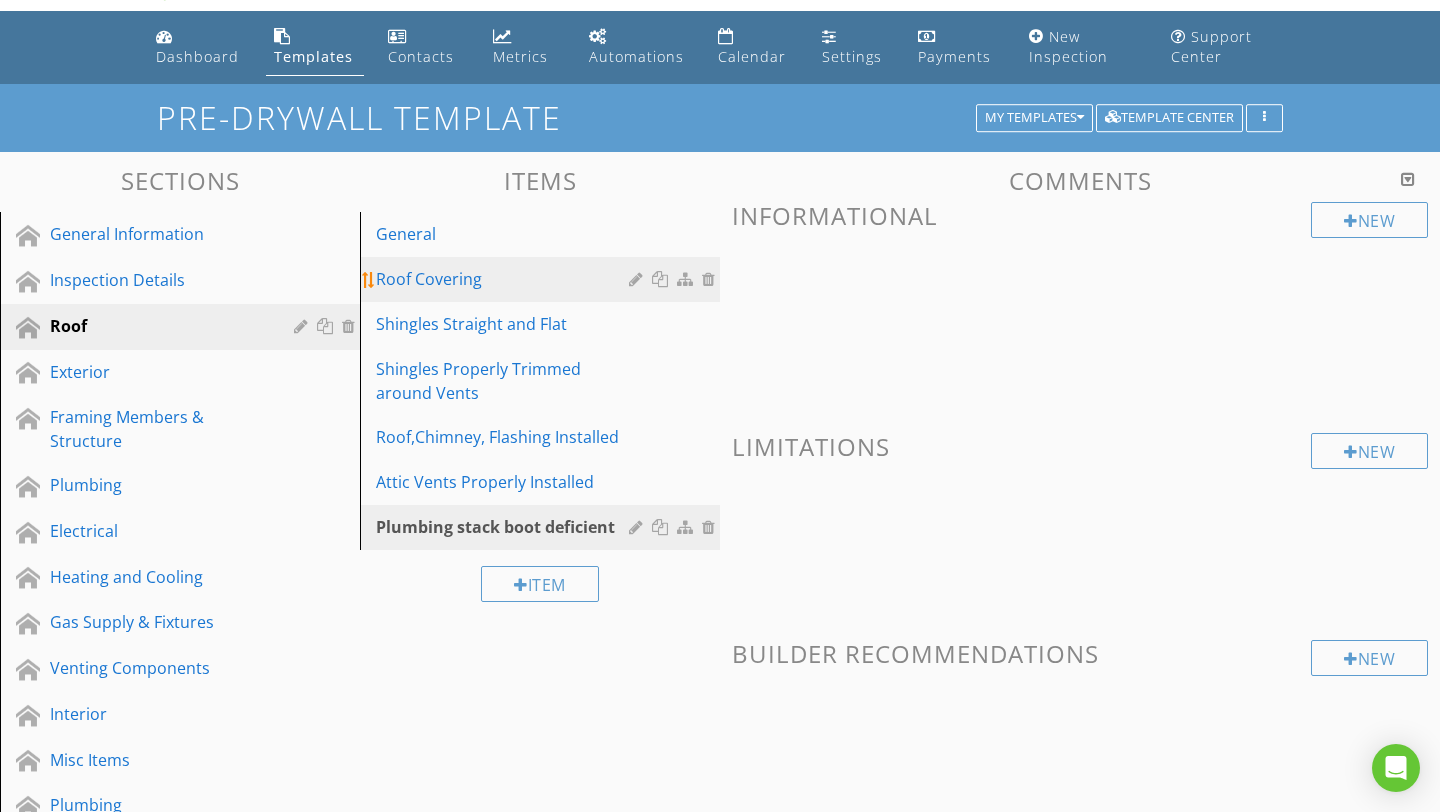 click on "Roof Covering" at bounding box center [505, 279] 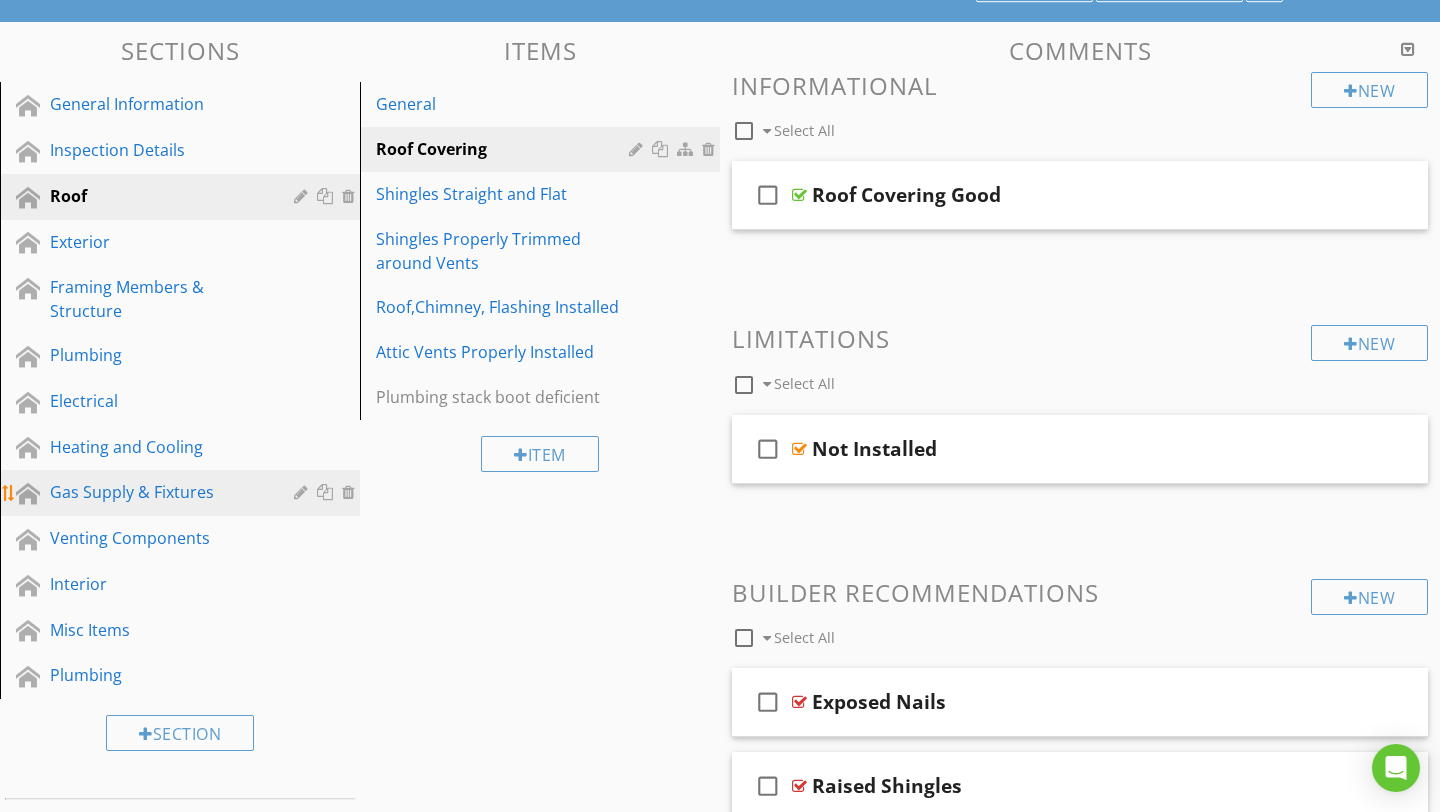scroll, scrollTop: 185, scrollLeft: 0, axis: vertical 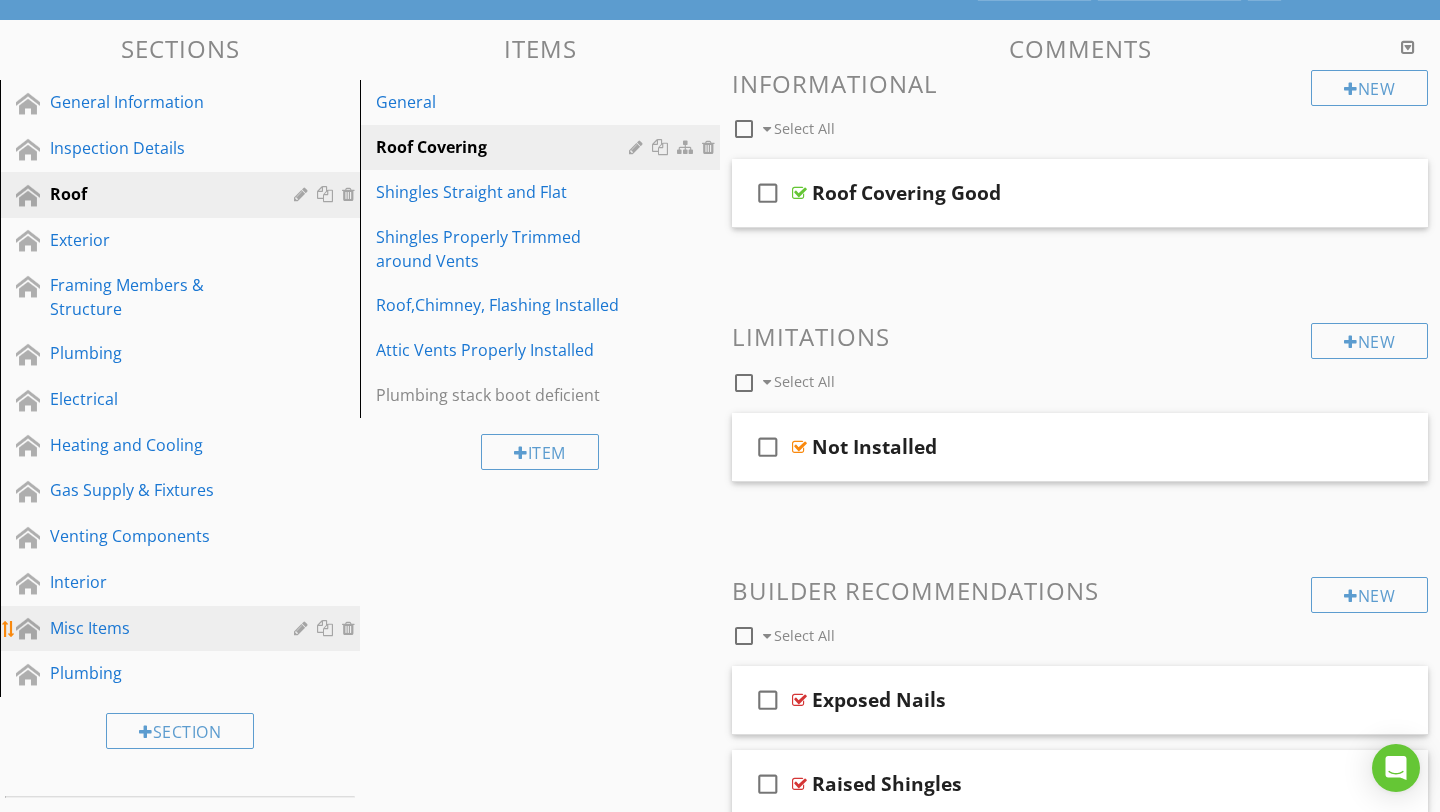 click on "Misc Items" at bounding box center [157, 628] 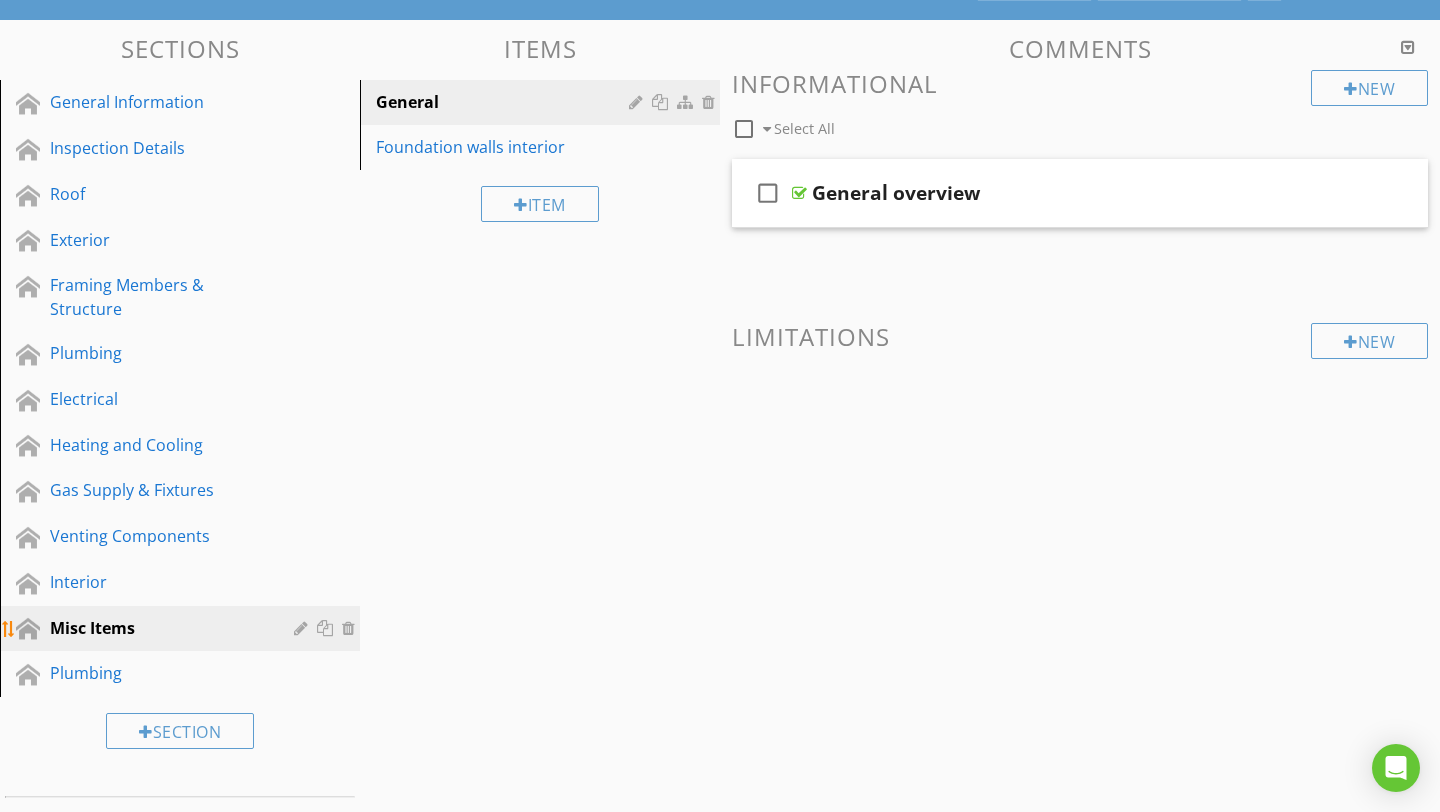 click on "Misc Items" at bounding box center (157, 628) 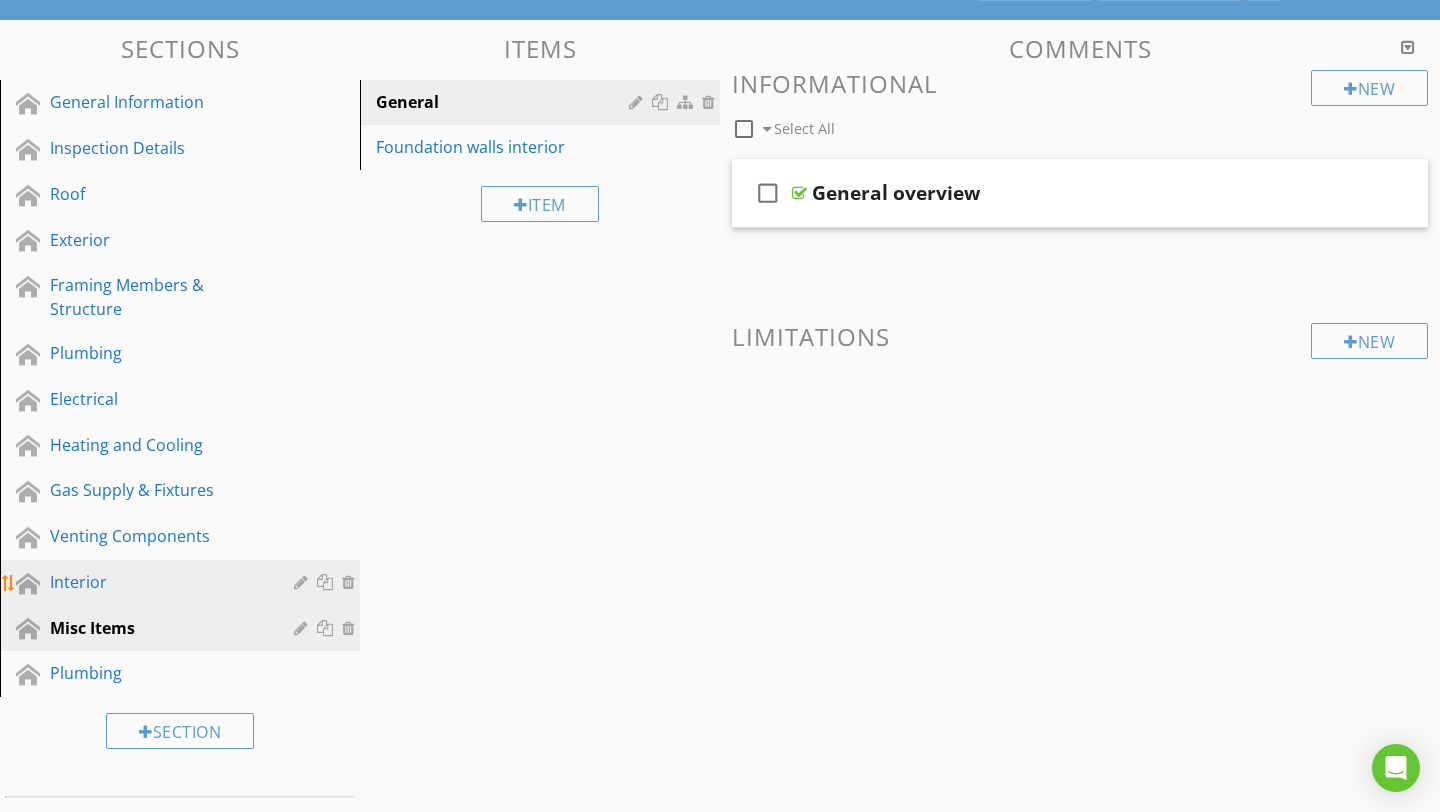 click on "Interior" at bounding box center (157, 582) 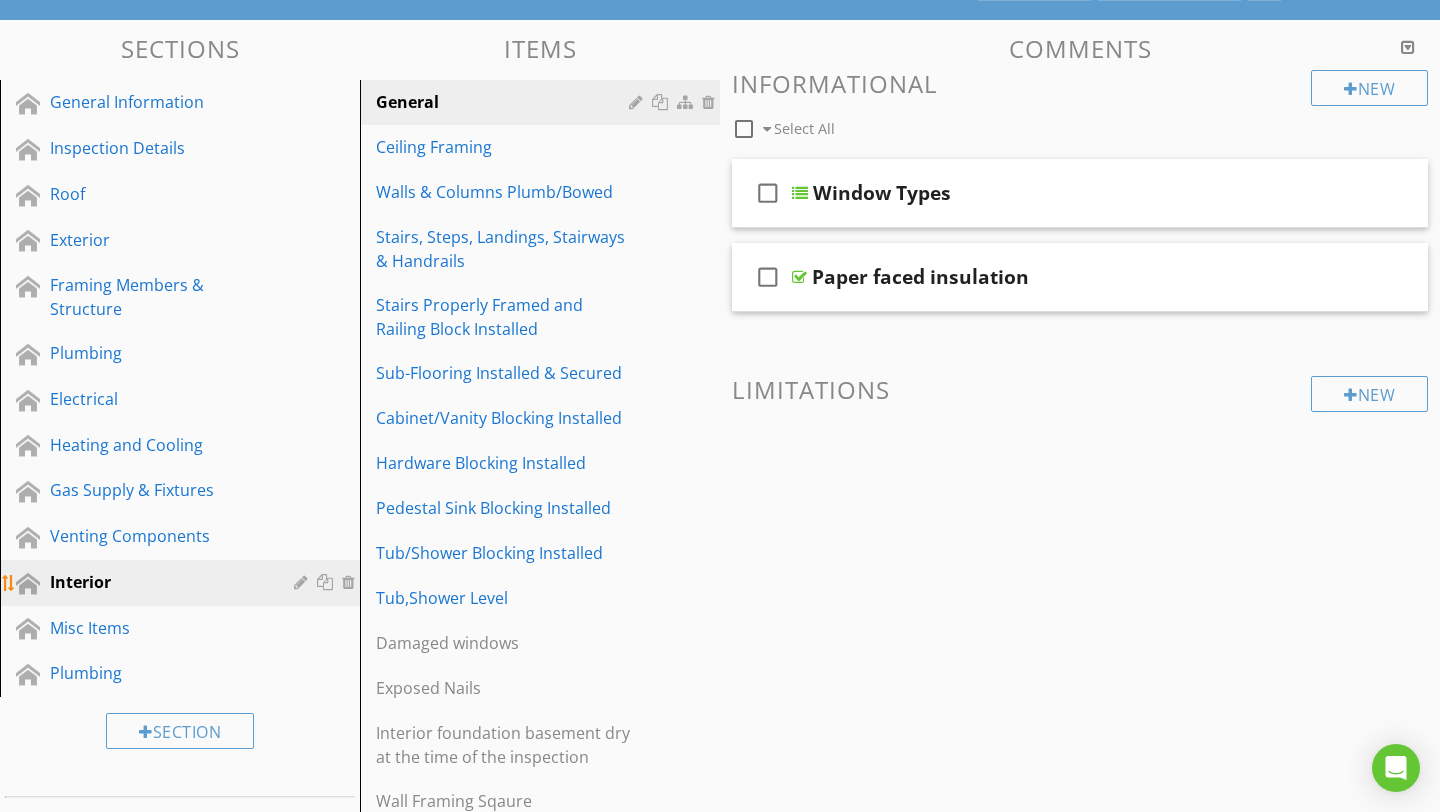 click on "Interior" at bounding box center [157, 582] 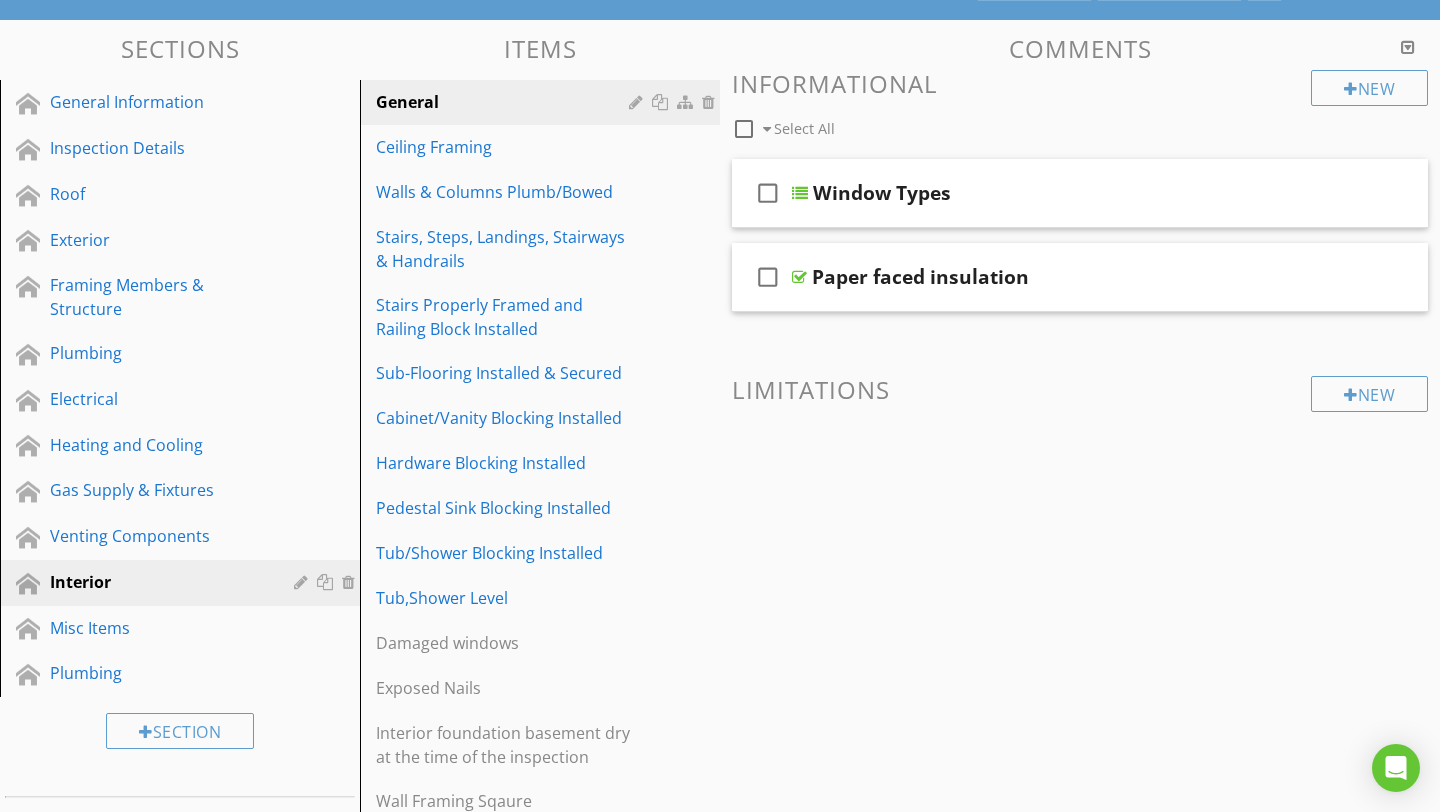 click on "Sections" at bounding box center [180, 48] 